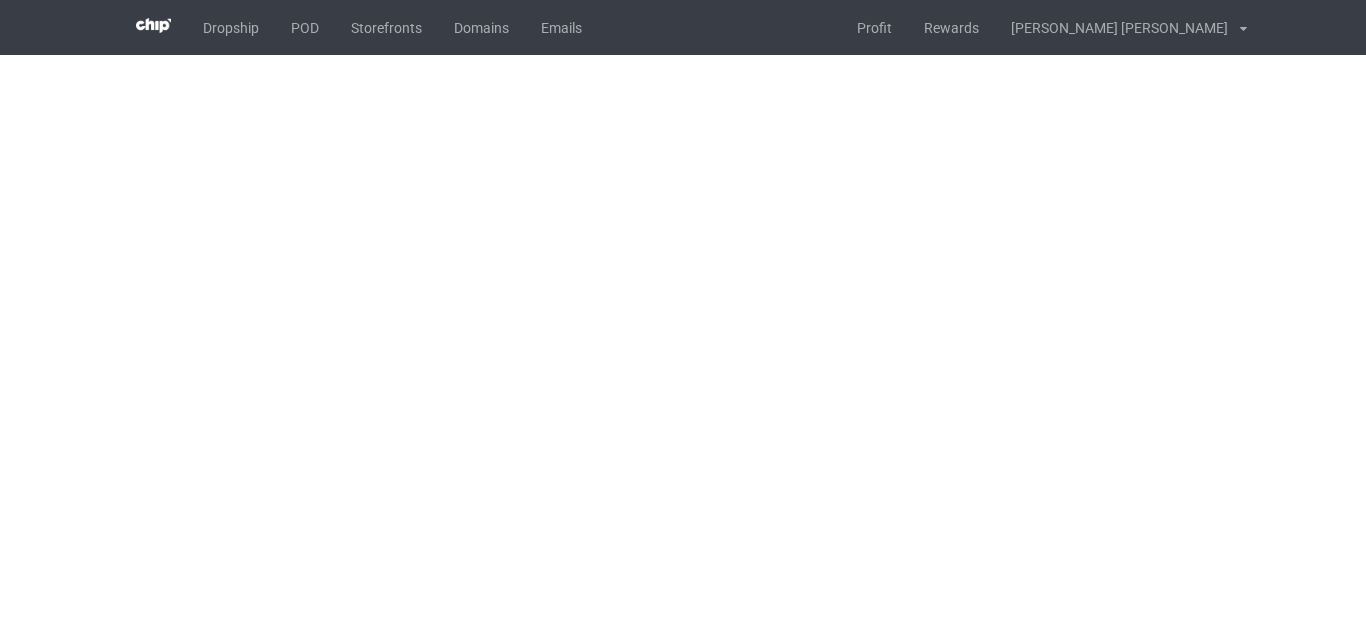 scroll, scrollTop: 0, scrollLeft: 0, axis: both 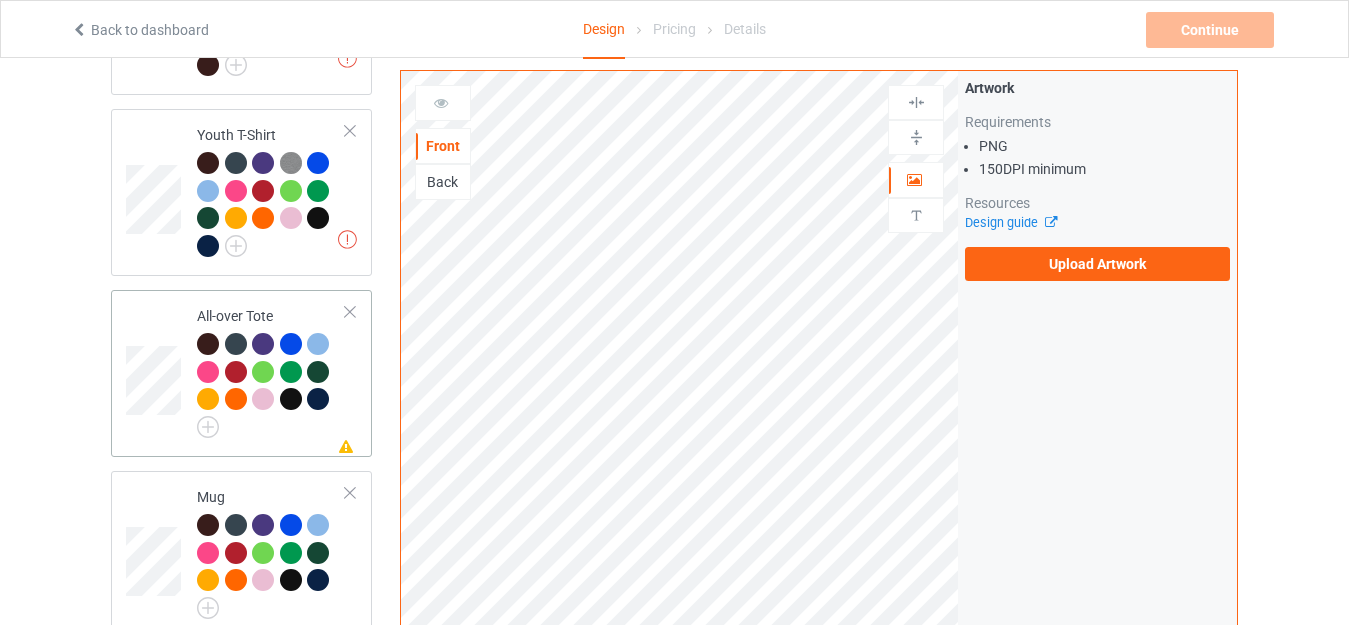click on "All-over Tote" at bounding box center [271, 368] 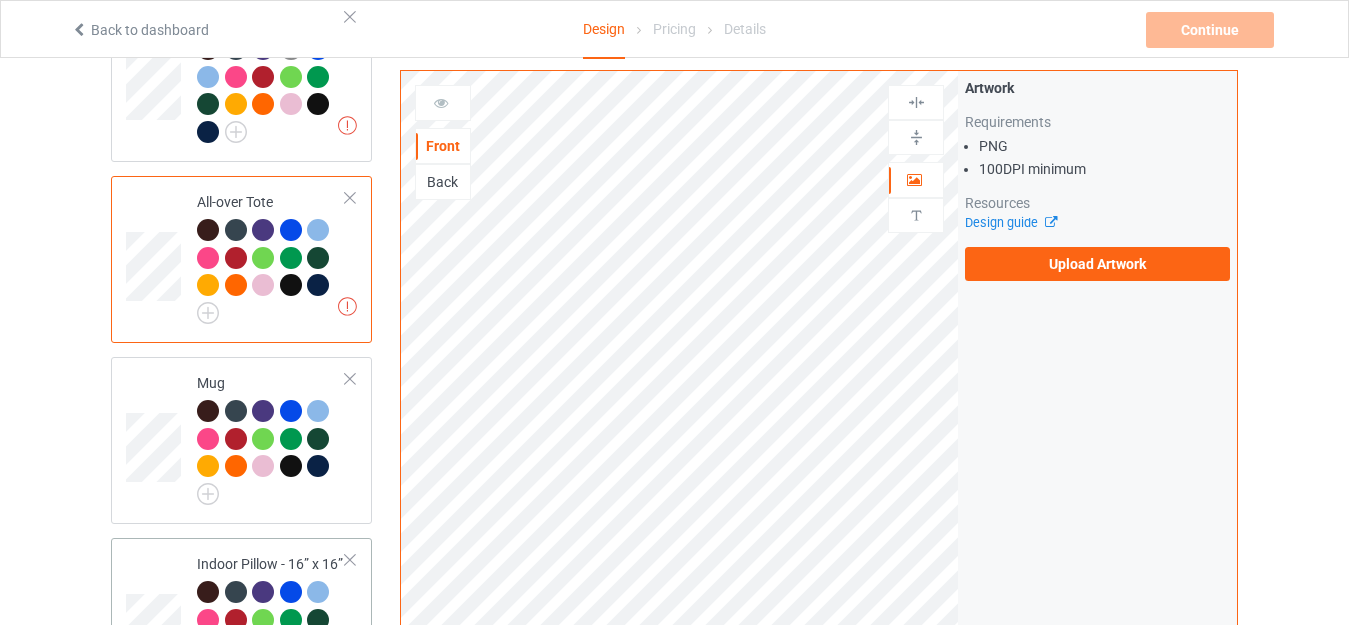 scroll, scrollTop: 1600, scrollLeft: 0, axis: vertical 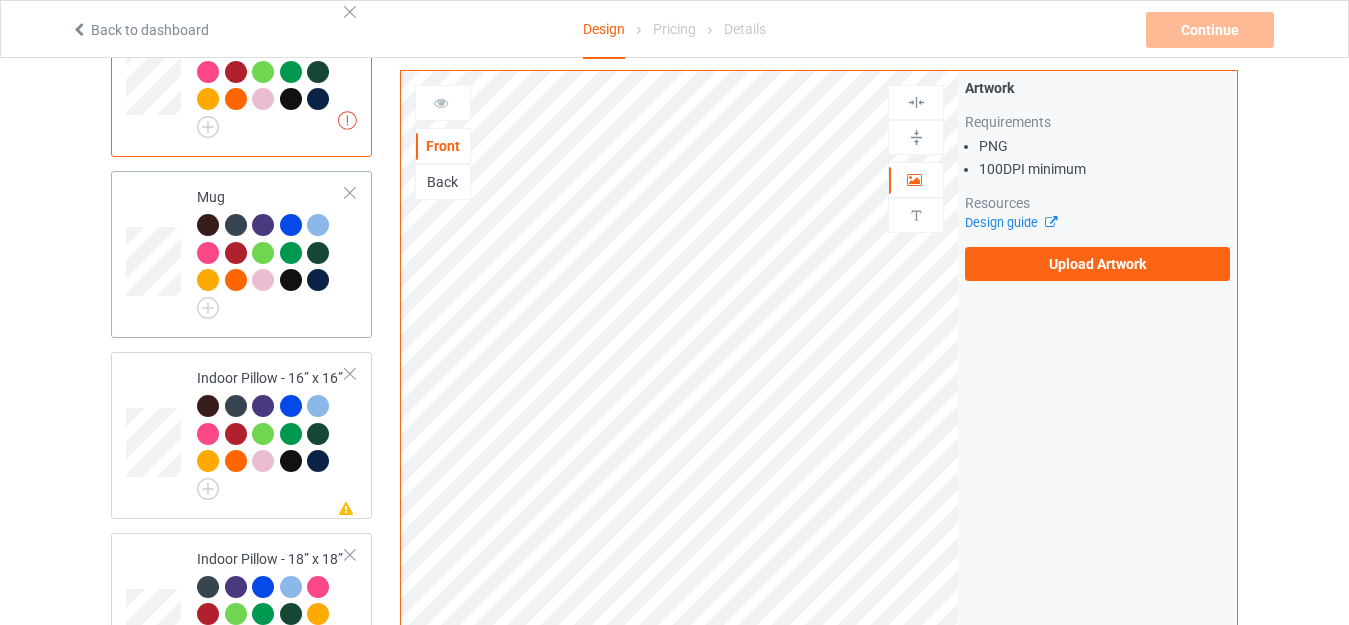 click on "Mug" at bounding box center [271, 249] 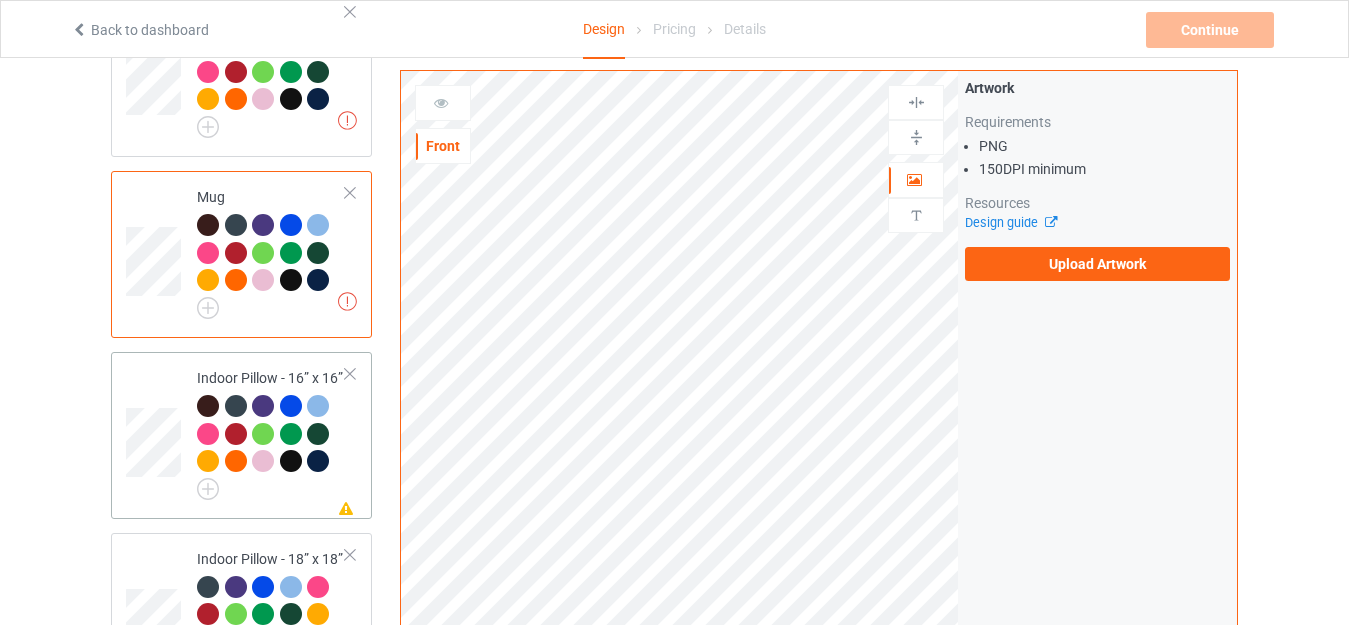 click on "Indoor Pillow - 16” x 16”" at bounding box center [271, 430] 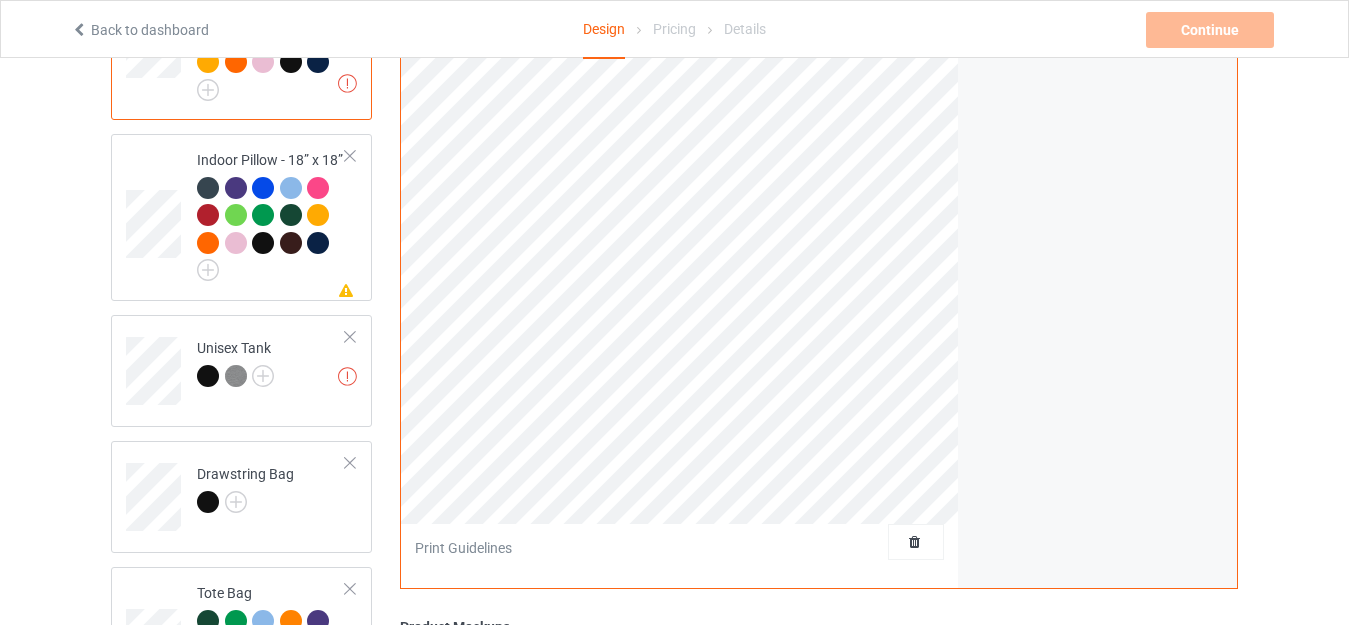 scroll, scrollTop: 2000, scrollLeft: 0, axis: vertical 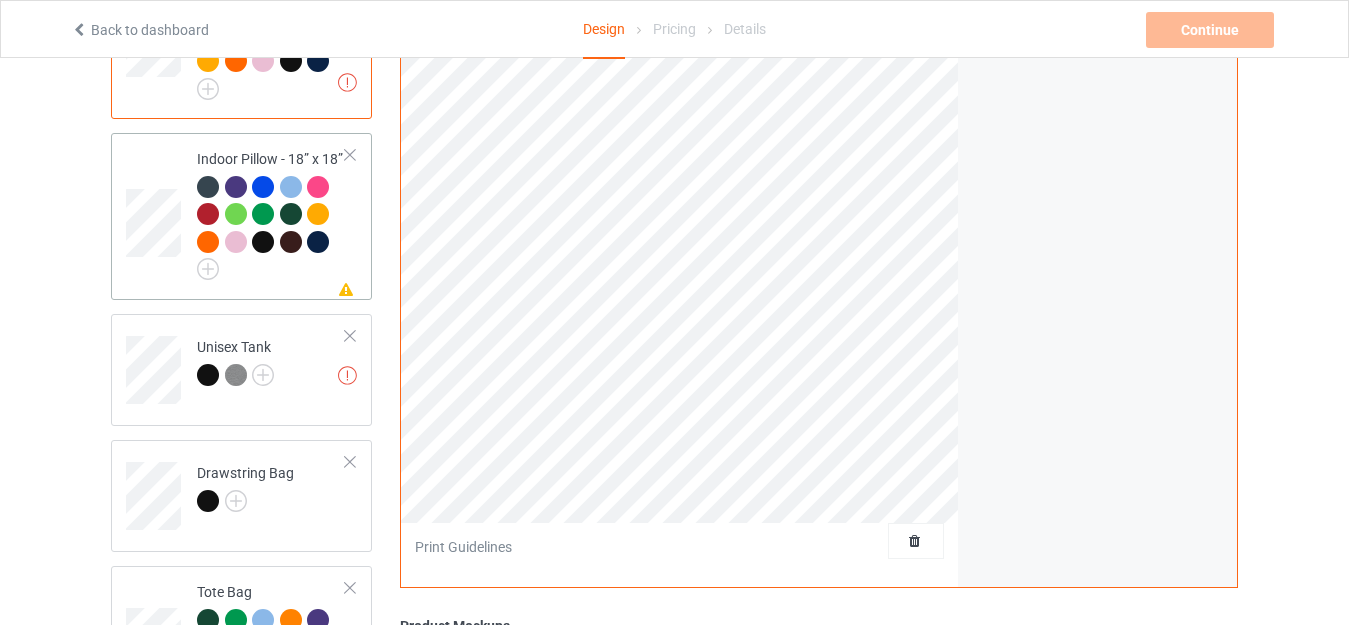click on "Indoor Pillow - 18” x 18”" at bounding box center (271, 211) 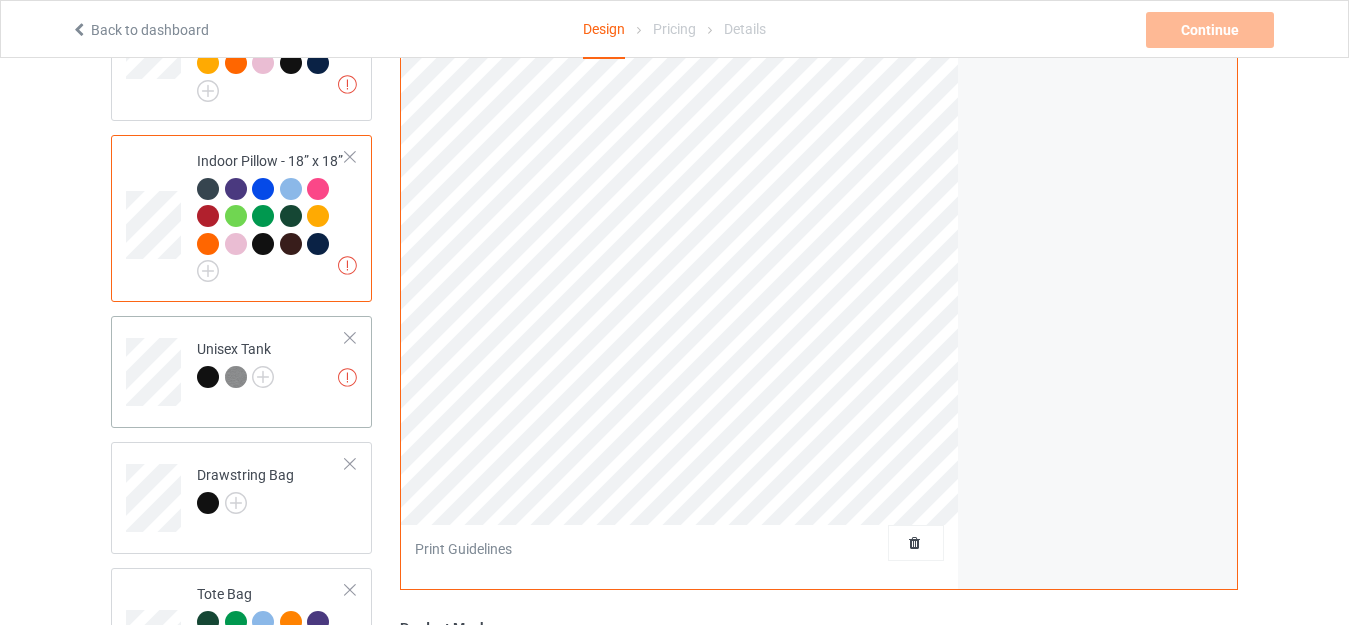scroll, scrollTop: 2000, scrollLeft: 0, axis: vertical 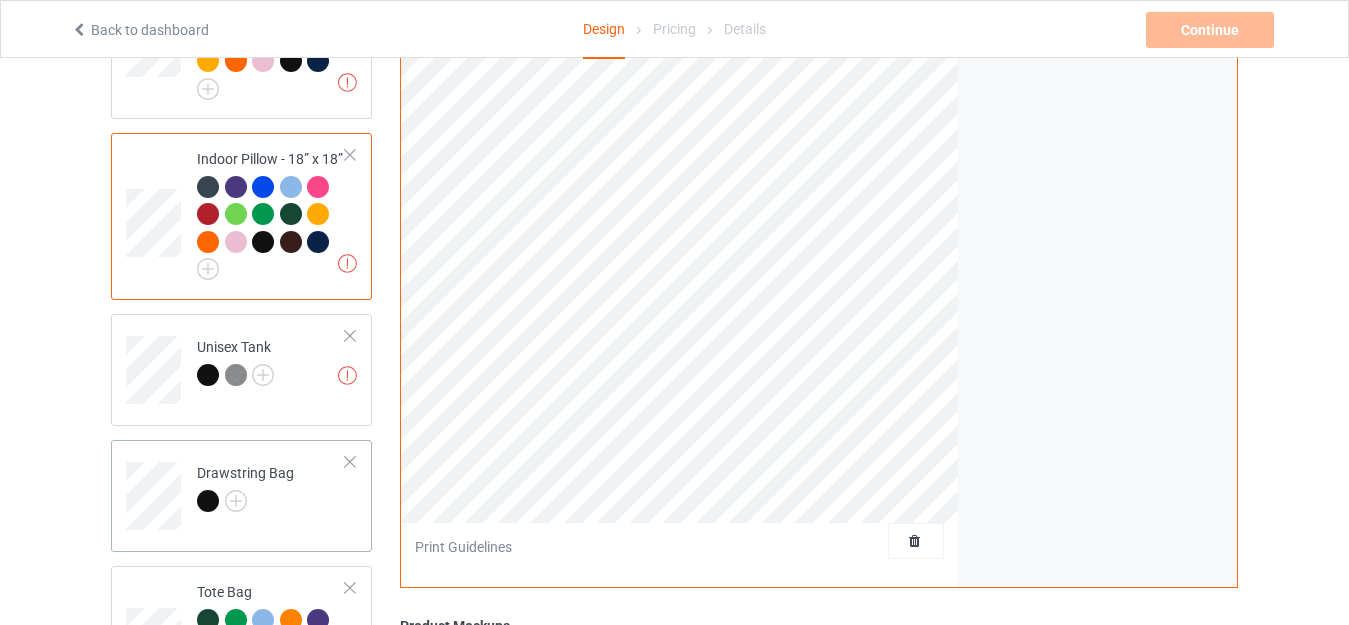 click on "Drawstring Bag" at bounding box center [271, 489] 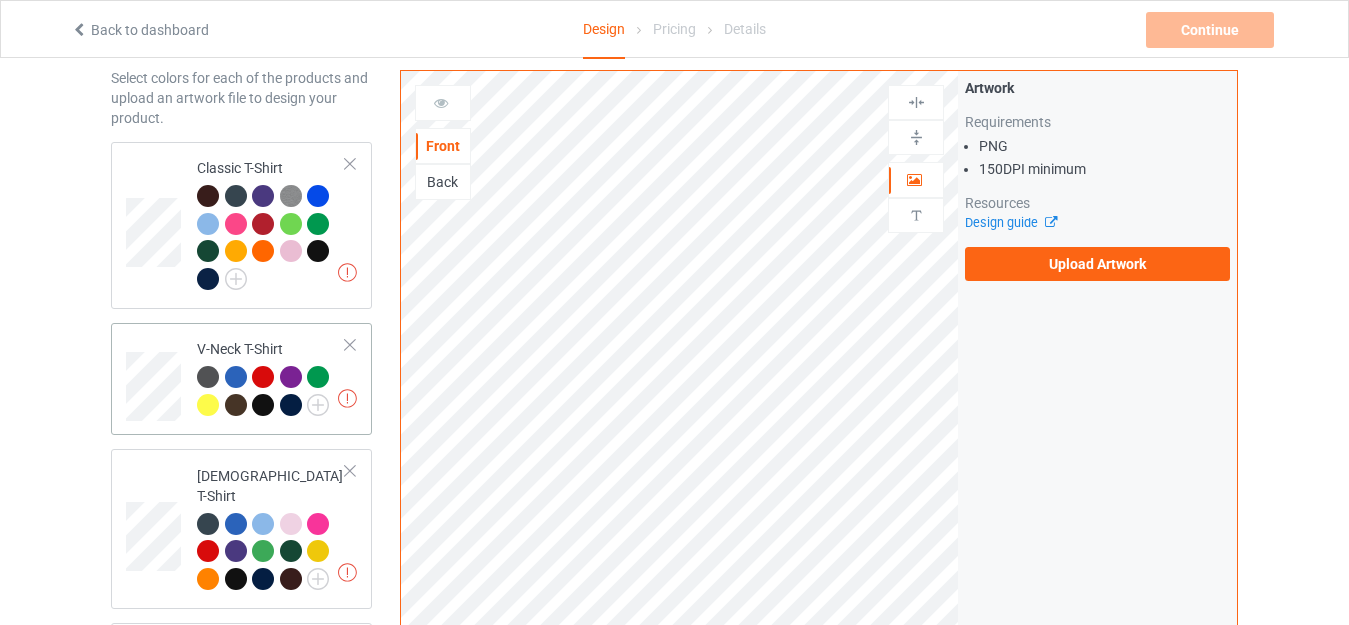 scroll, scrollTop: 0, scrollLeft: 0, axis: both 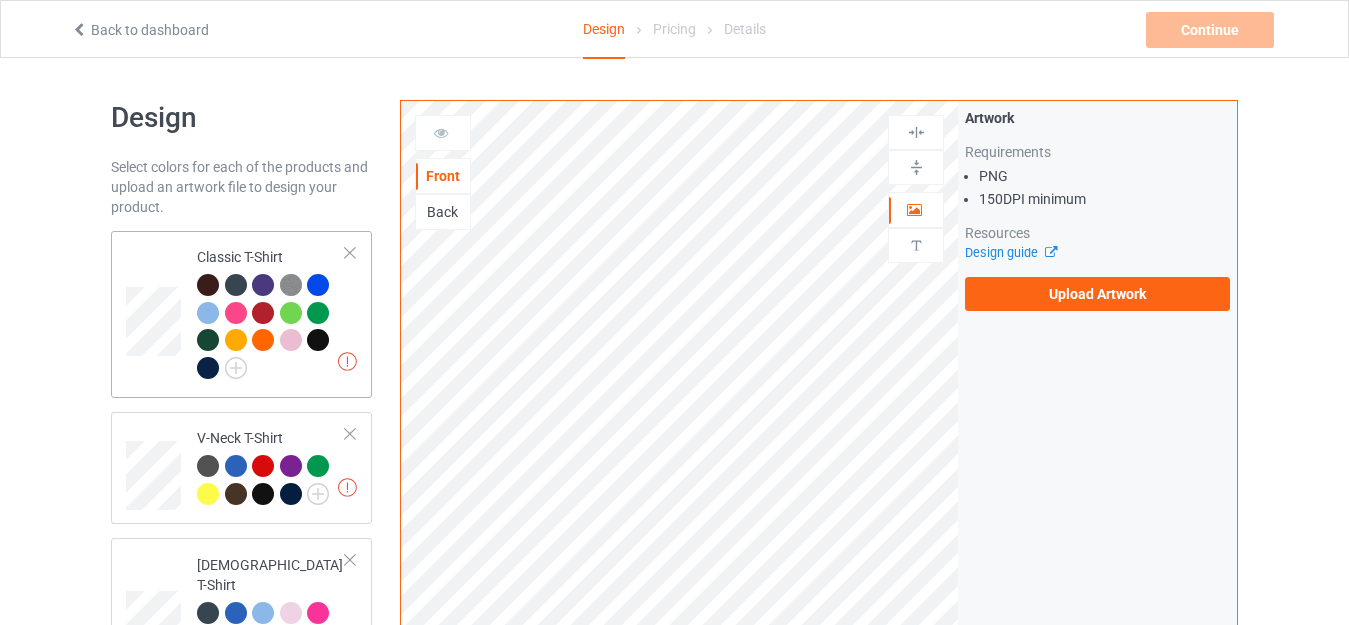 click on "Classic T-Shirt" at bounding box center (271, 312) 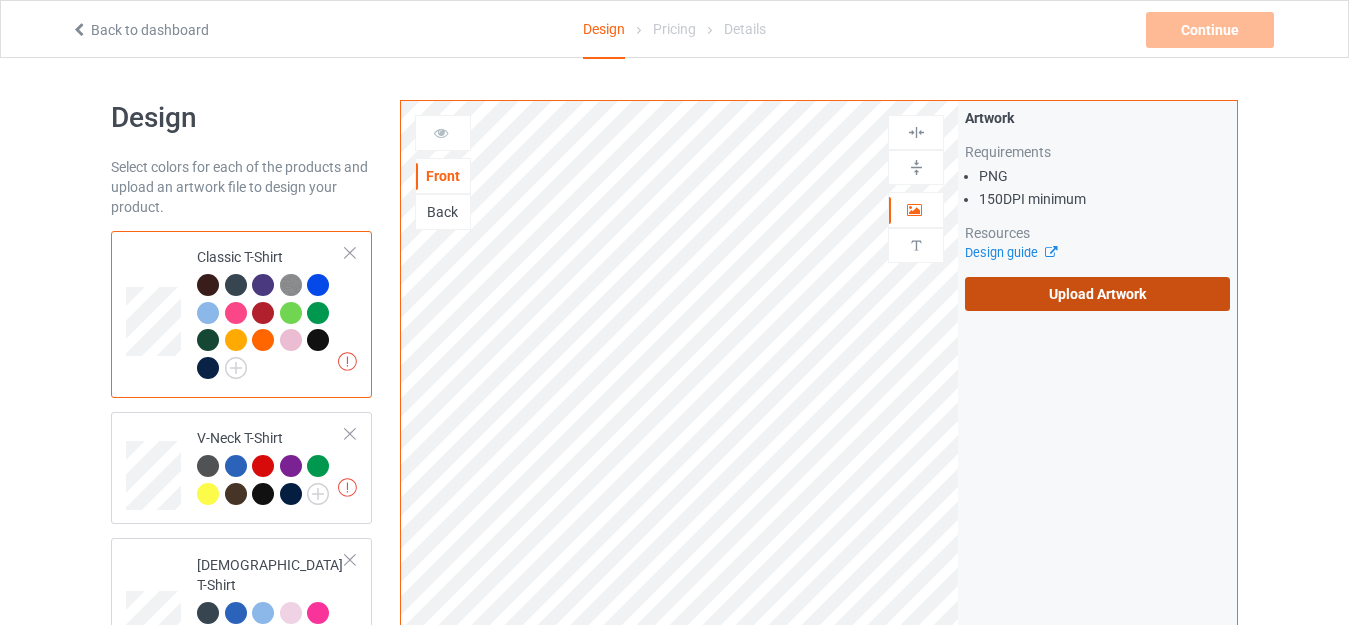 click on "Upload Artwork" at bounding box center [1097, 294] 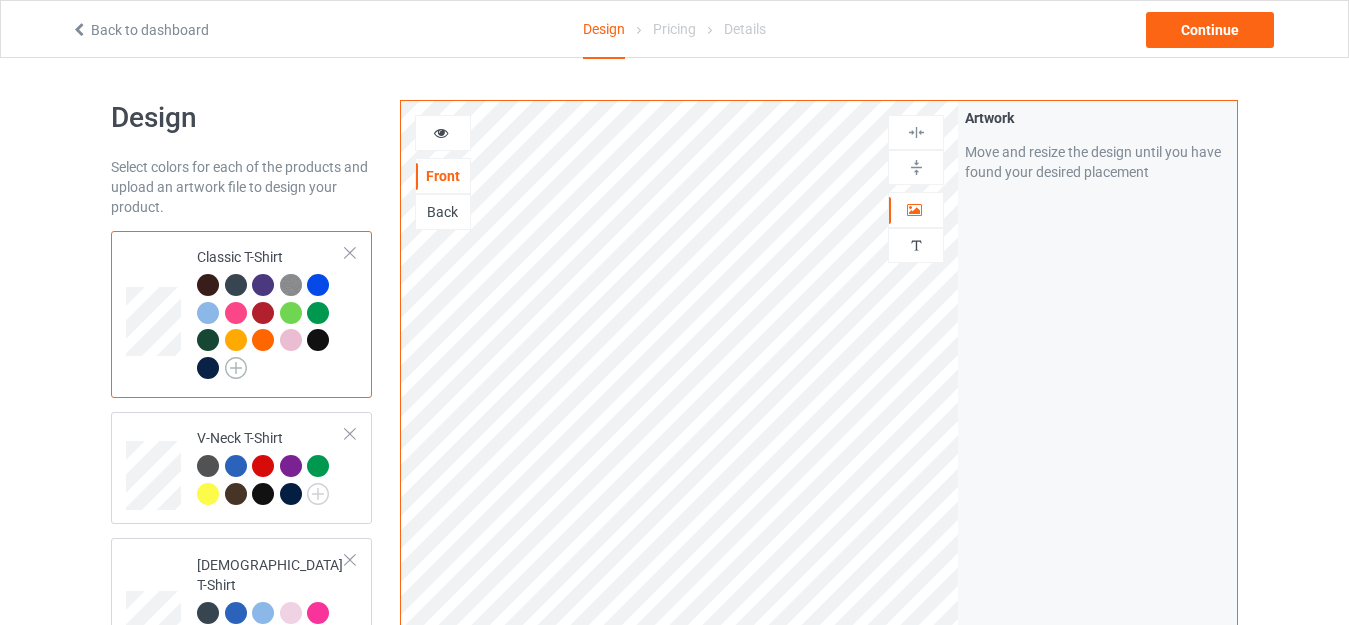 click at bounding box center (236, 368) 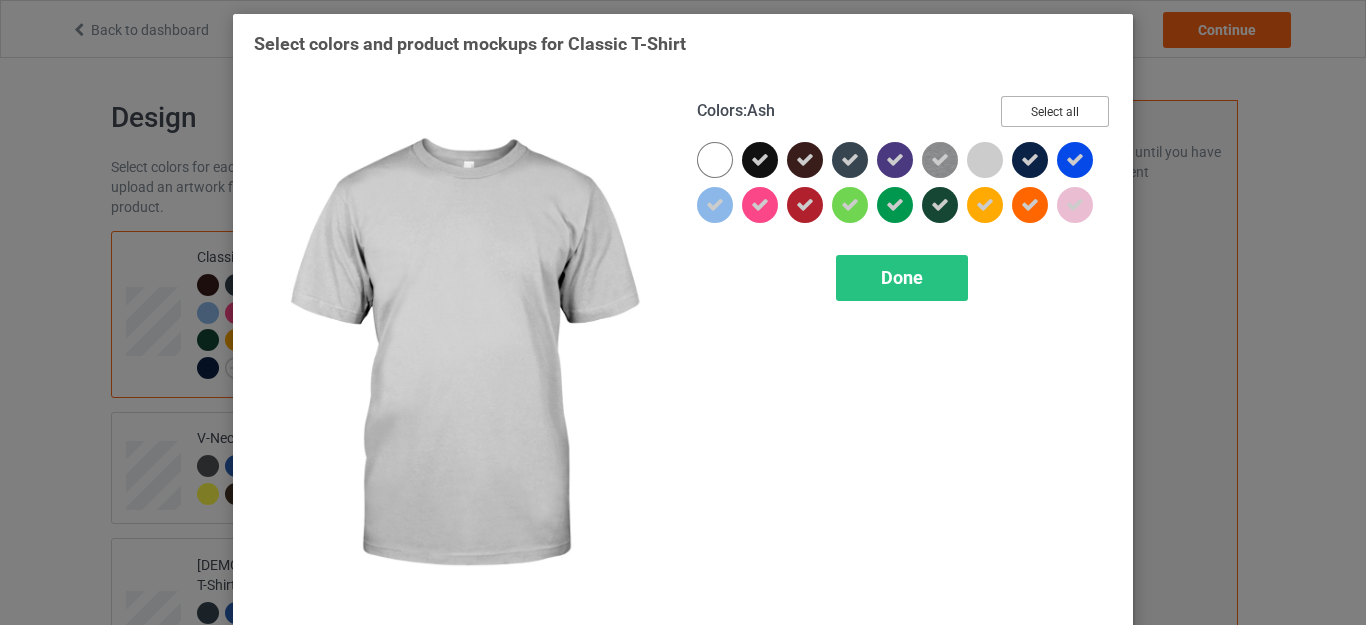 click on "Select all" at bounding box center (1055, 111) 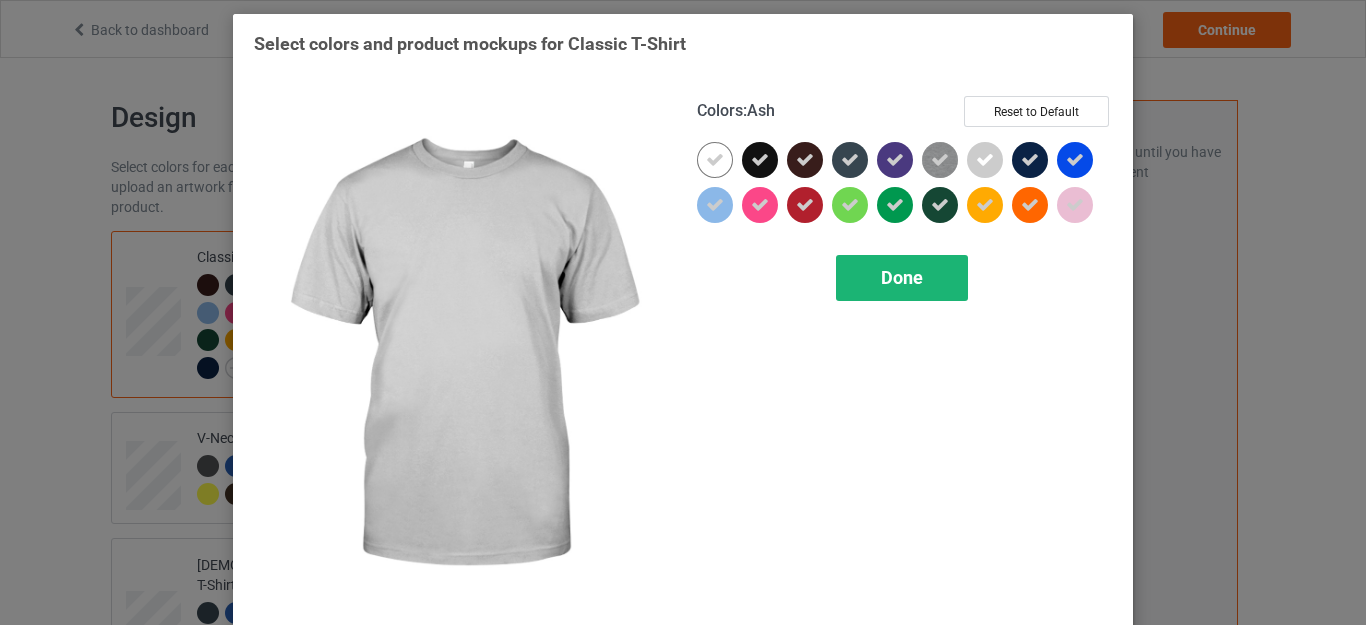 click on "Done" at bounding box center [902, 277] 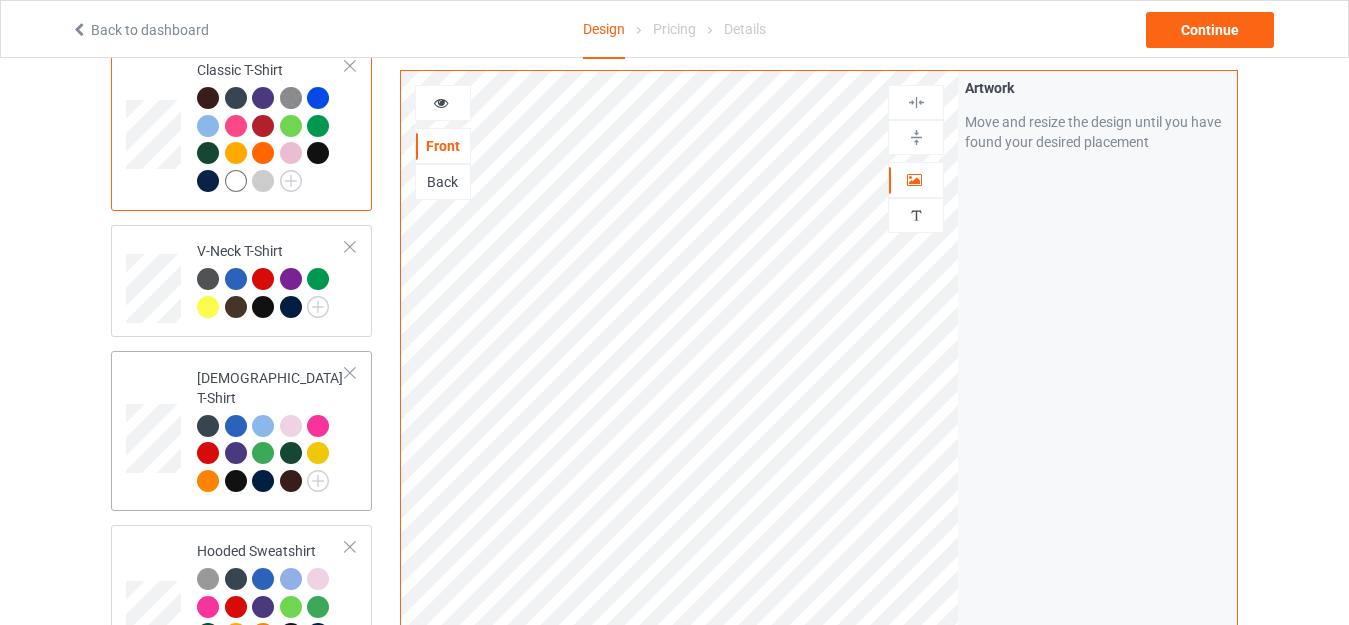 scroll, scrollTop: 200, scrollLeft: 0, axis: vertical 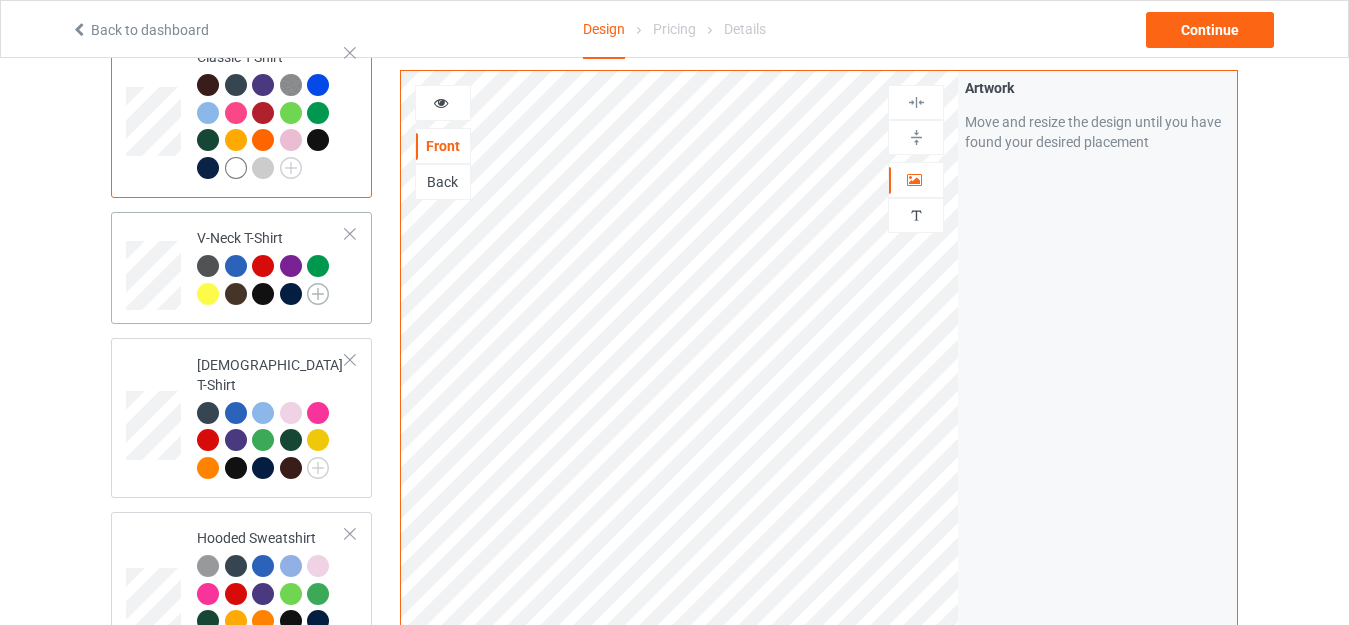 click at bounding box center [318, 294] 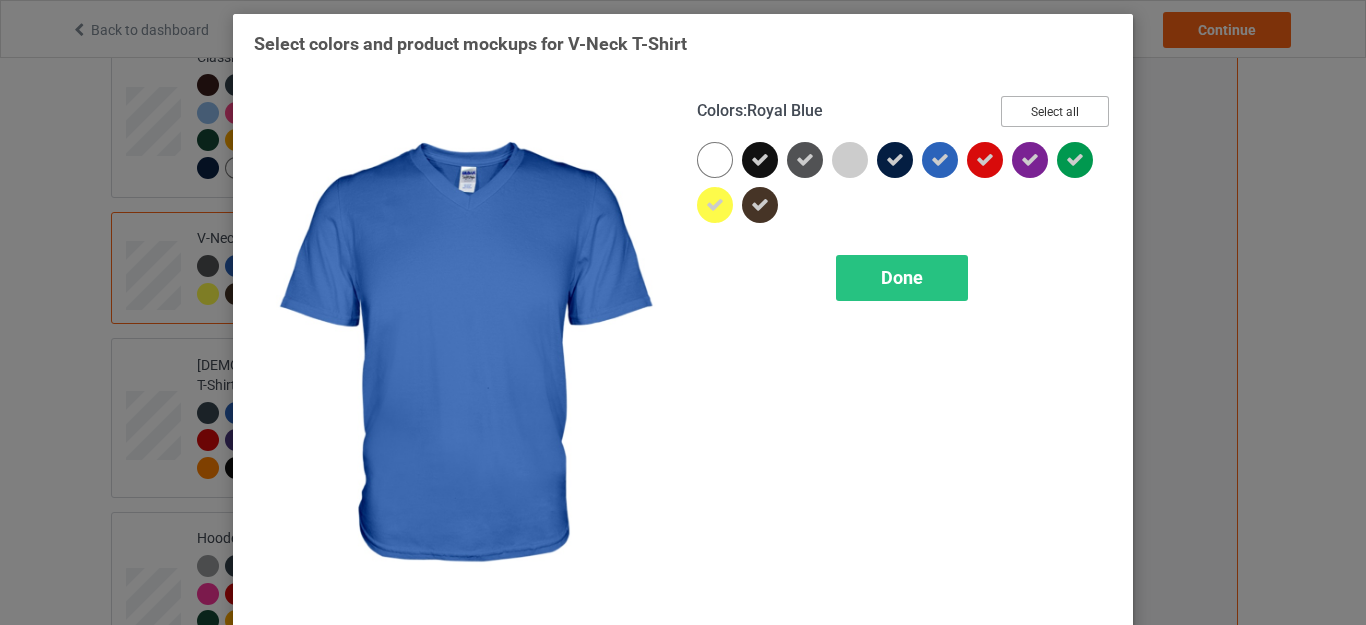 click on "Select all" at bounding box center (1055, 111) 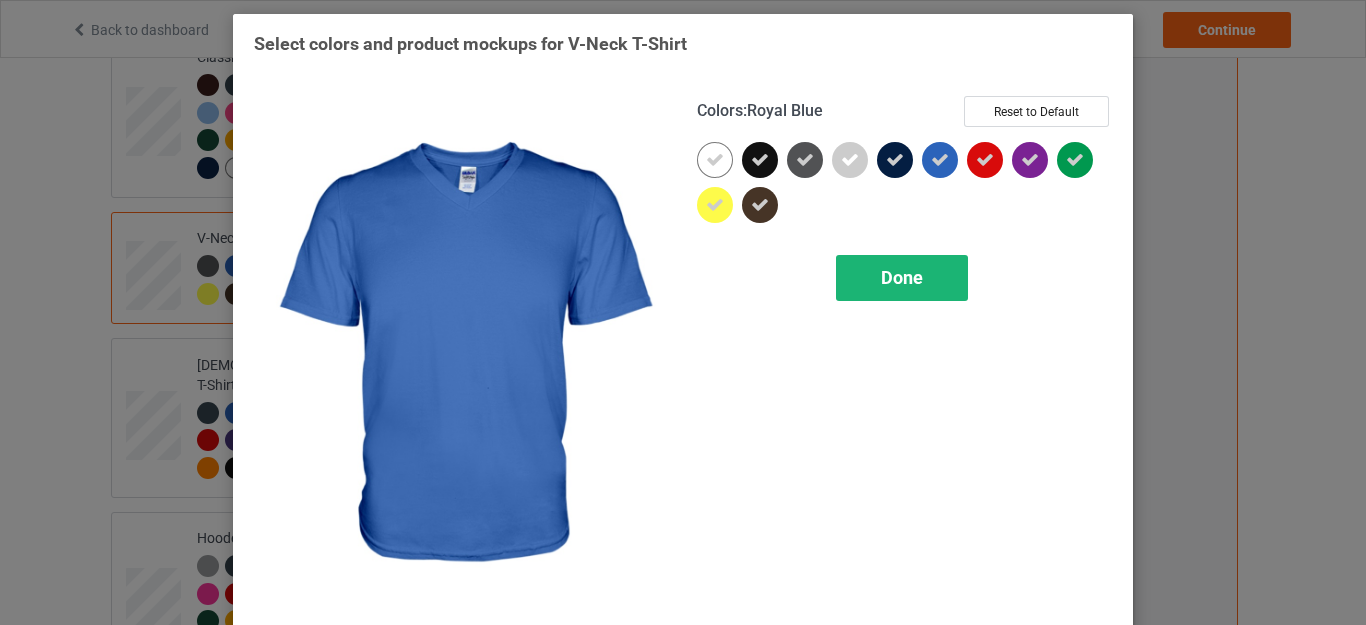 click on "Done" at bounding box center [902, 277] 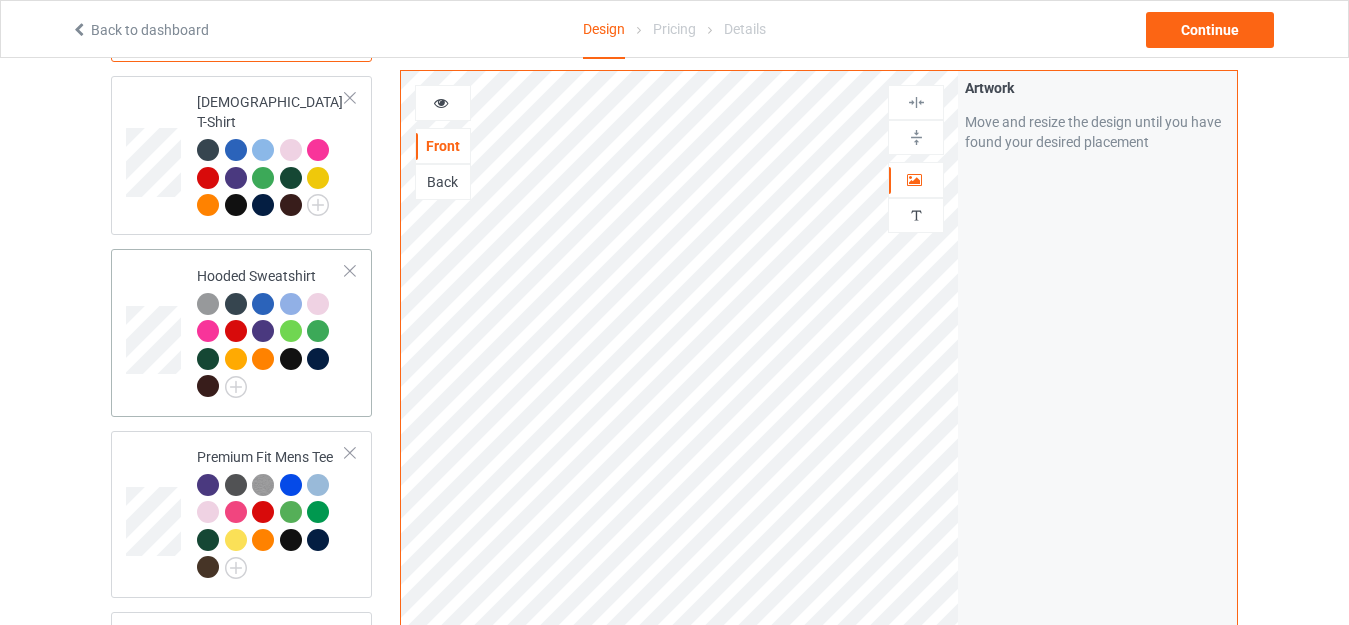 scroll, scrollTop: 500, scrollLeft: 0, axis: vertical 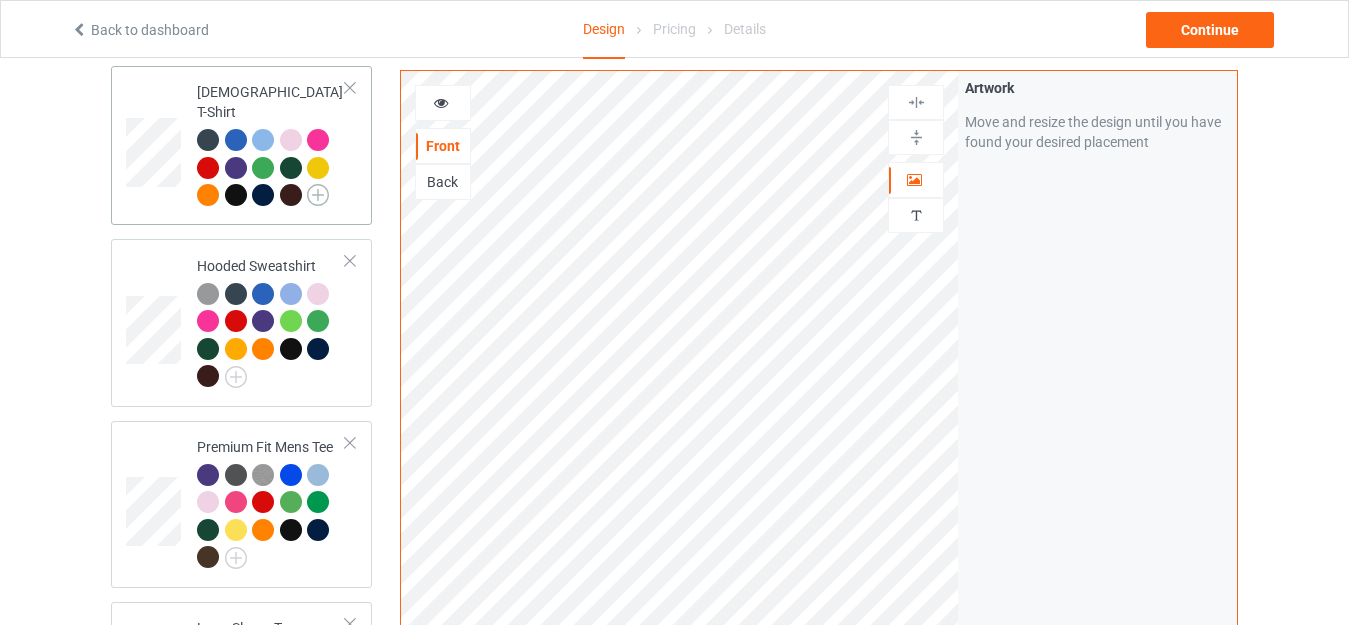 click at bounding box center (318, 195) 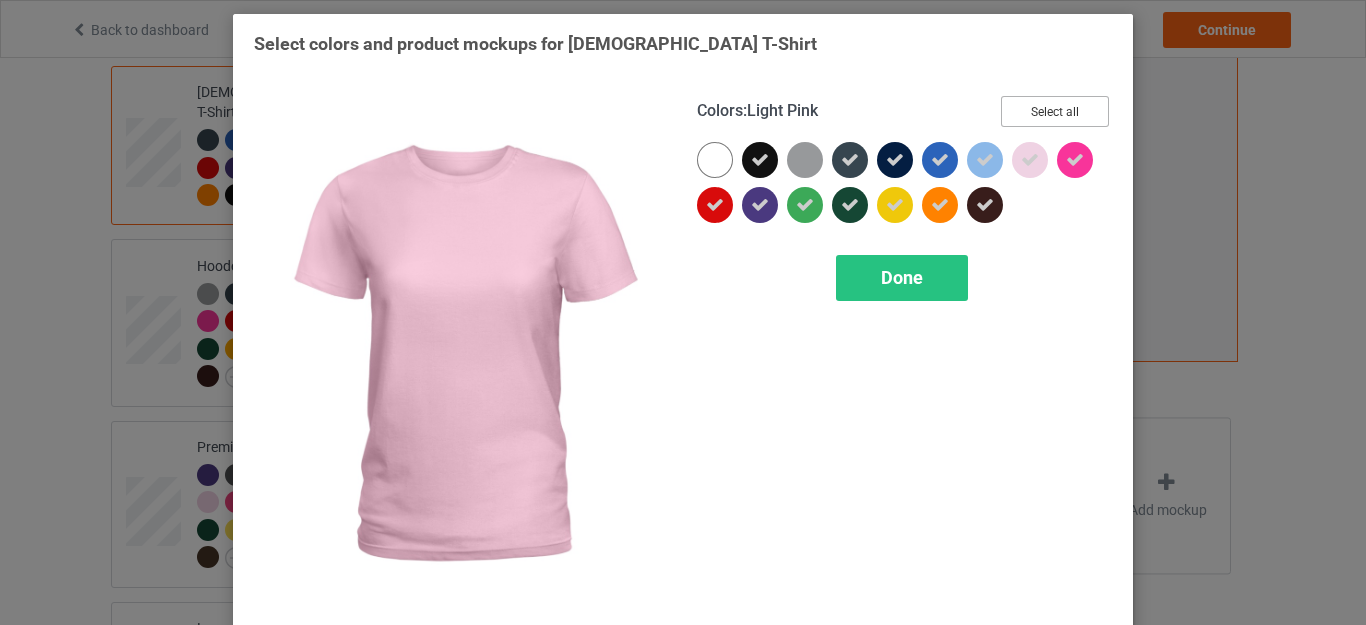 click on "Select all" at bounding box center [1055, 111] 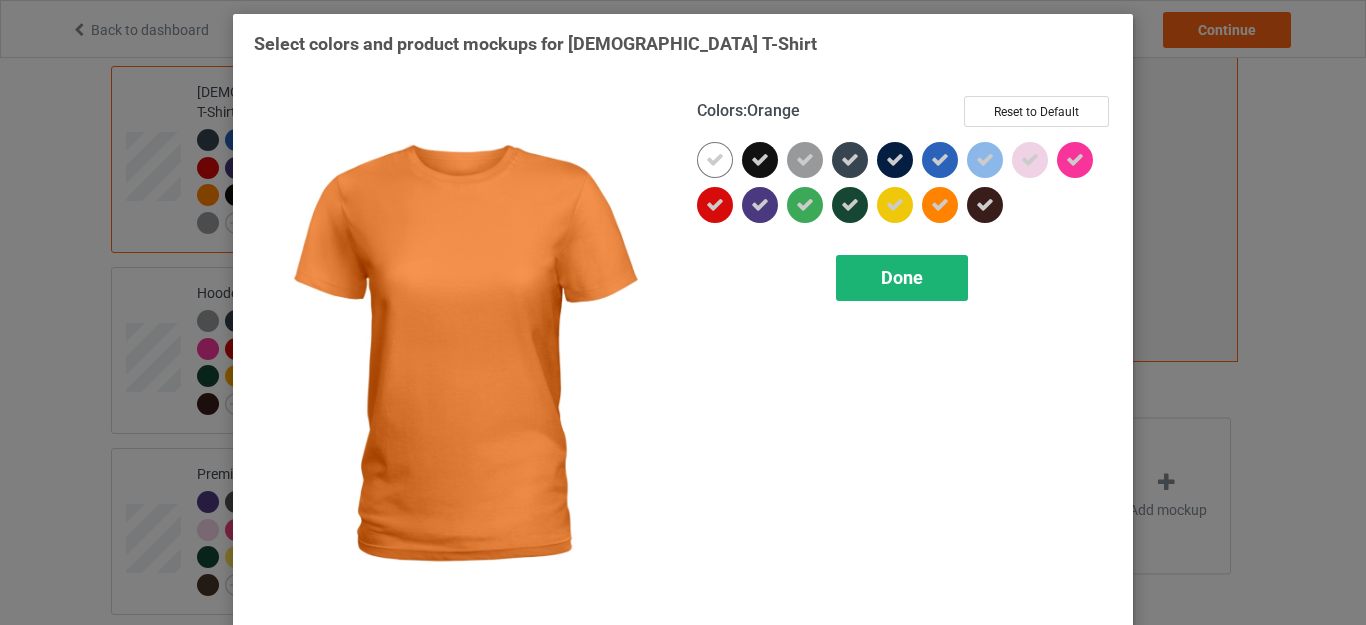 click on "Done" at bounding box center [902, 277] 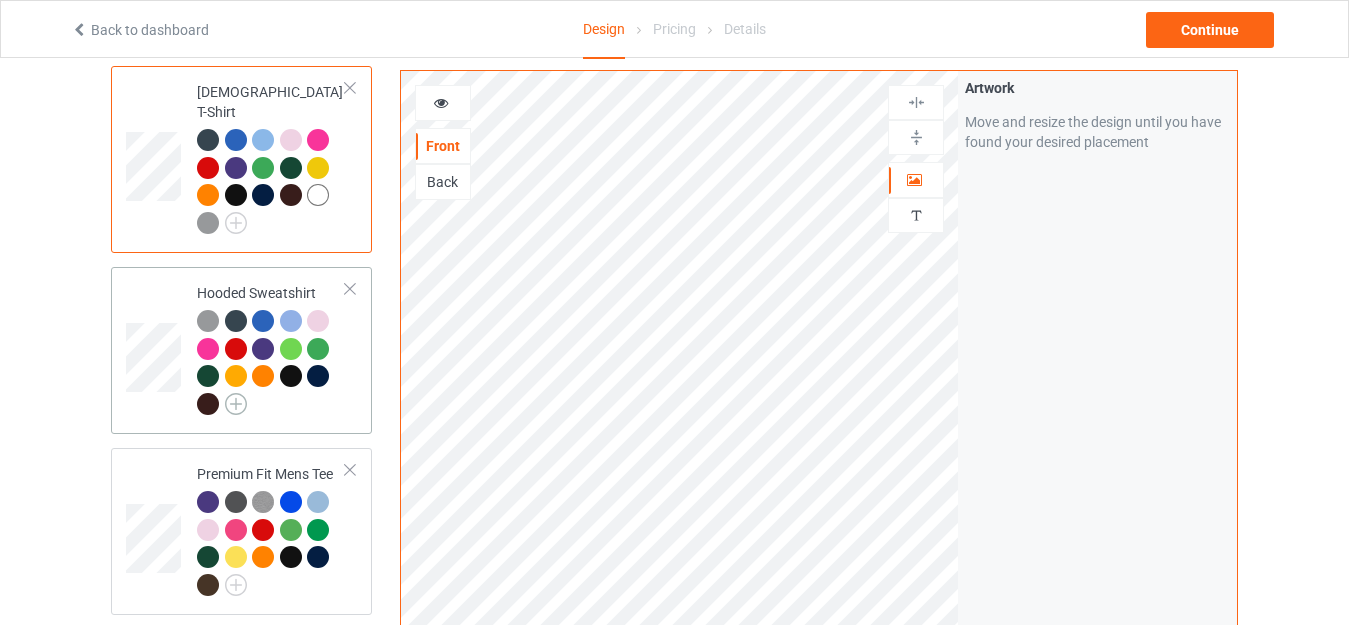 click at bounding box center (236, 404) 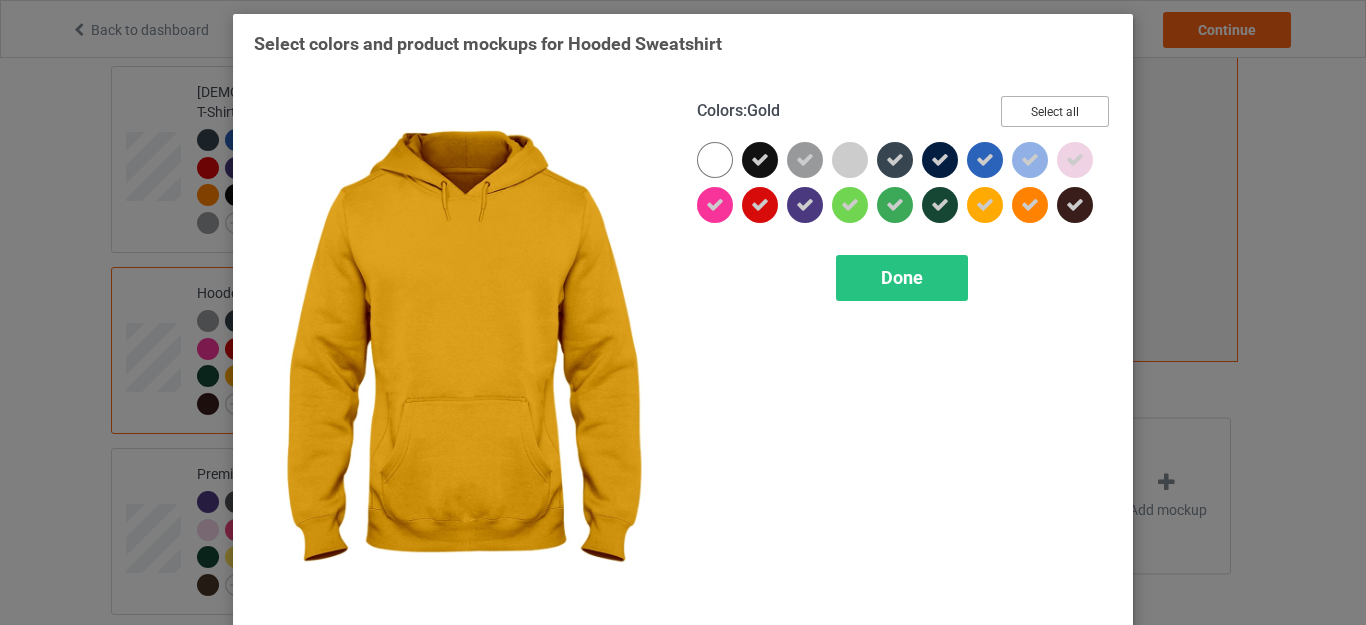 click on "Select all" at bounding box center (1055, 111) 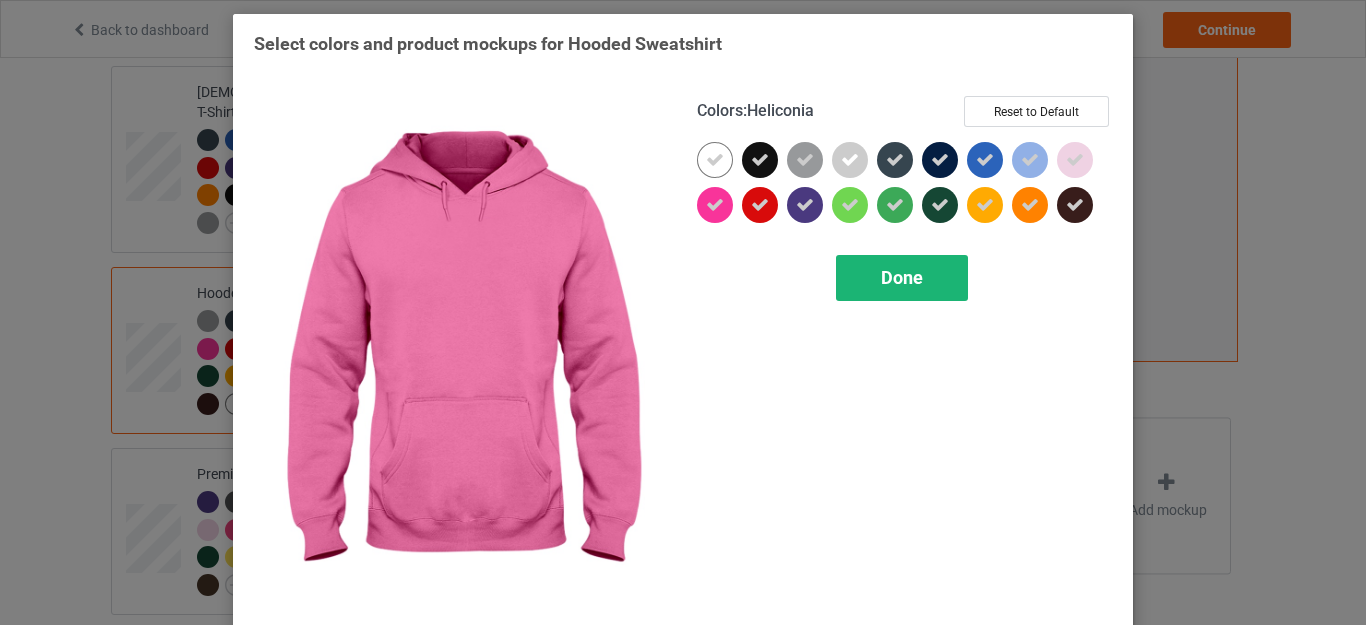 click on "Done" at bounding box center [902, 277] 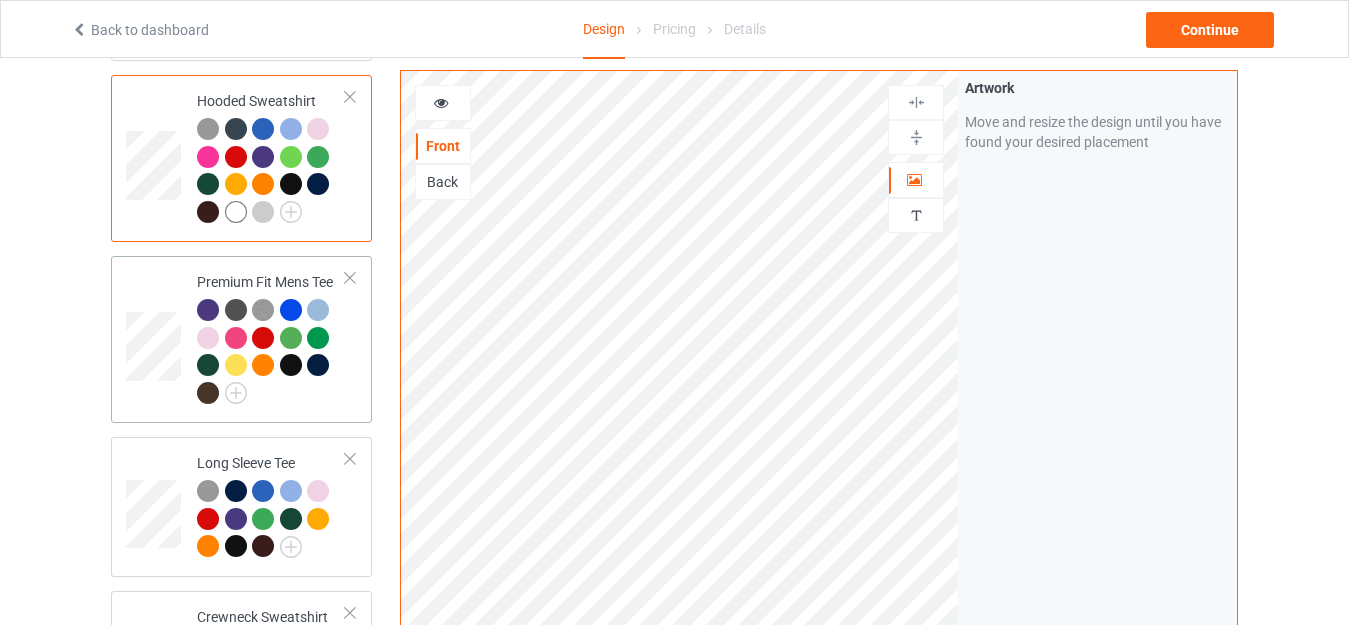 scroll, scrollTop: 700, scrollLeft: 0, axis: vertical 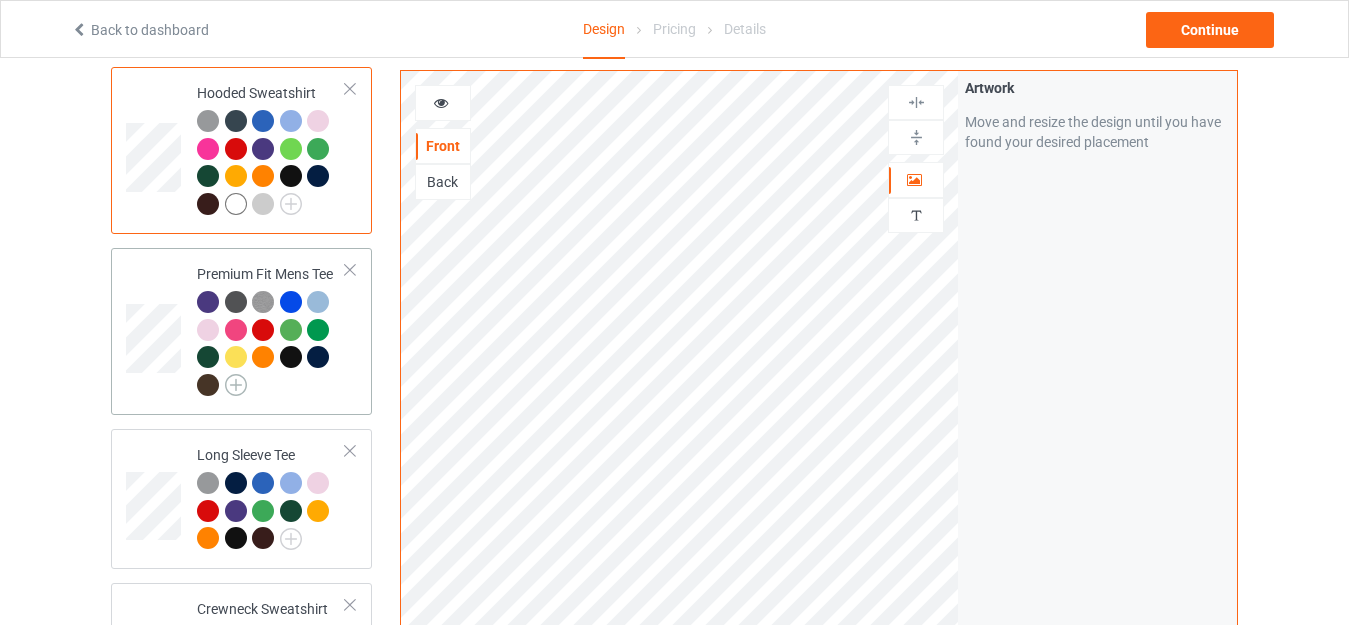 click at bounding box center (236, 385) 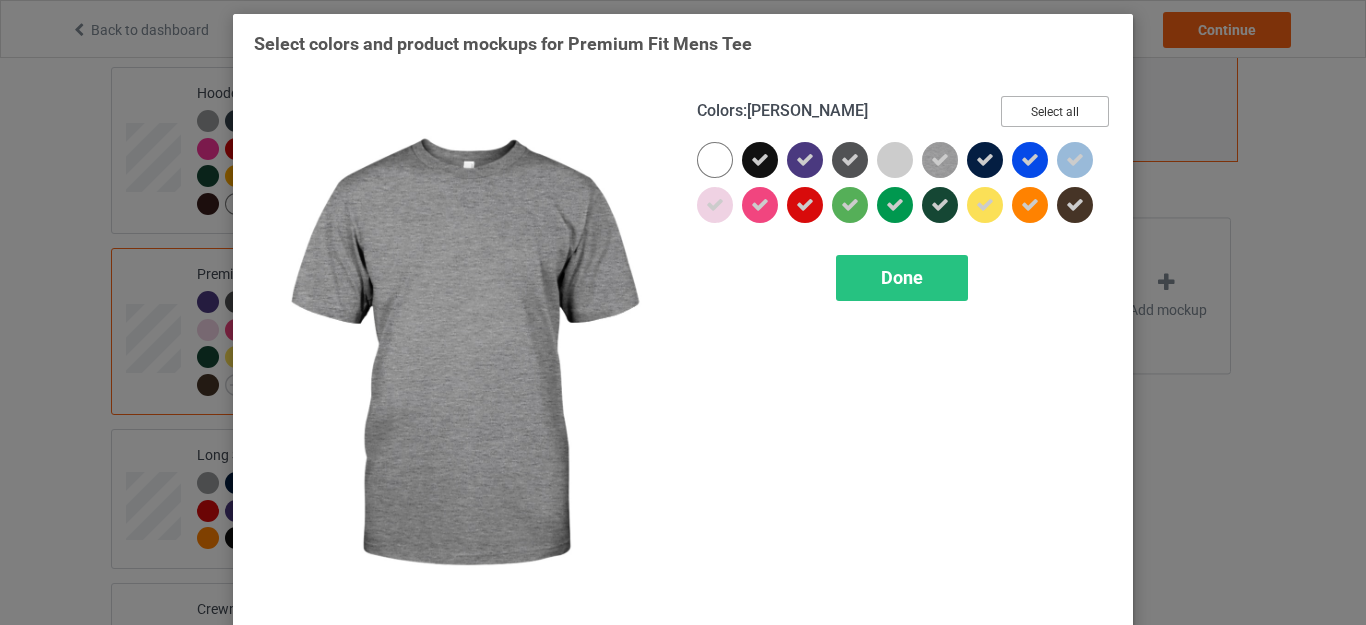 click on "Select all" at bounding box center [1055, 111] 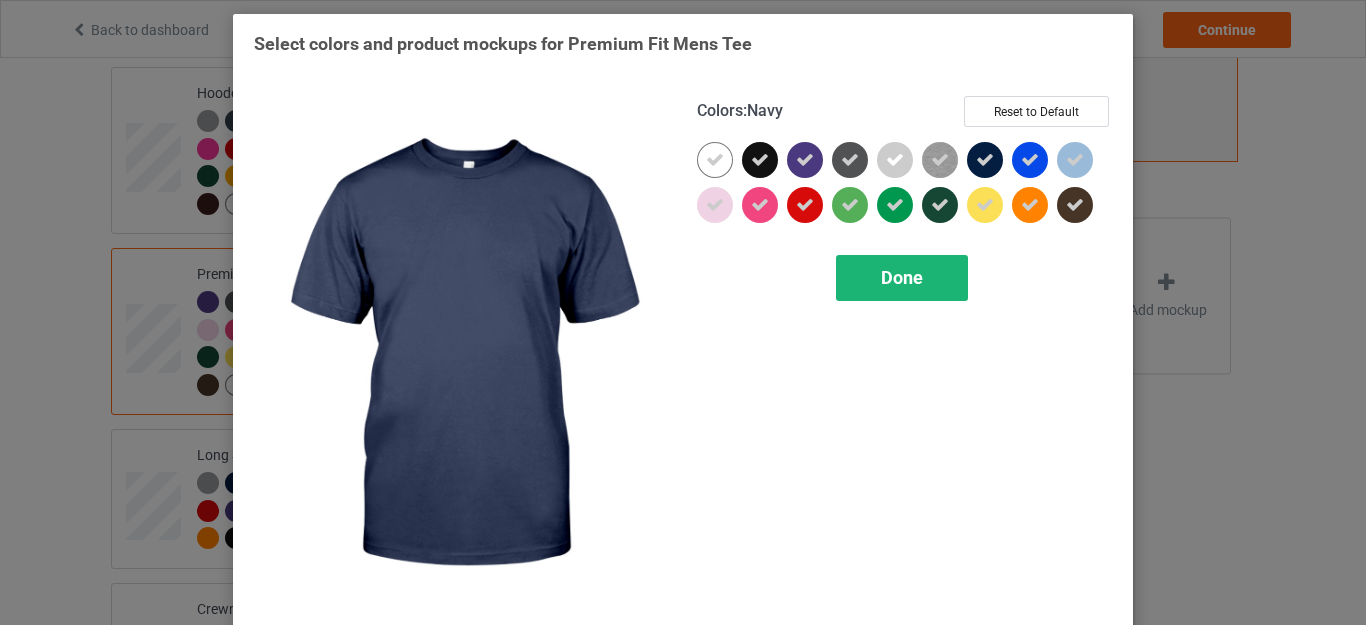 click on "Done" at bounding box center [902, 277] 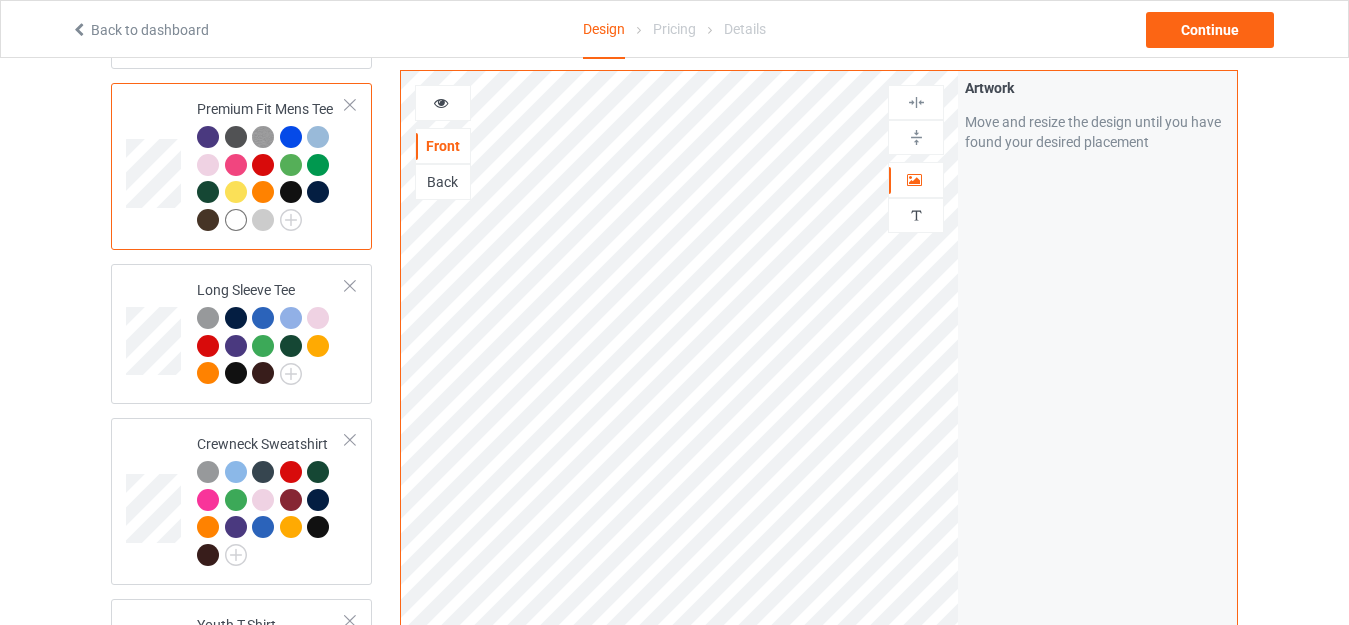 scroll, scrollTop: 900, scrollLeft: 0, axis: vertical 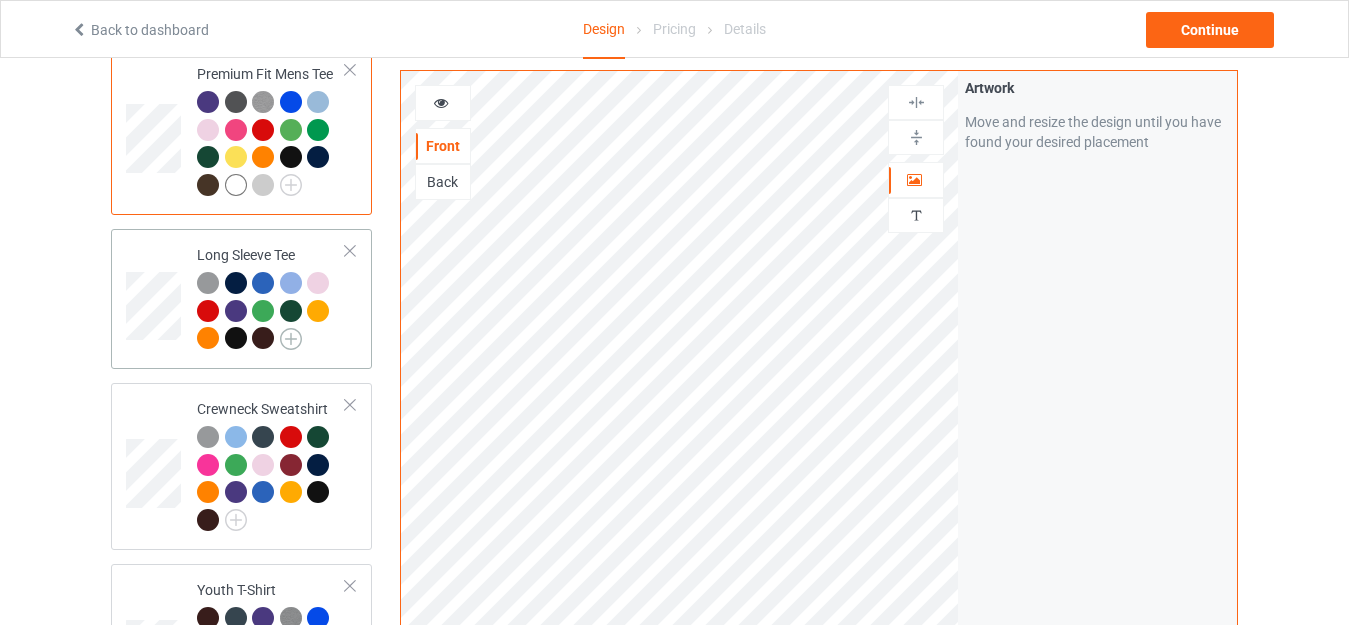 click at bounding box center (291, 339) 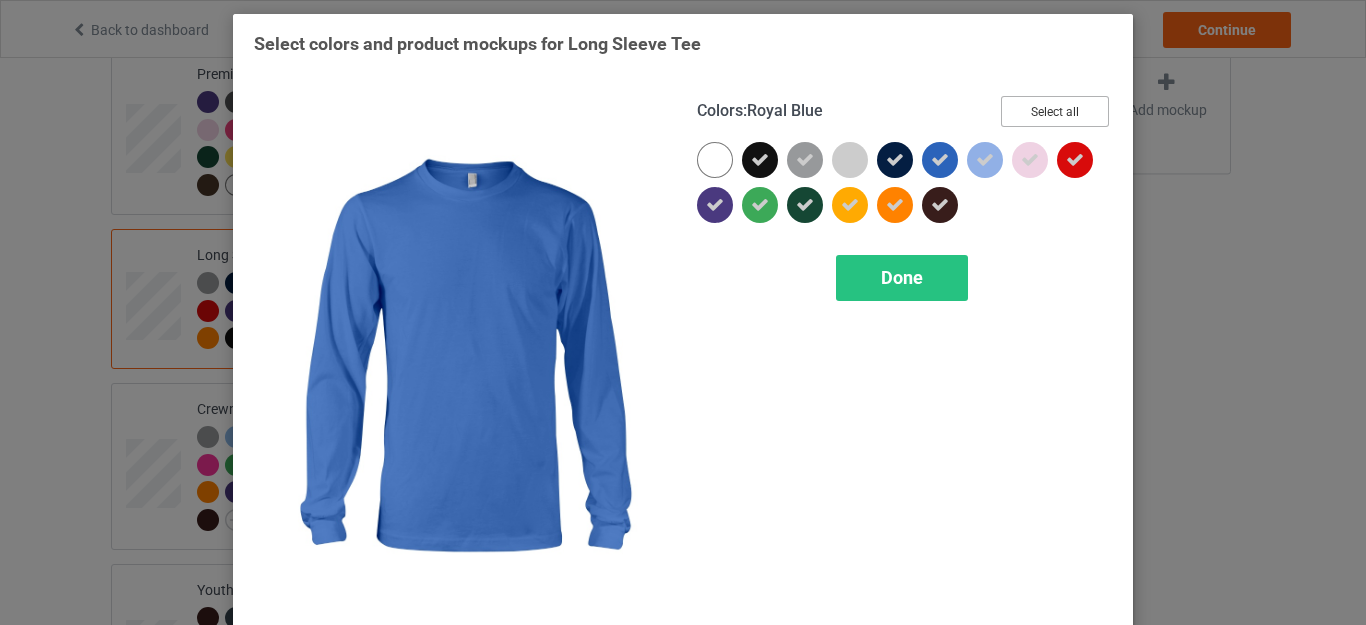 click on "Select all" at bounding box center (1055, 111) 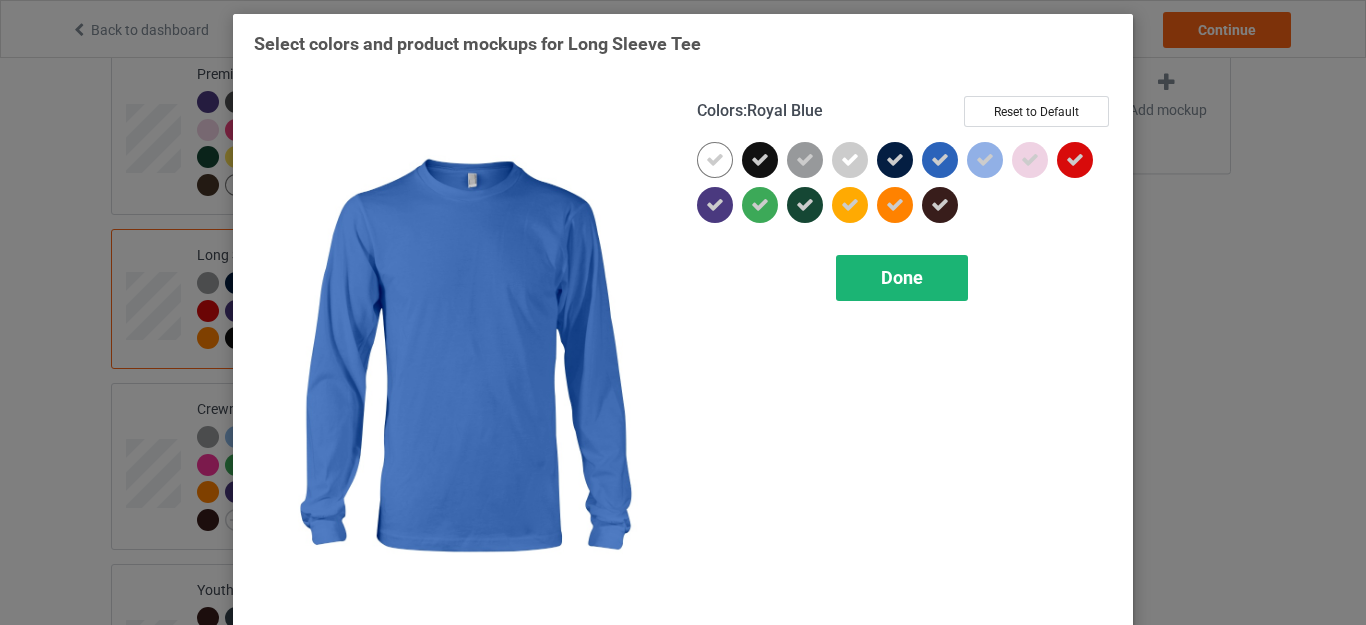 click on "Done" at bounding box center [902, 277] 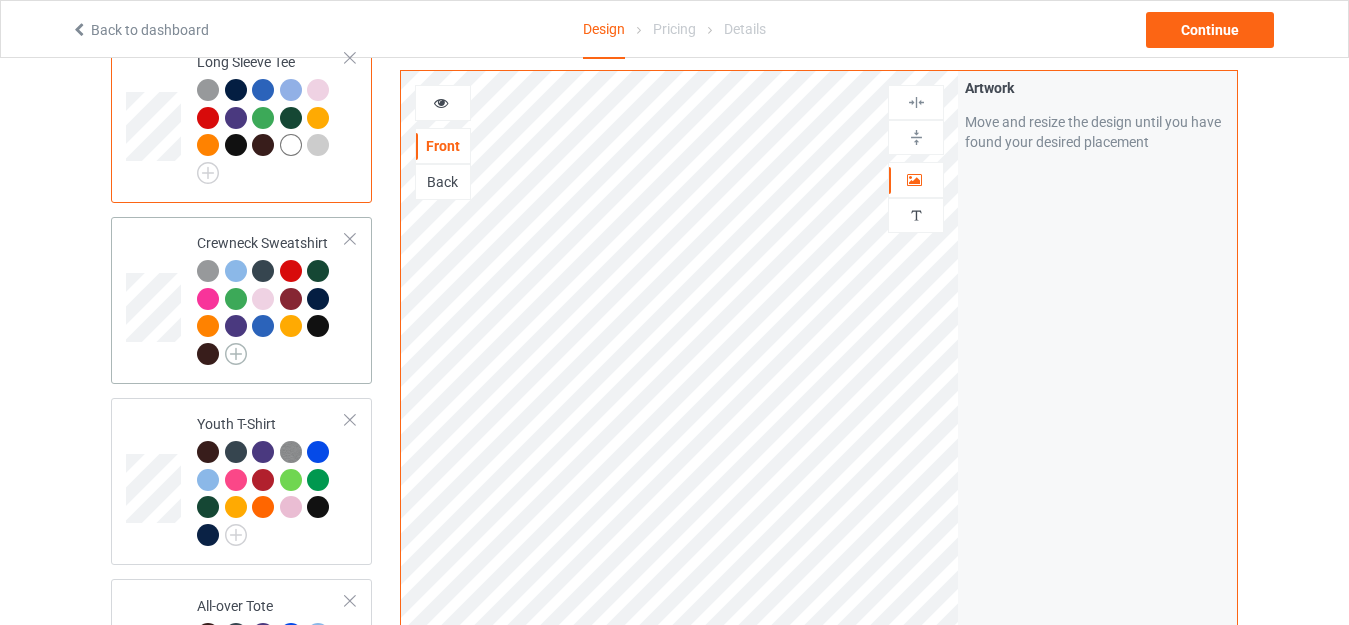 scroll, scrollTop: 1100, scrollLeft: 0, axis: vertical 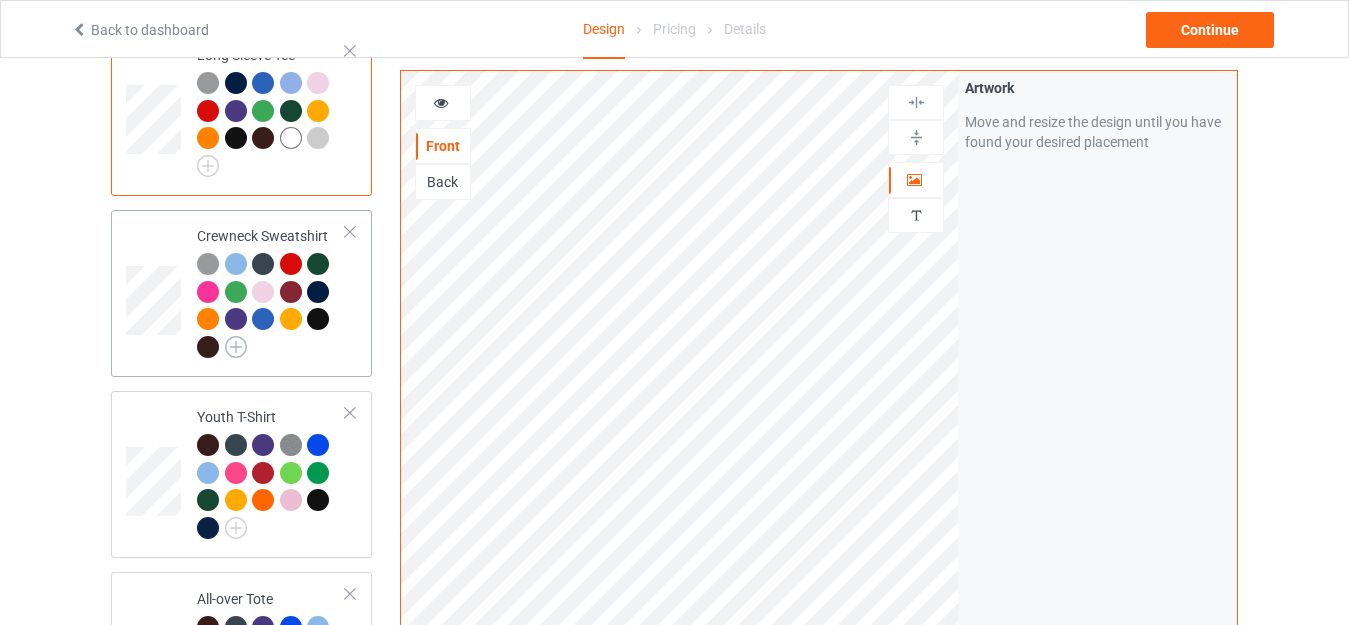 click at bounding box center [236, 347] 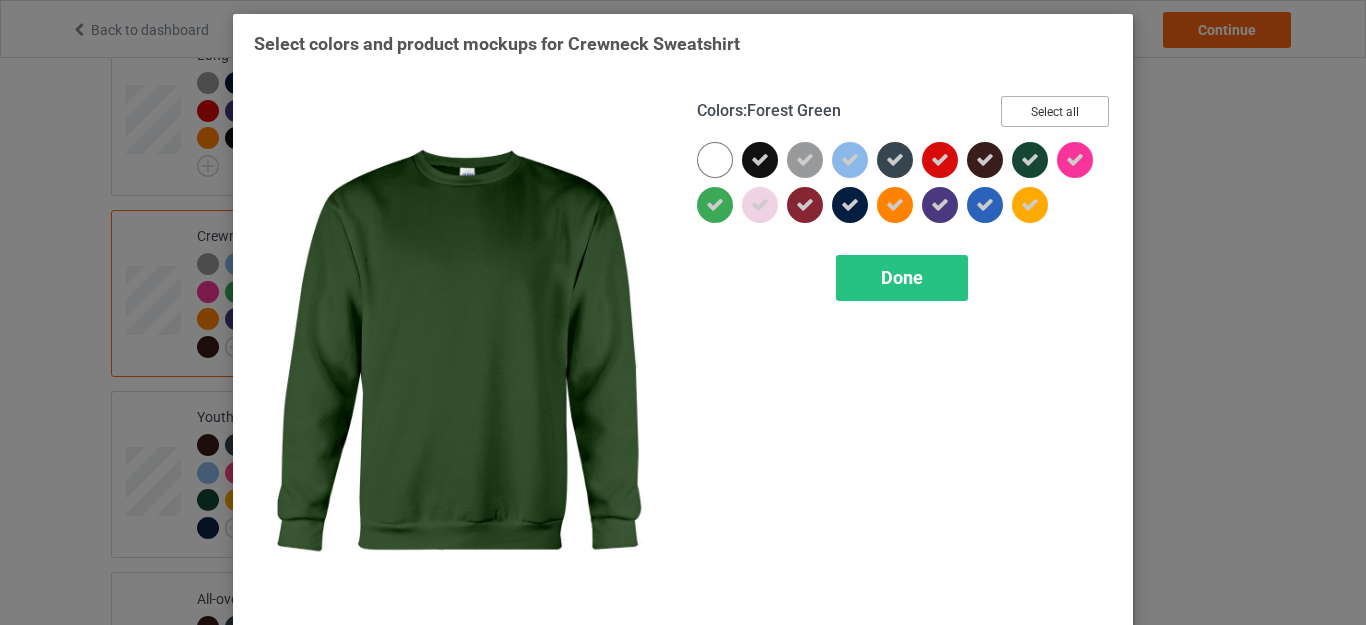 click on "Select all" at bounding box center (1055, 111) 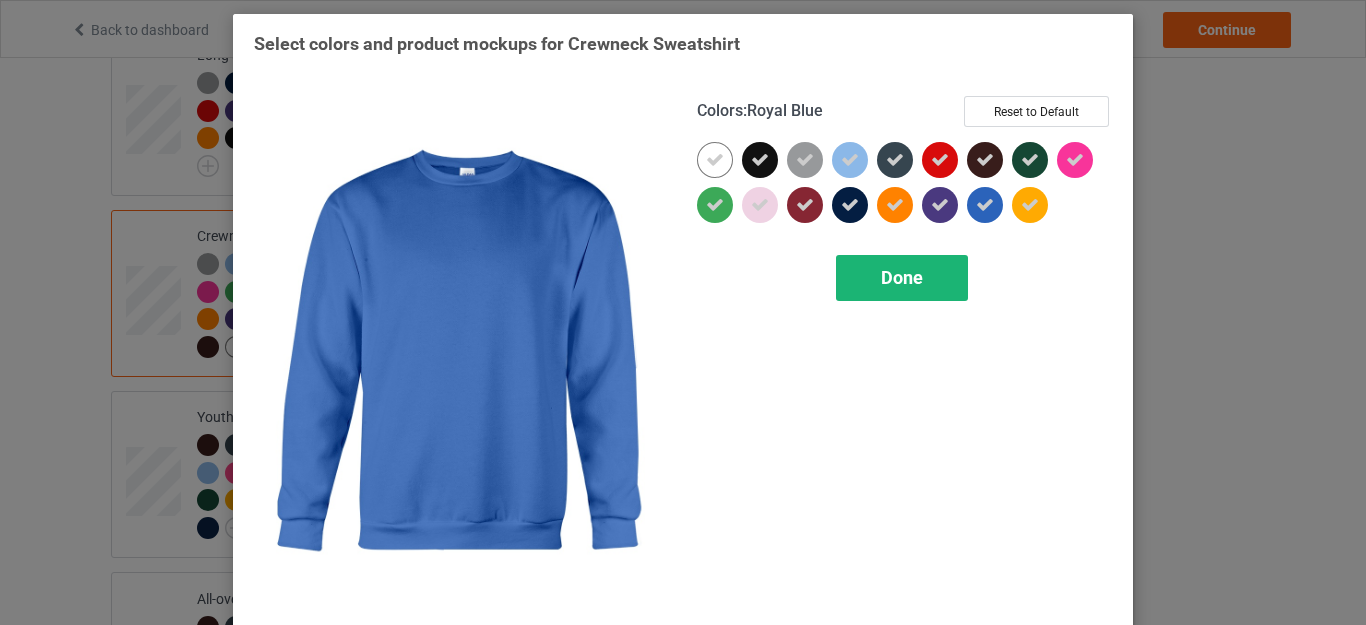 click on "Done" at bounding box center [902, 278] 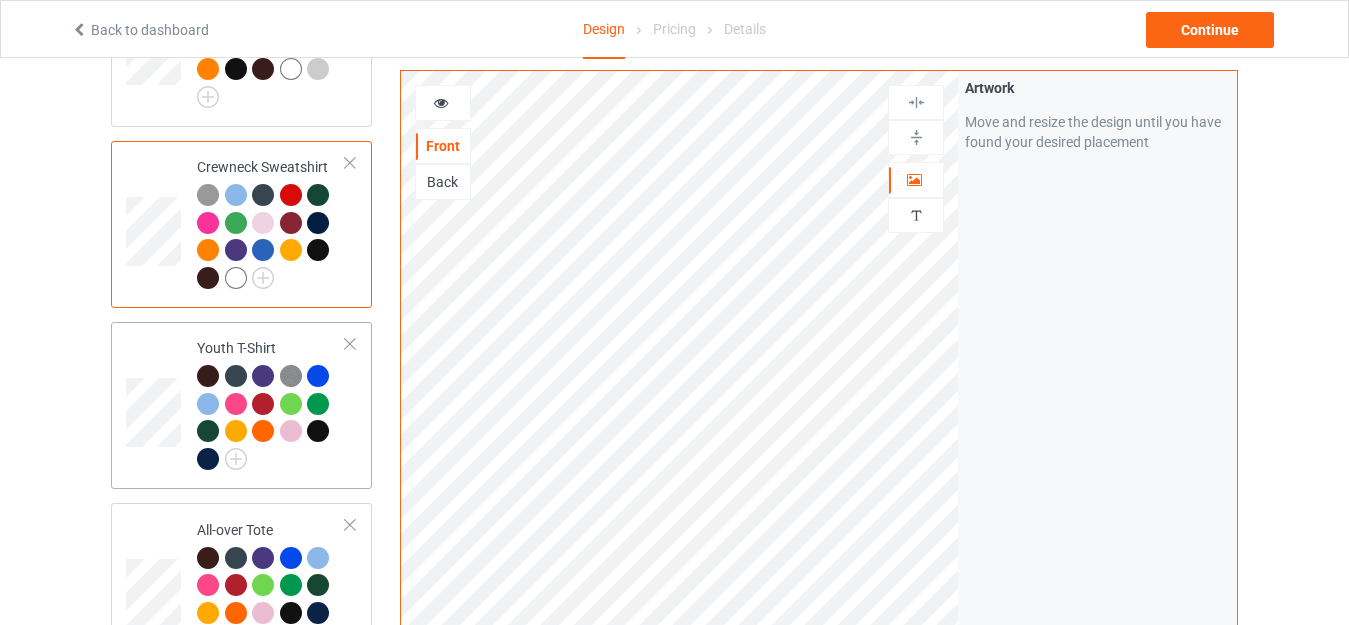 scroll, scrollTop: 1300, scrollLeft: 0, axis: vertical 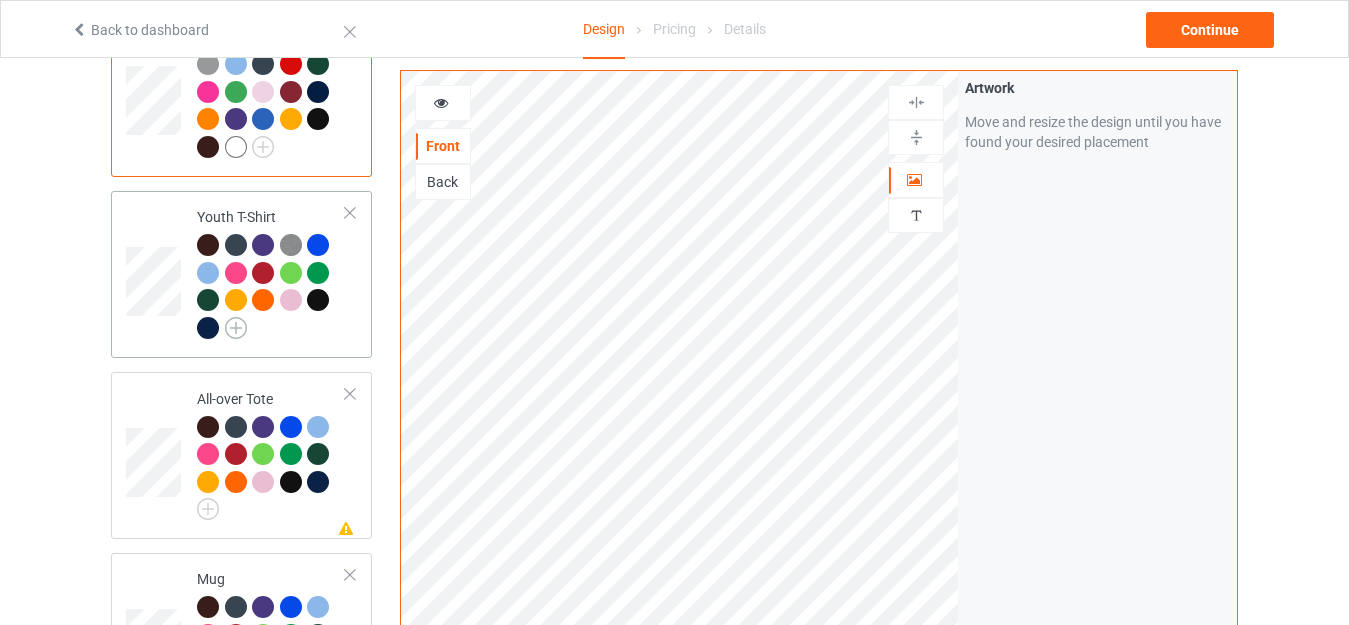 click at bounding box center [236, 328] 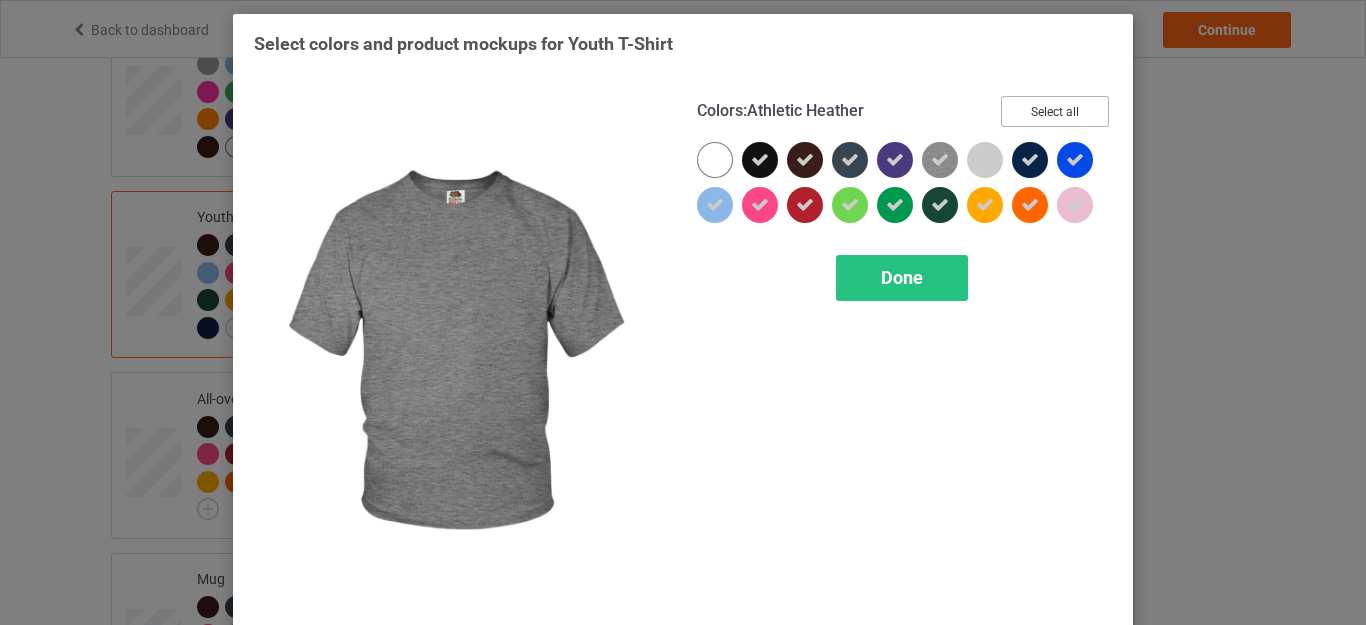 click on "Select all" at bounding box center (1055, 111) 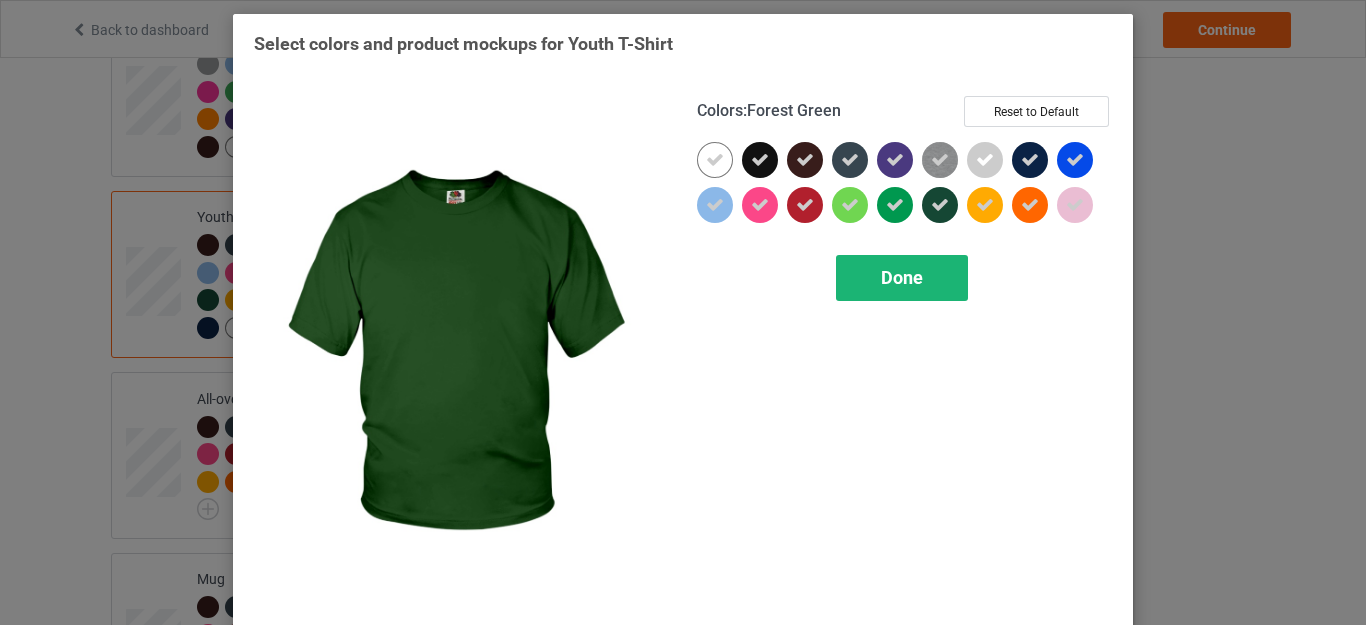 click on "Done" at bounding box center [902, 277] 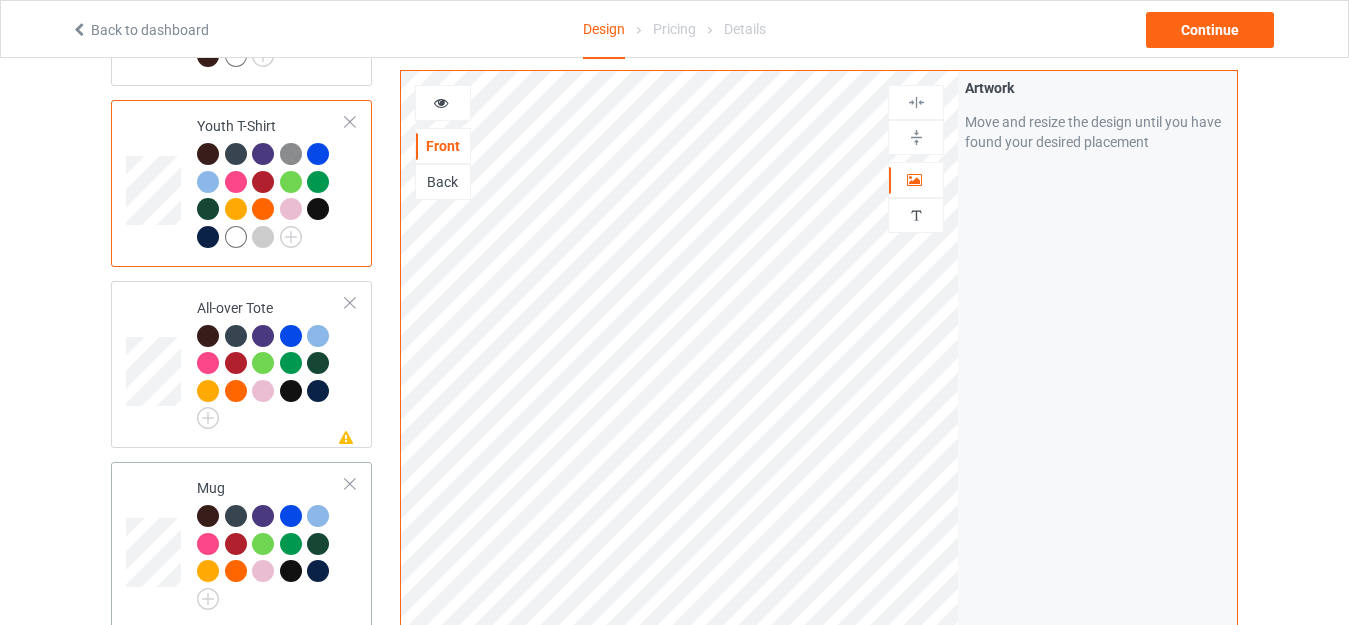 scroll, scrollTop: 1500, scrollLeft: 0, axis: vertical 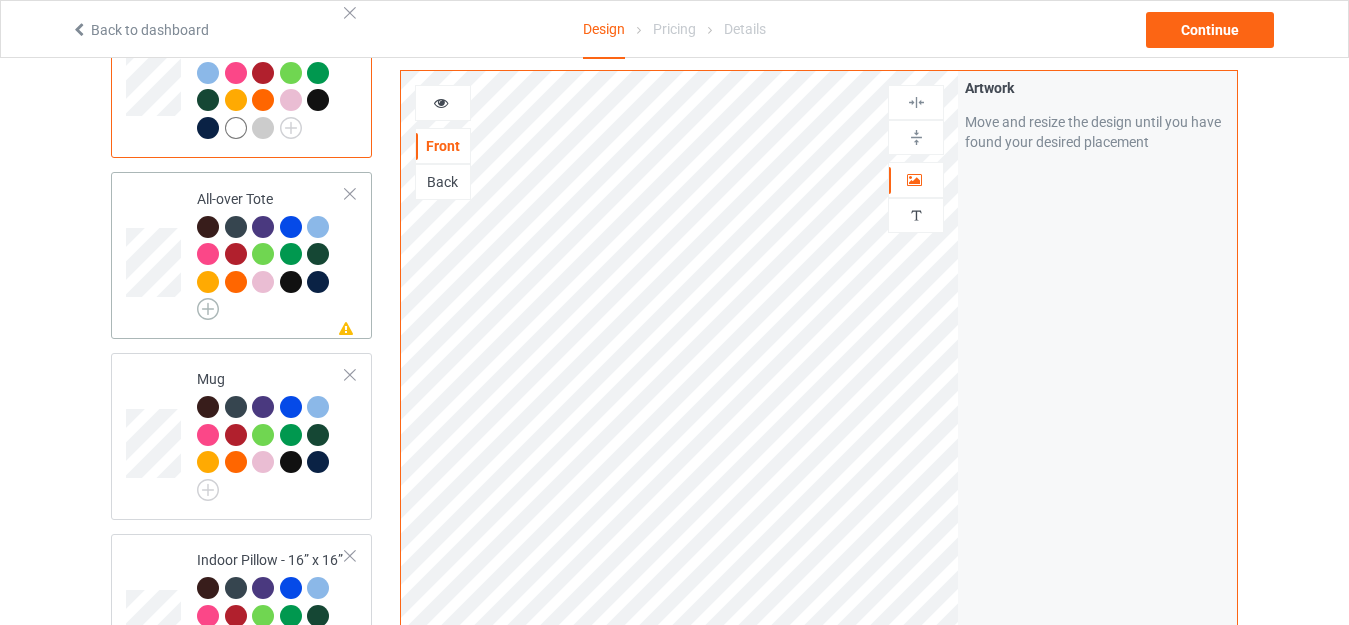 click at bounding box center (208, 309) 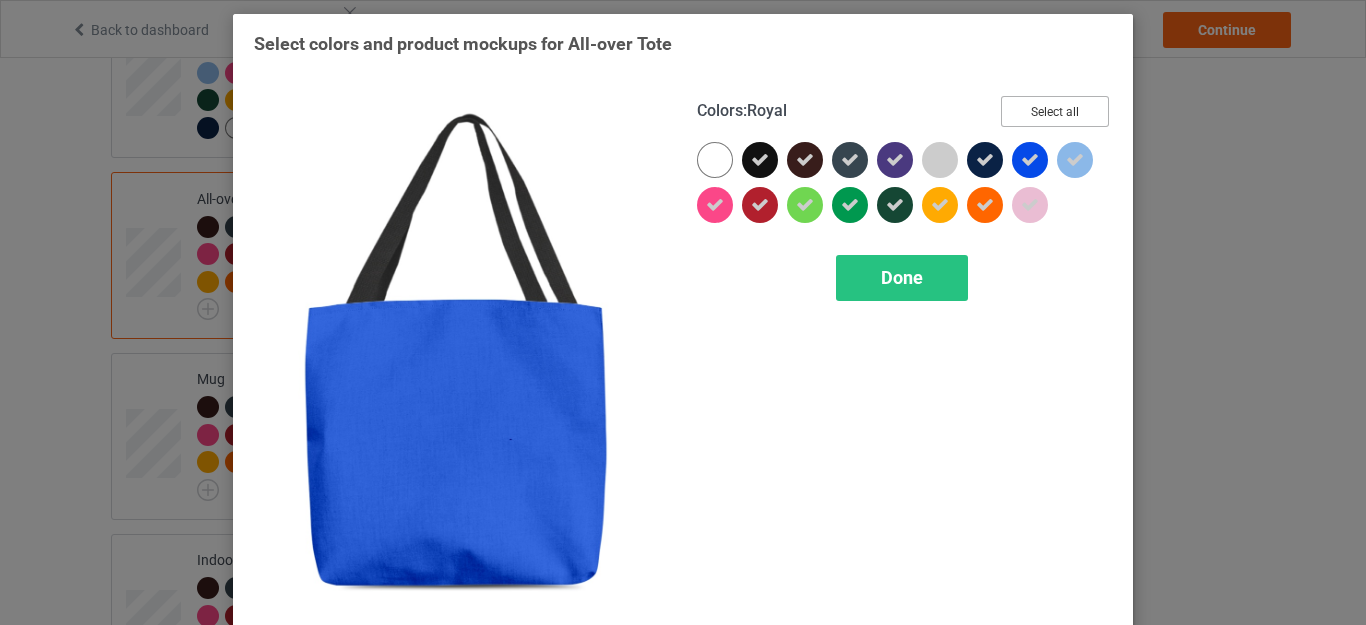 click on "Select all" at bounding box center (1055, 111) 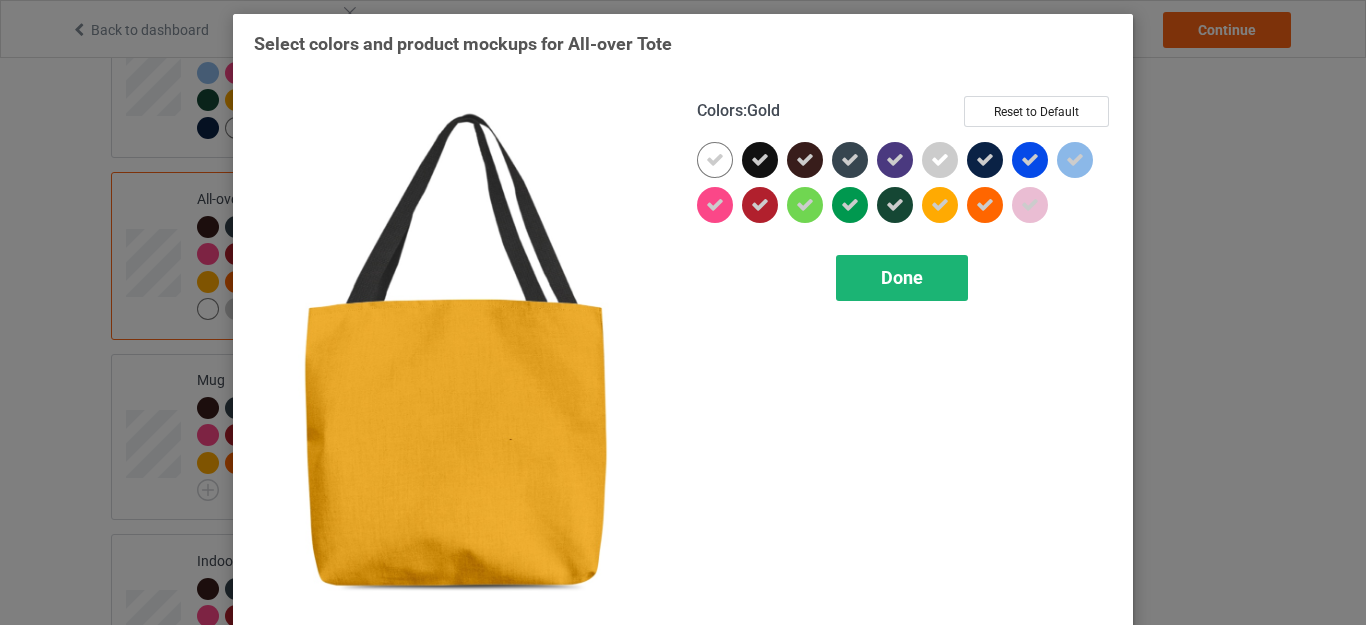 click on "Done" at bounding box center (902, 277) 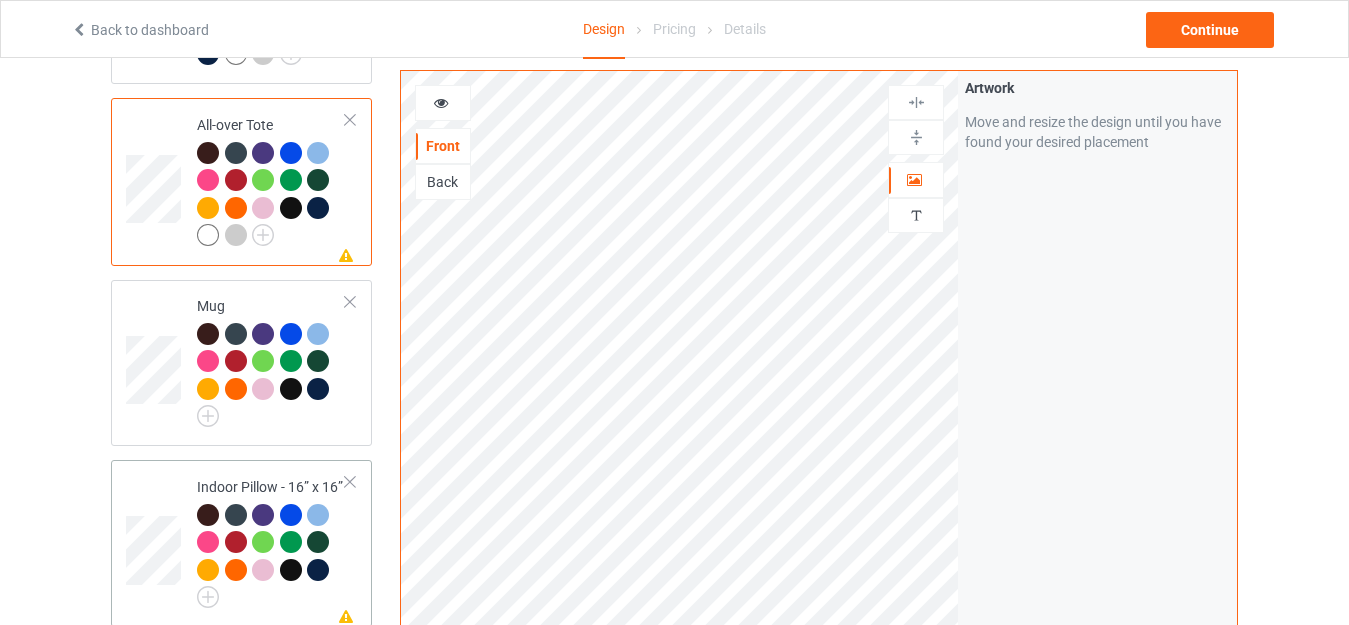 scroll, scrollTop: 1700, scrollLeft: 0, axis: vertical 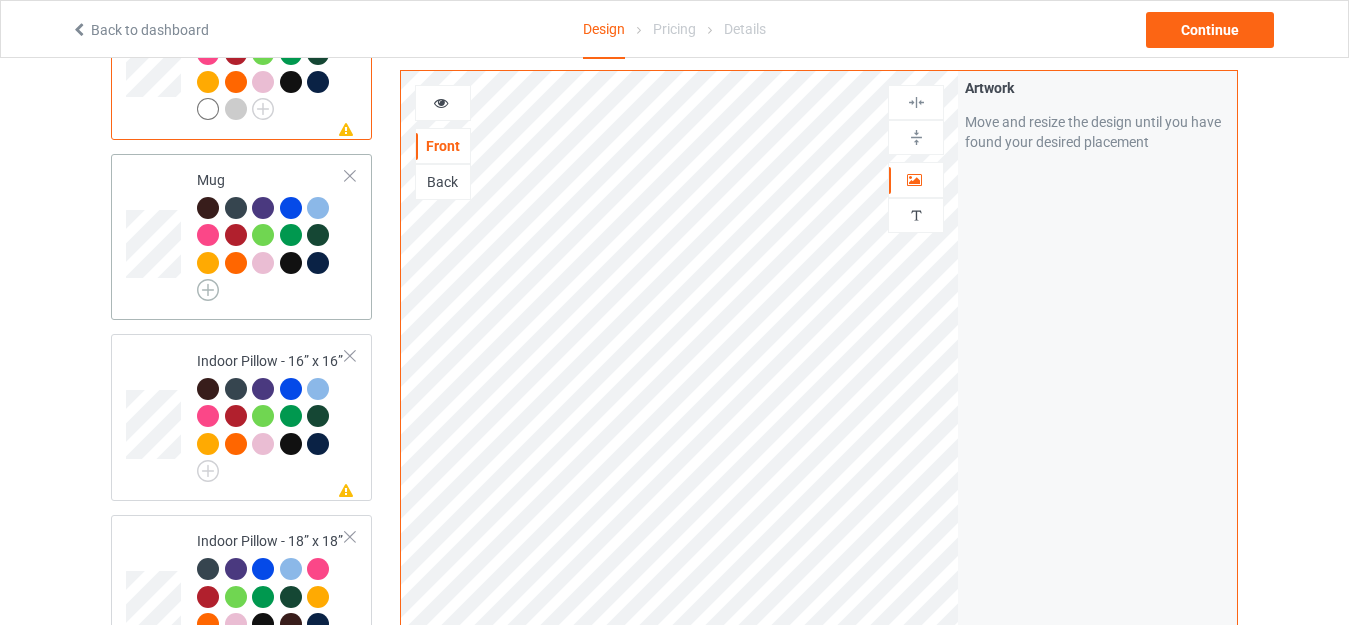click at bounding box center [208, 290] 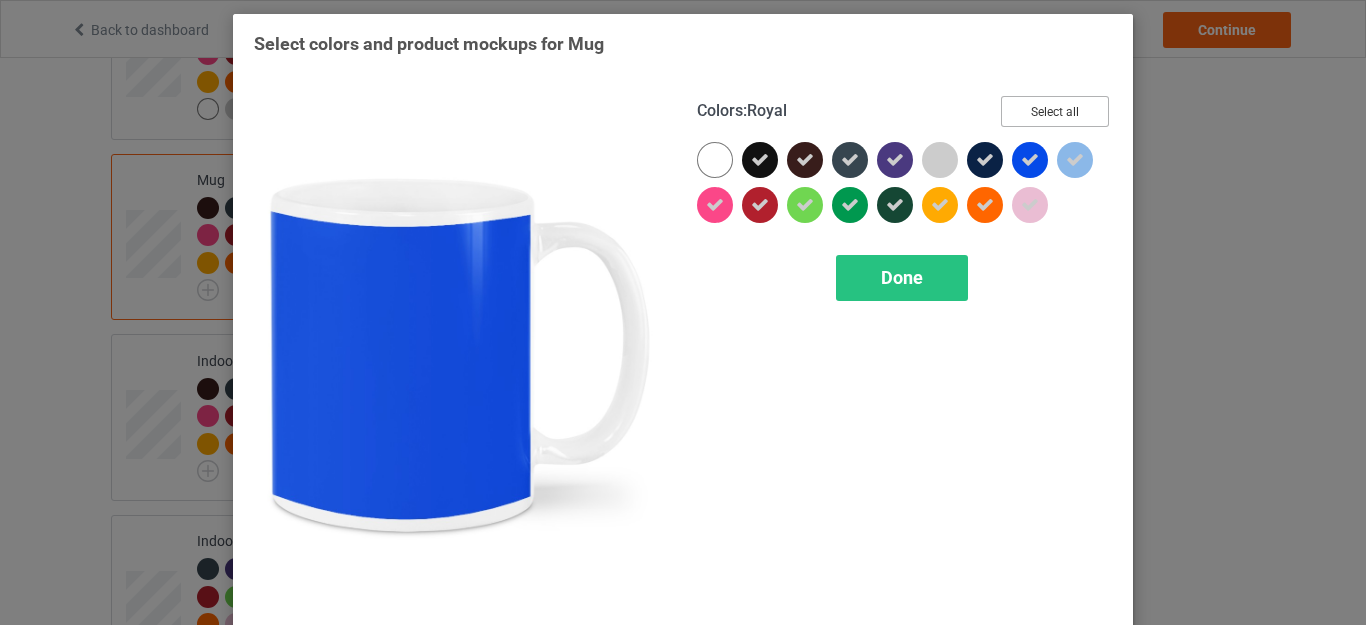 click on "Select all" at bounding box center (1055, 111) 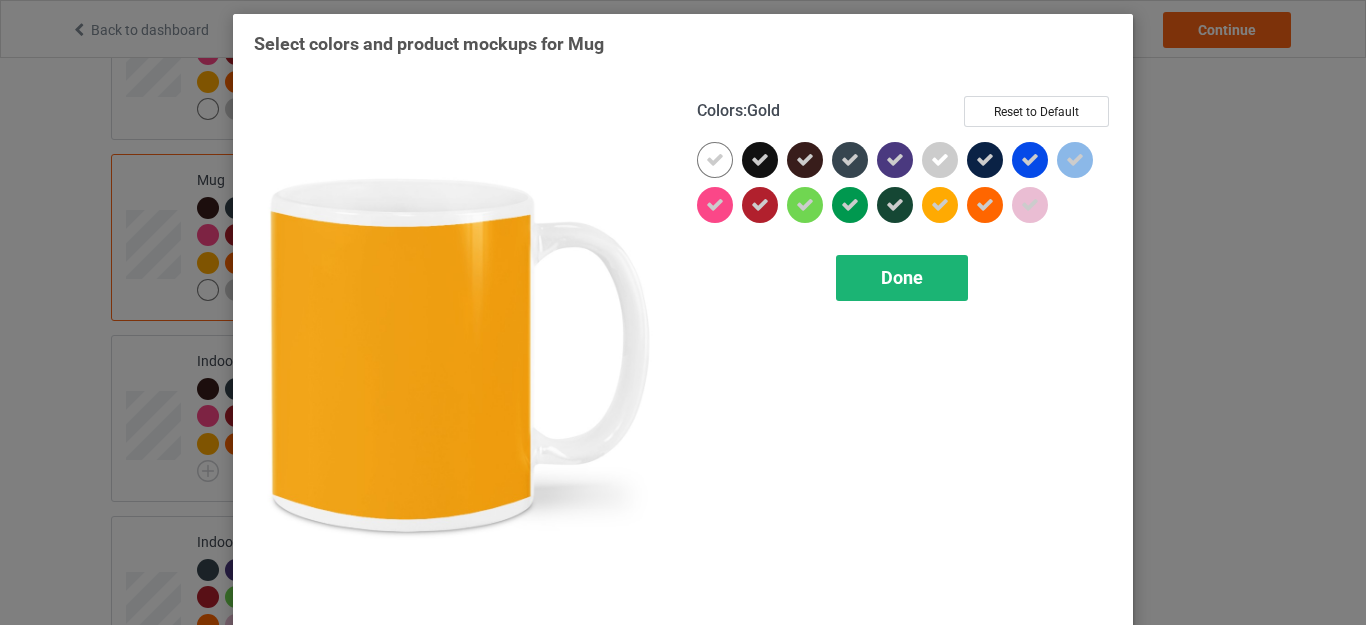 click on "Done" at bounding box center [902, 277] 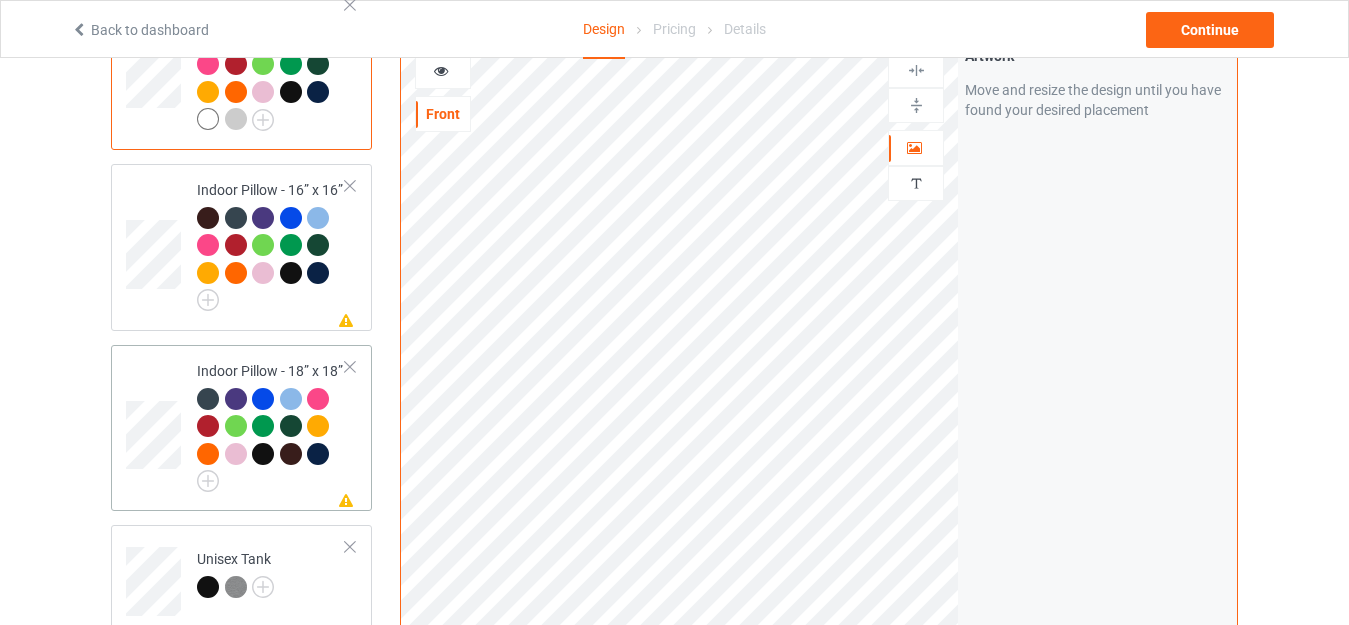 scroll, scrollTop: 1900, scrollLeft: 0, axis: vertical 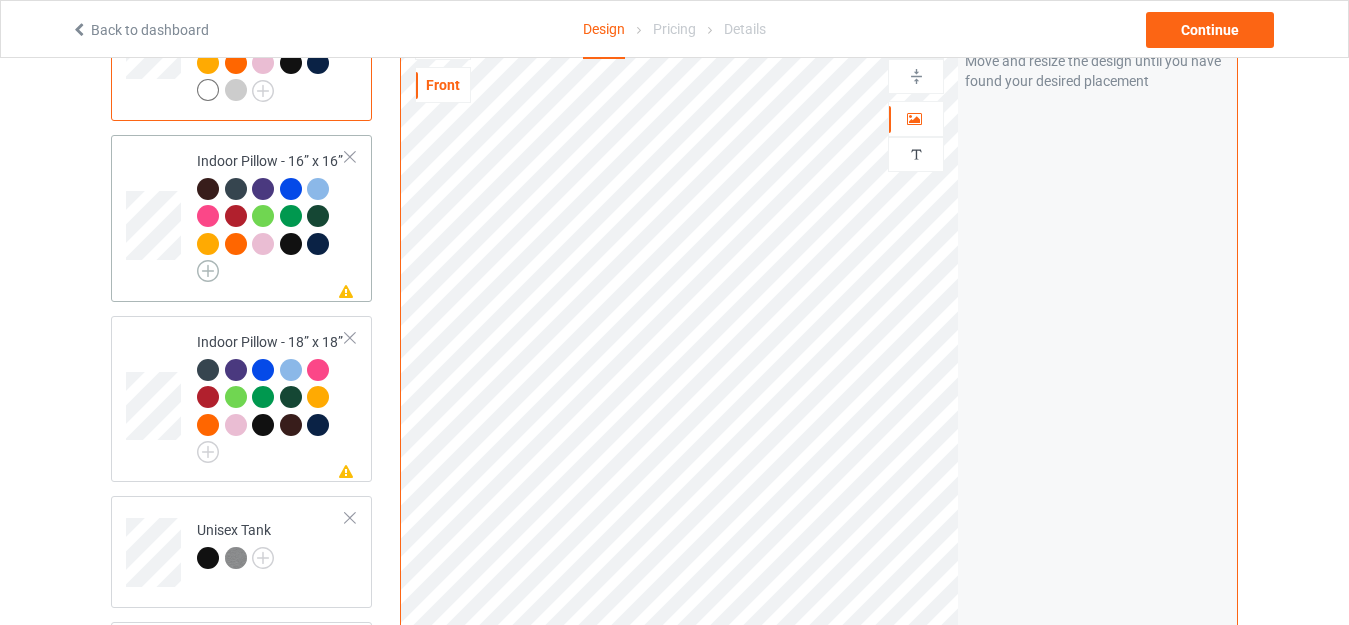 click at bounding box center [208, 271] 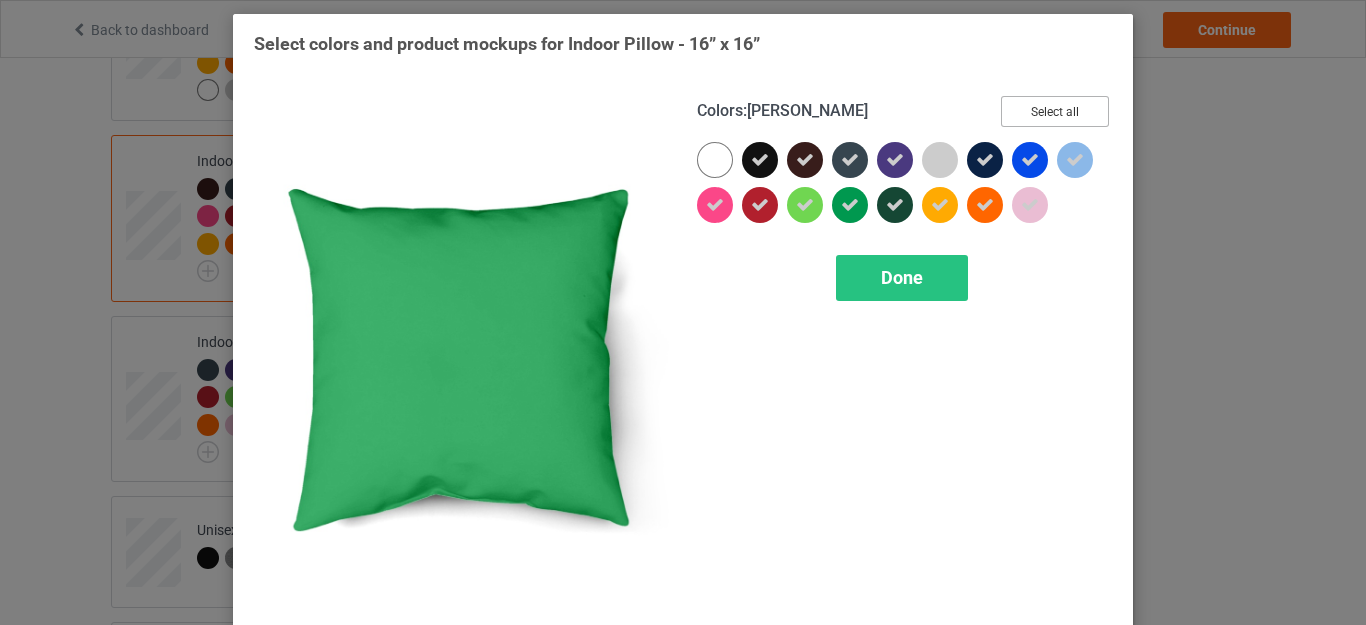 click on "Select all" at bounding box center [1055, 111] 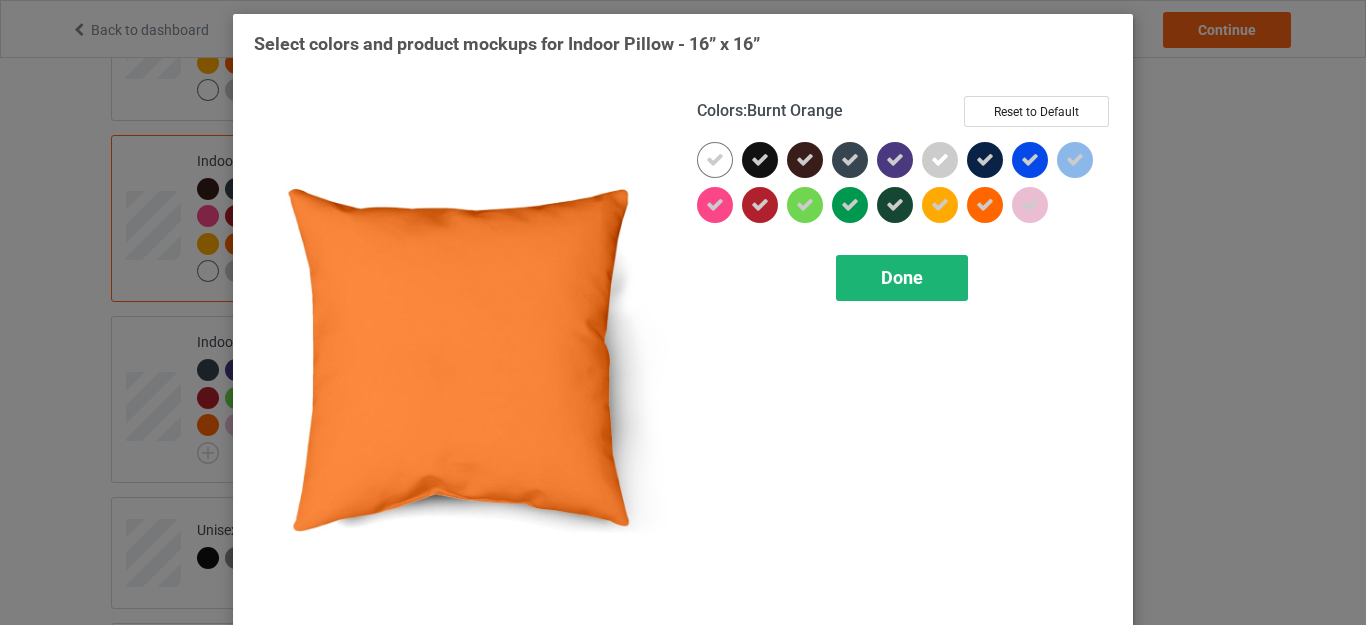 click on "Done" at bounding box center [902, 278] 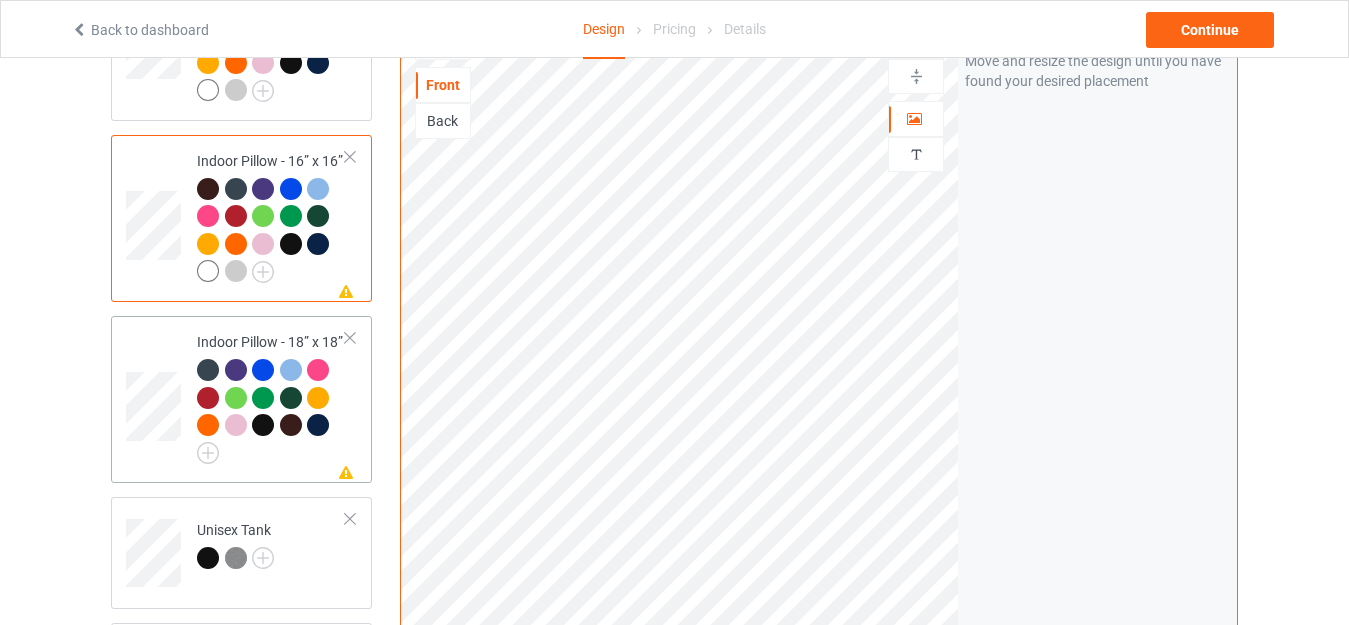 scroll, scrollTop: 2000, scrollLeft: 0, axis: vertical 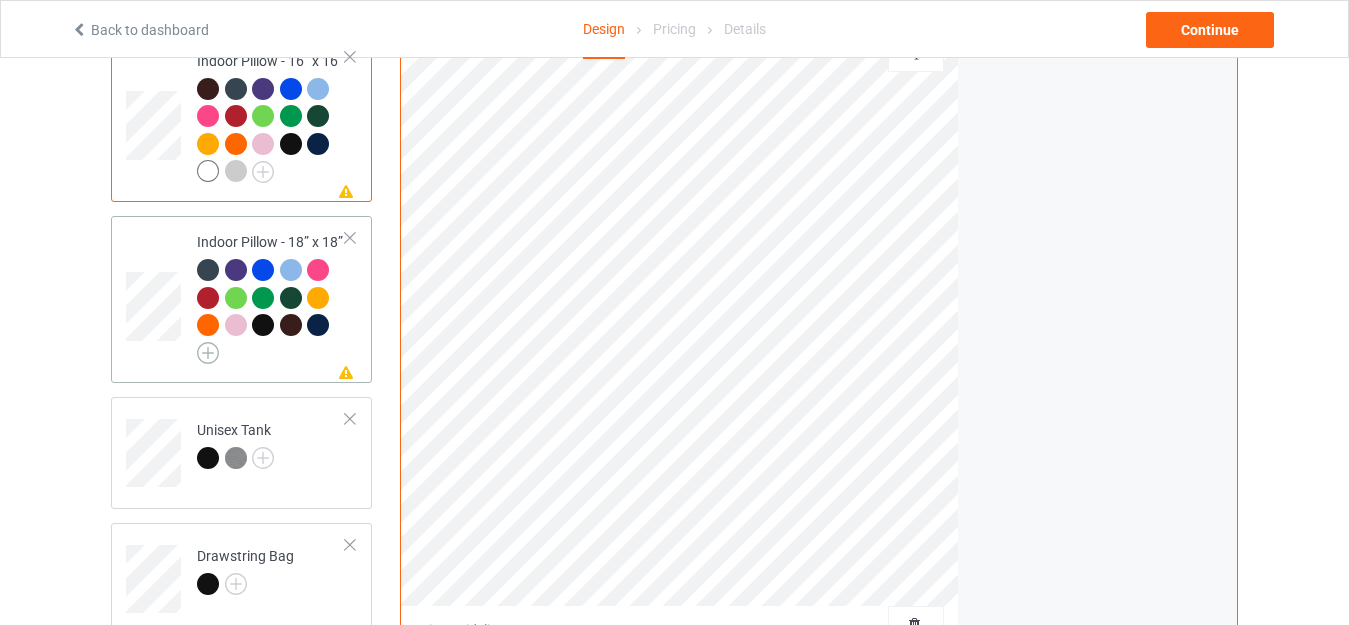 click at bounding box center (208, 353) 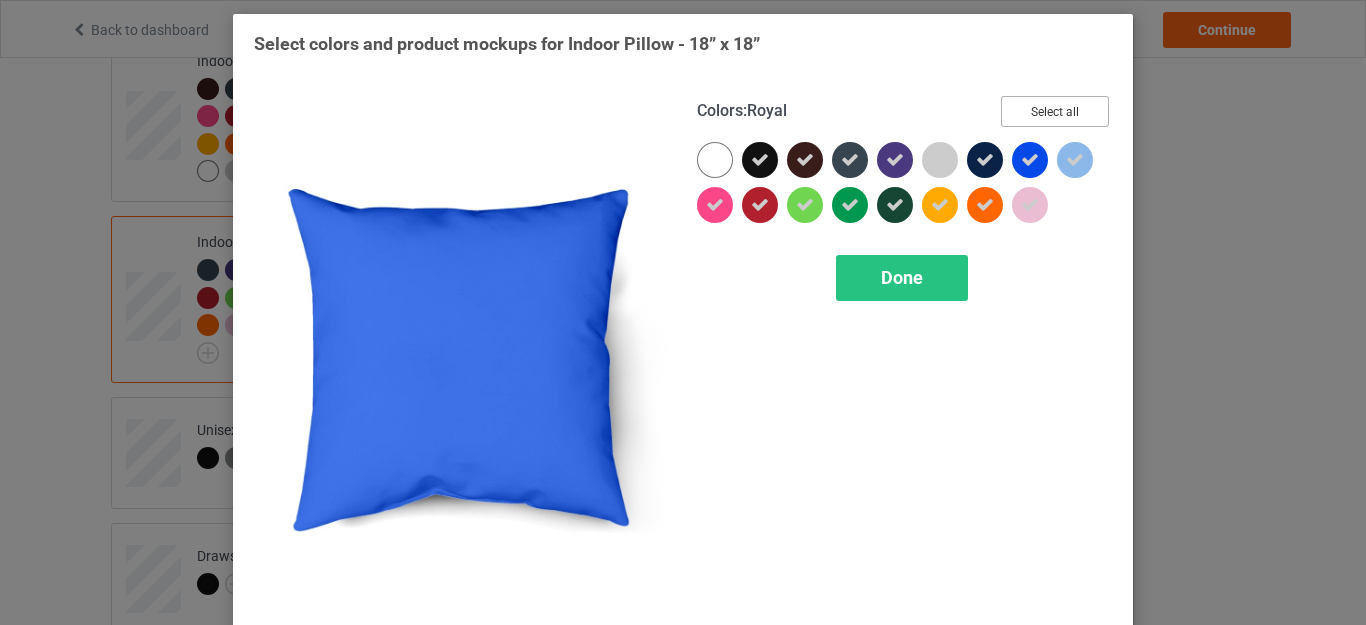 click on "Select all" at bounding box center [1055, 111] 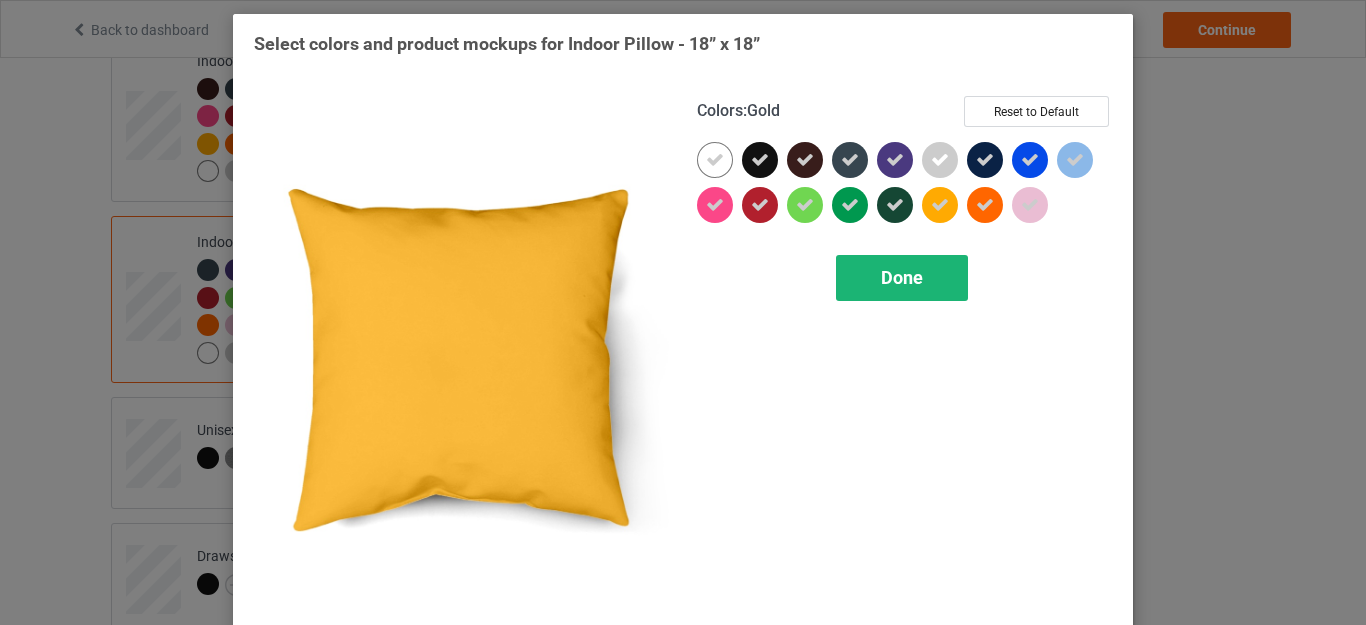 click on "Done" at bounding box center [902, 278] 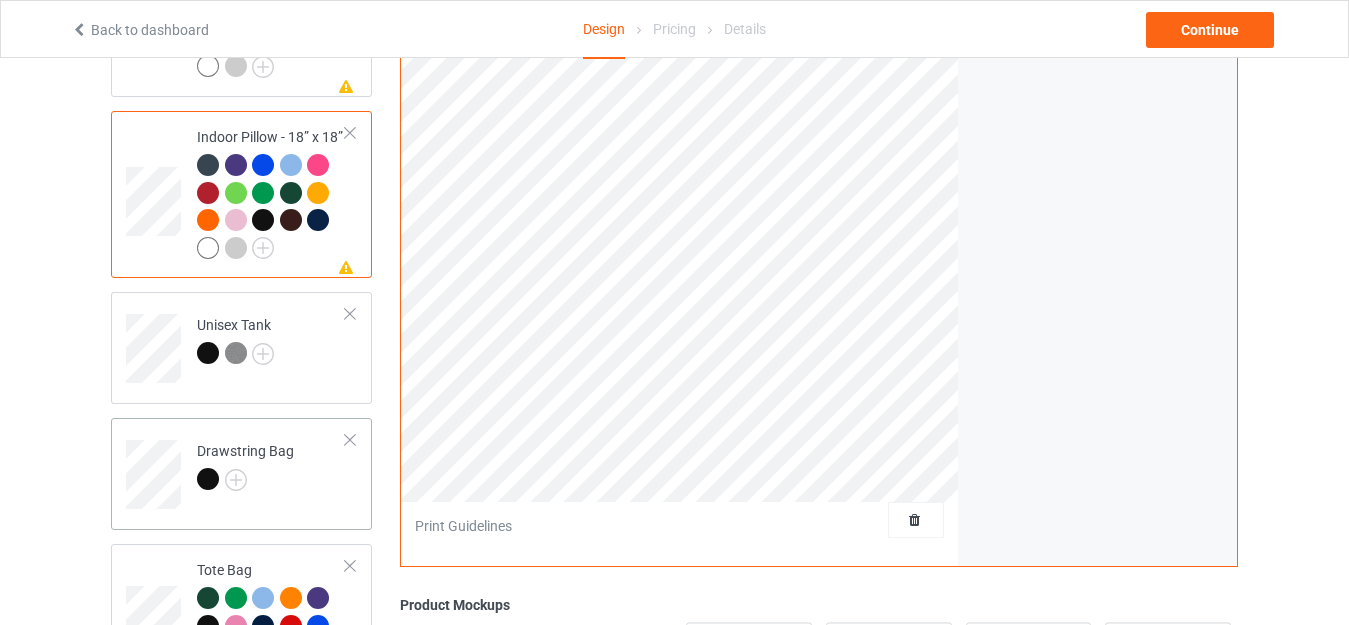 scroll, scrollTop: 2200, scrollLeft: 0, axis: vertical 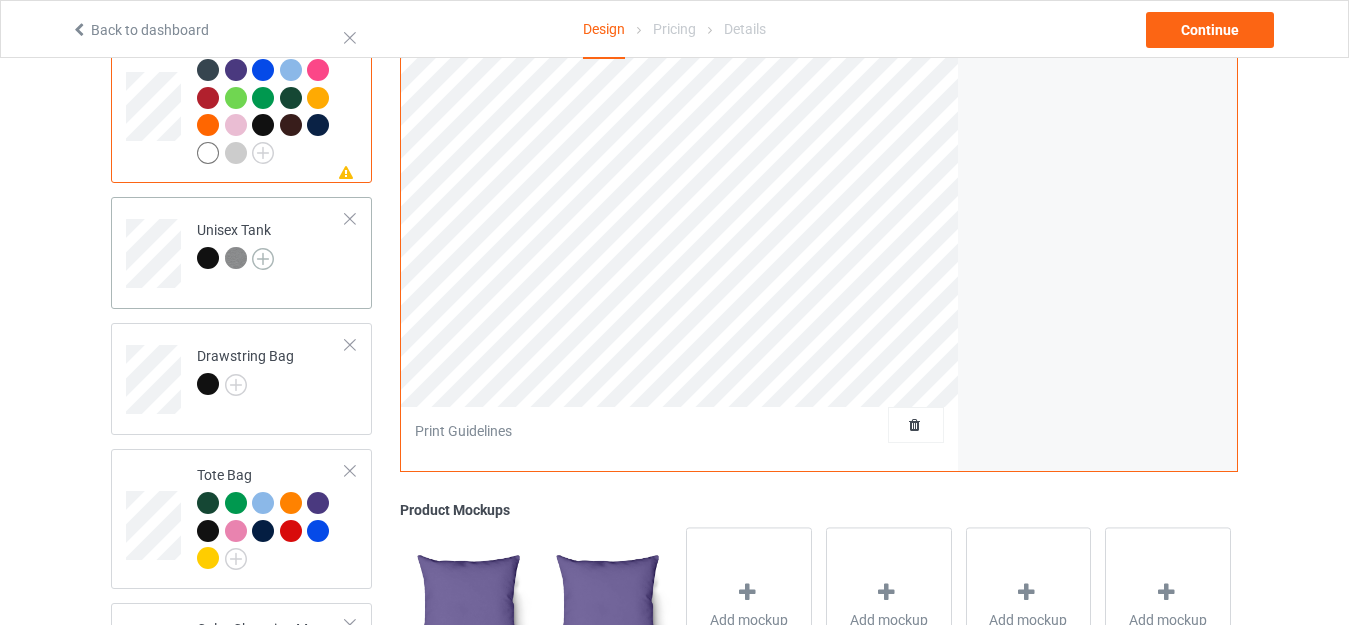 click at bounding box center [263, 259] 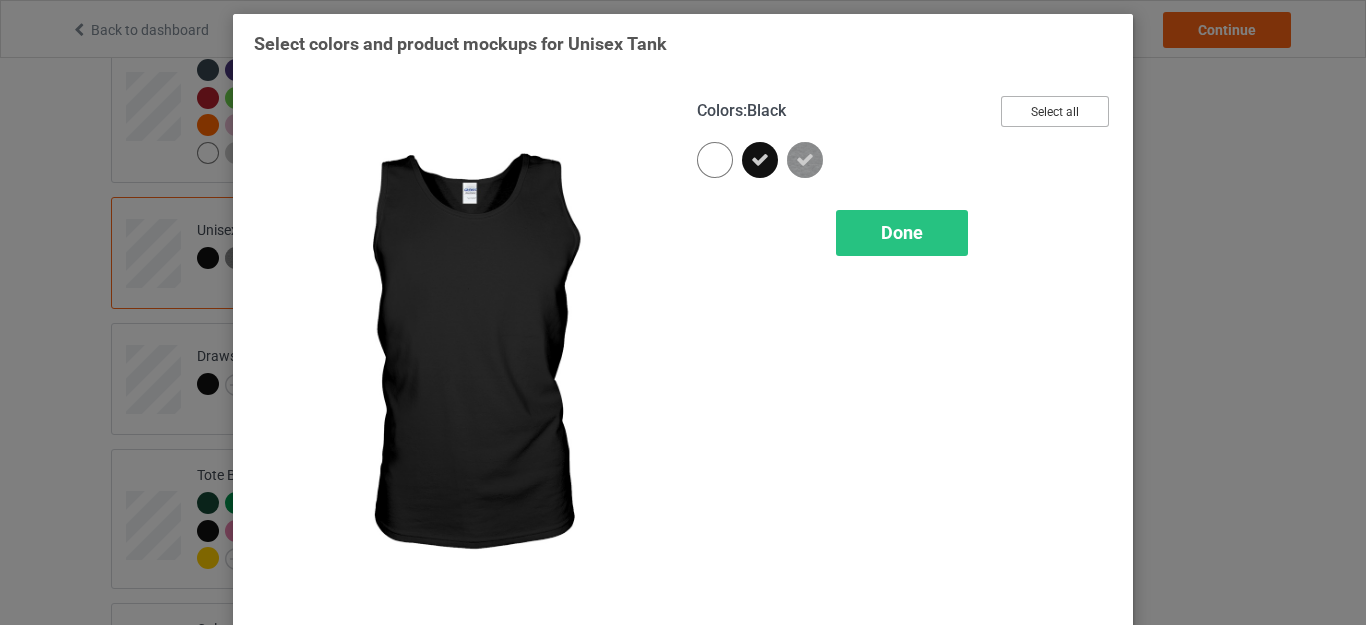click on "Select all" at bounding box center [1055, 111] 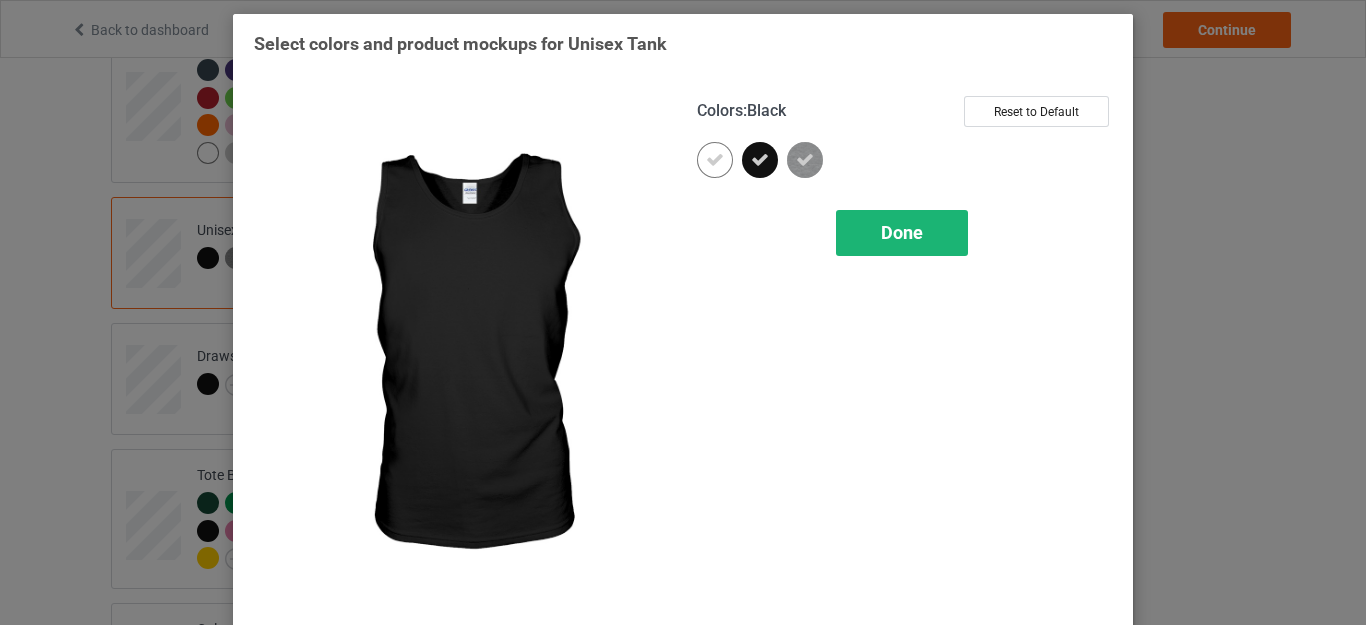 click on "Done" at bounding box center (902, 232) 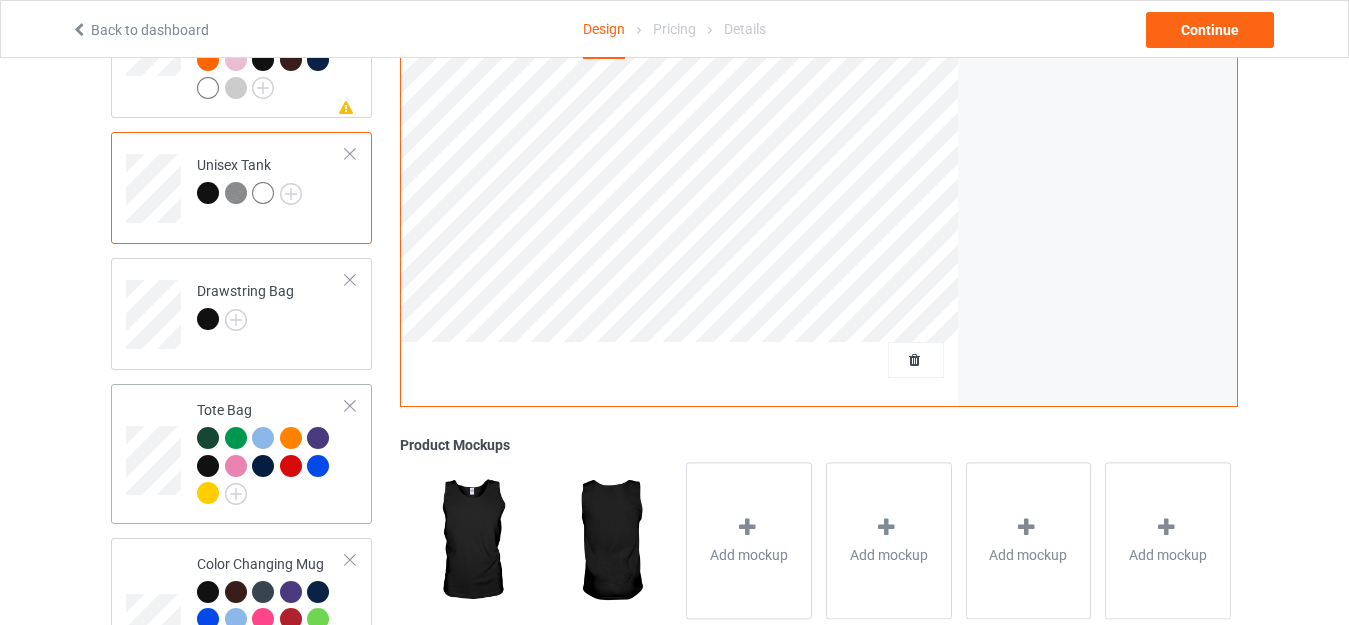 scroll, scrollTop: 2300, scrollLeft: 0, axis: vertical 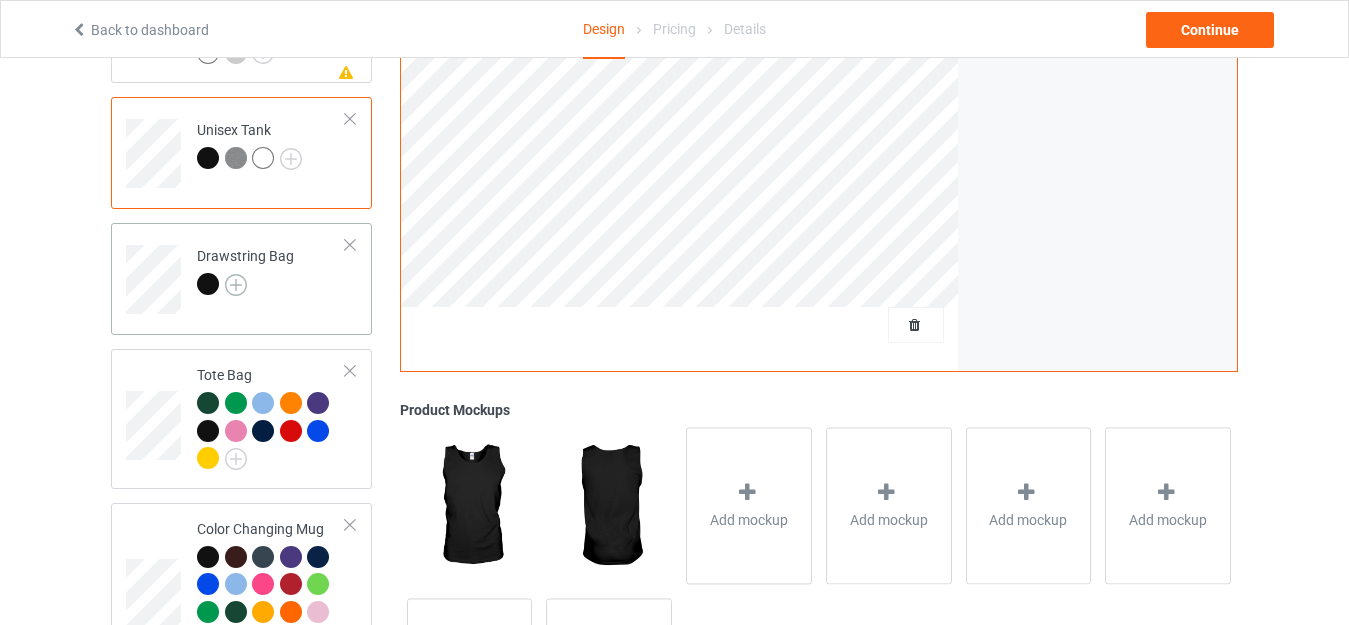 click at bounding box center (236, 285) 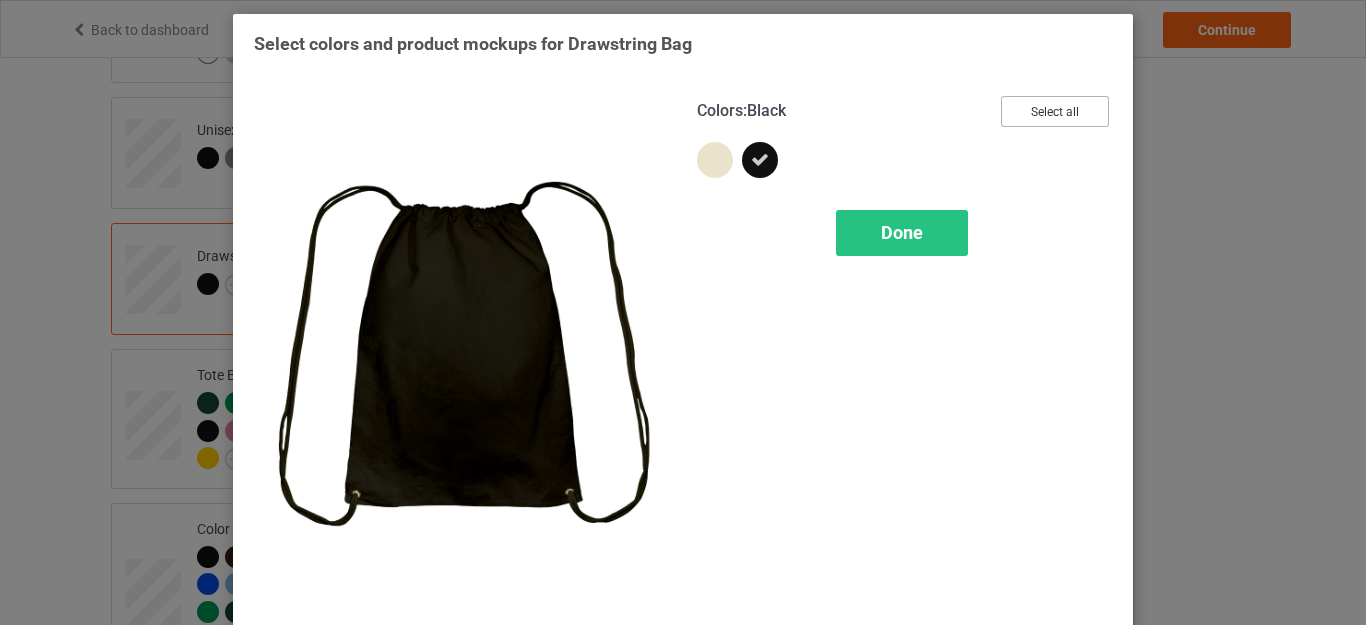 click on "Select all" at bounding box center (1055, 111) 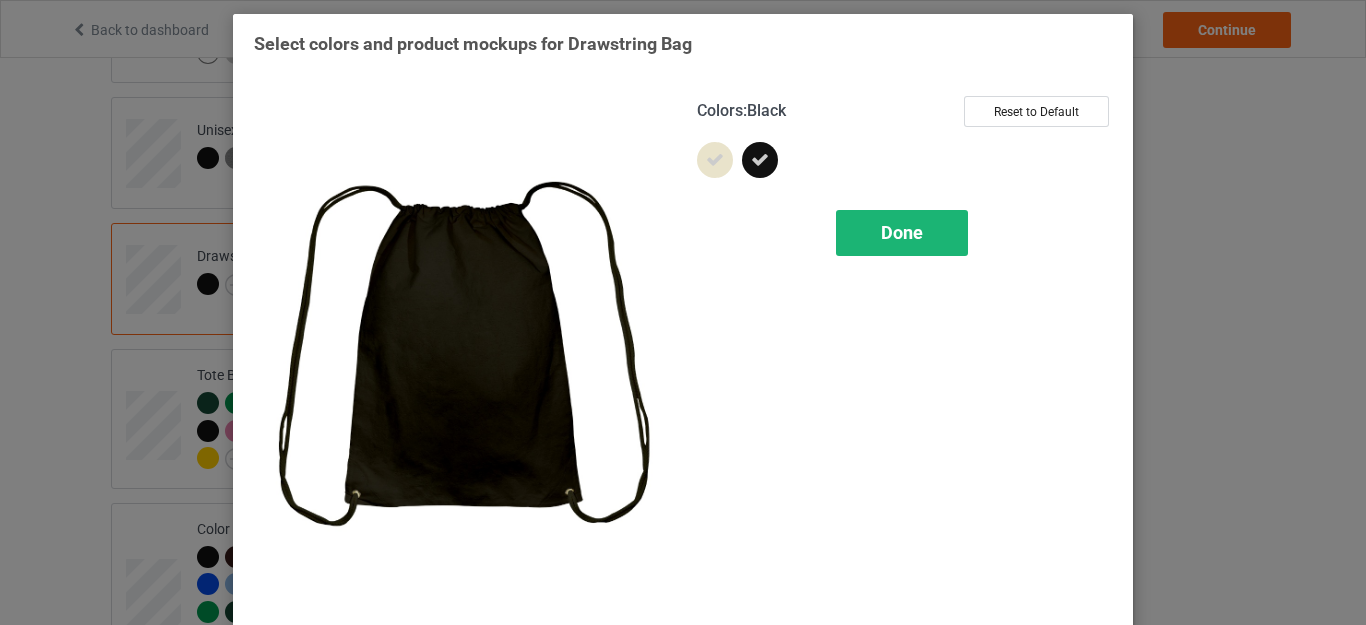 click on "Done" at bounding box center [902, 232] 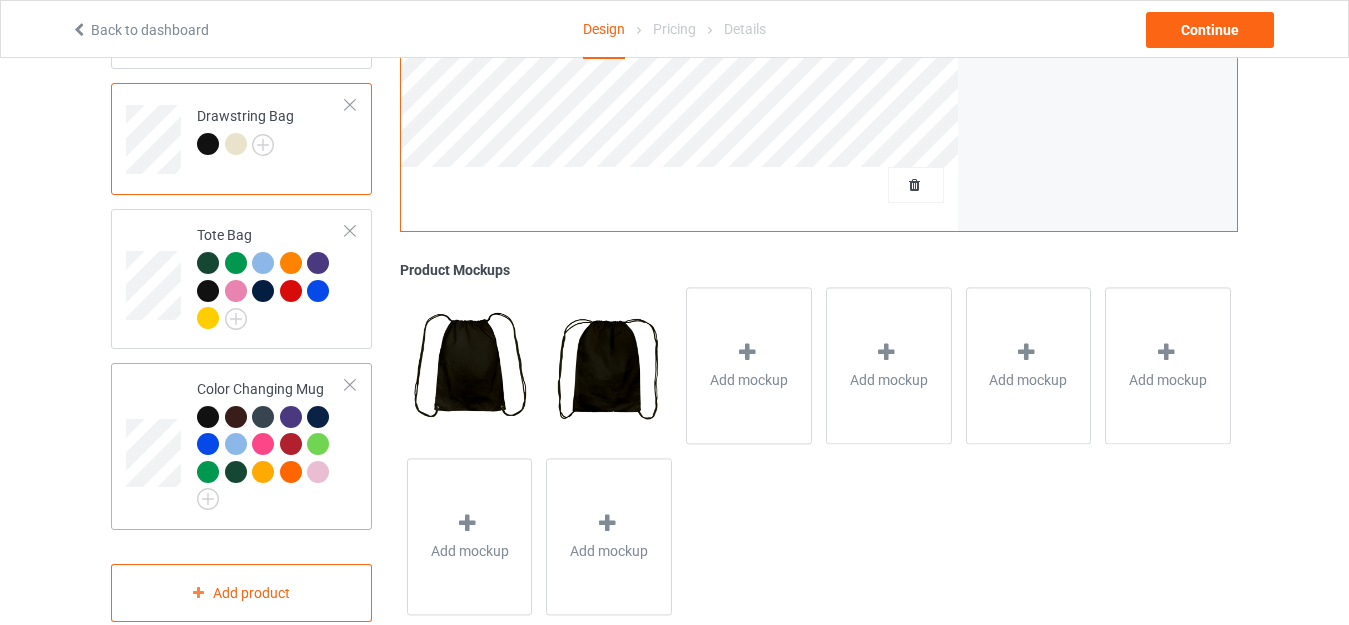 scroll, scrollTop: 2473, scrollLeft: 0, axis: vertical 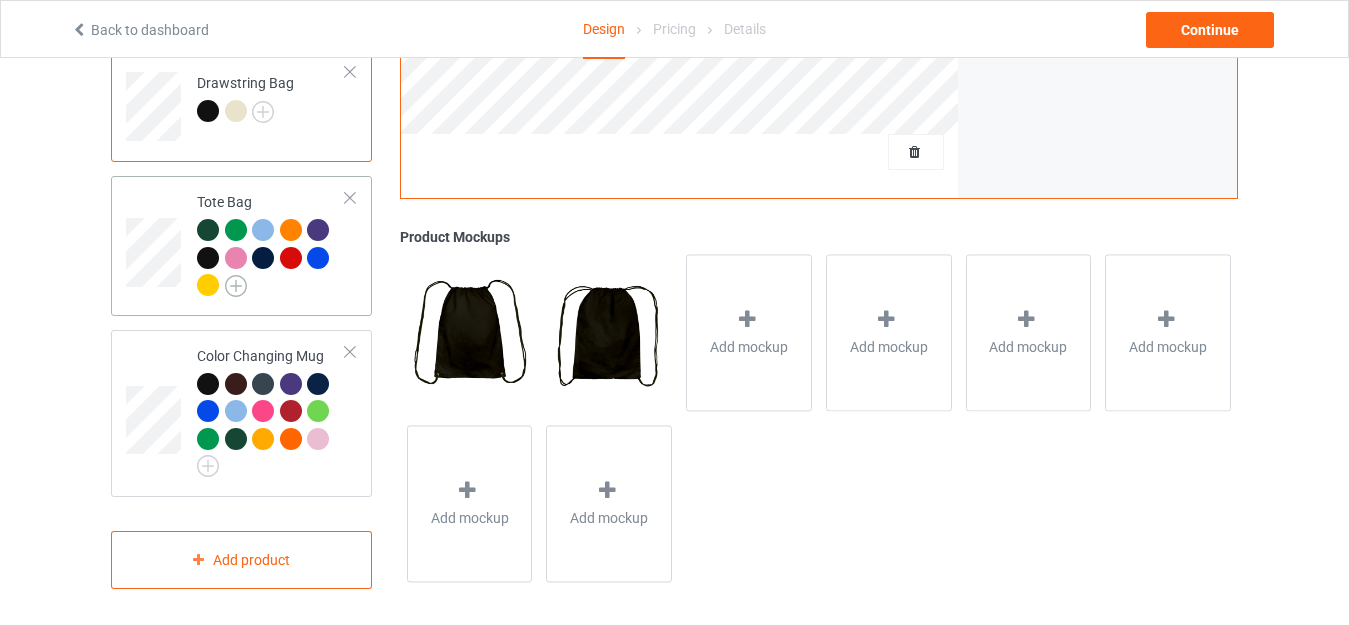 click at bounding box center [236, 286] 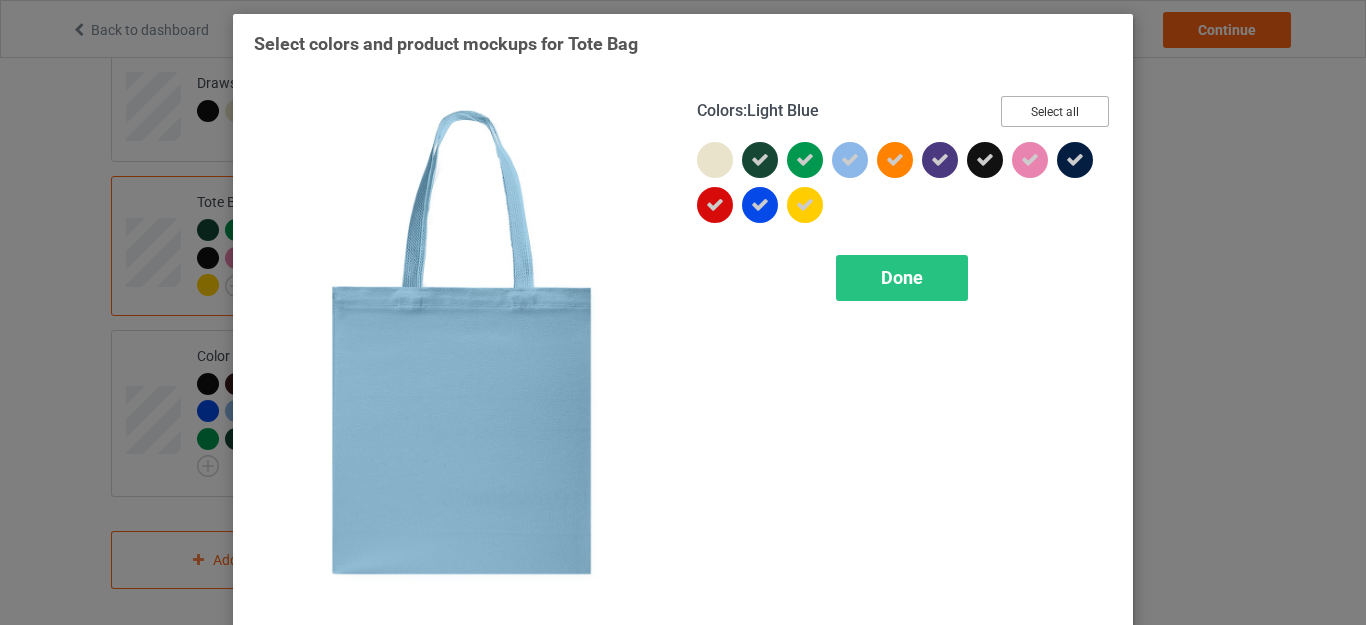 click on "Select all" at bounding box center [1055, 111] 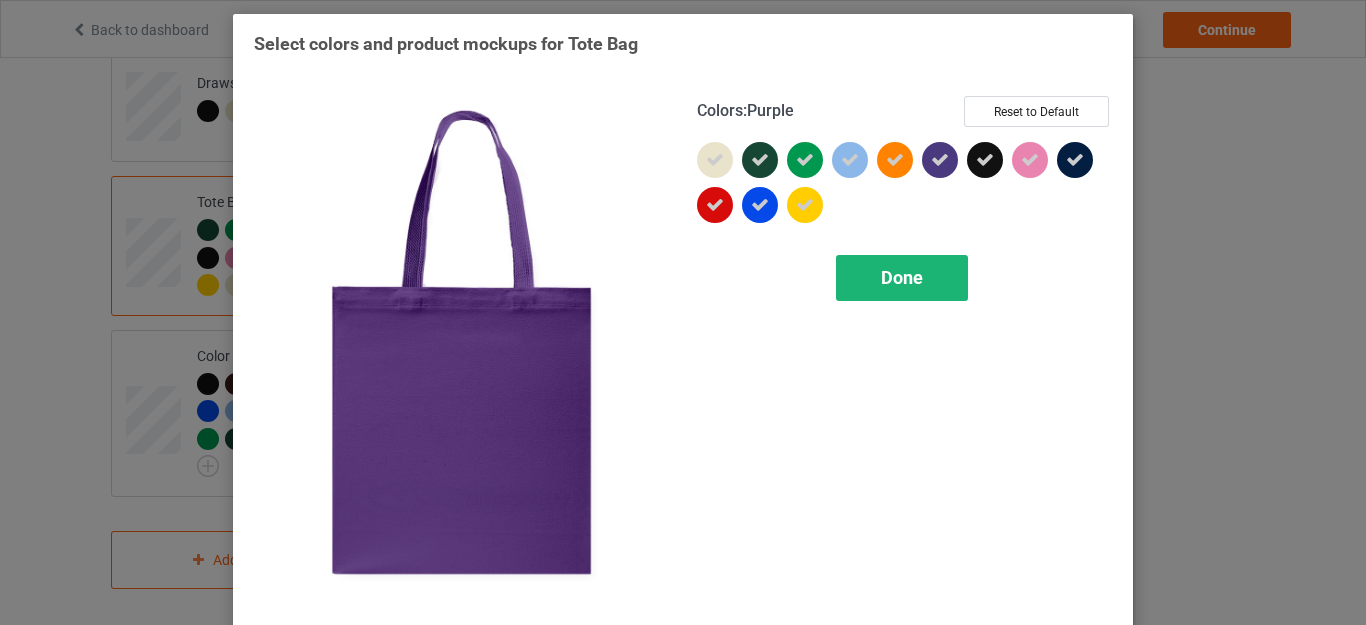 click on "Done" at bounding box center [902, 277] 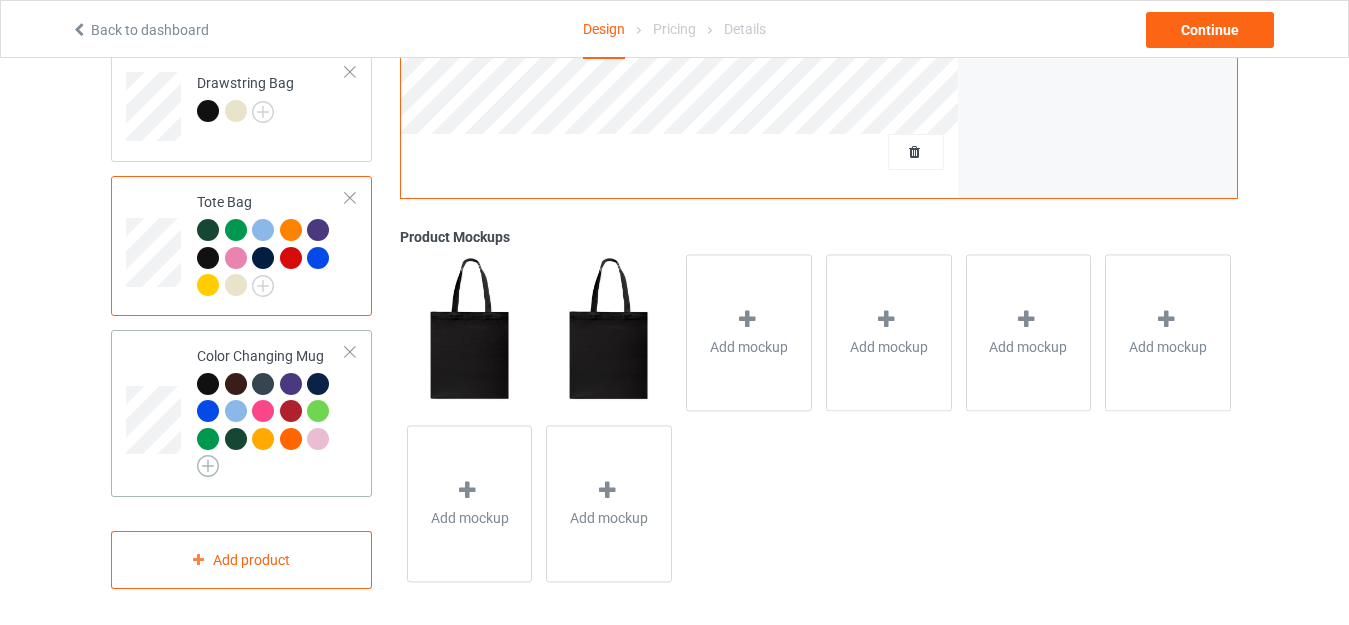 click at bounding box center (208, 466) 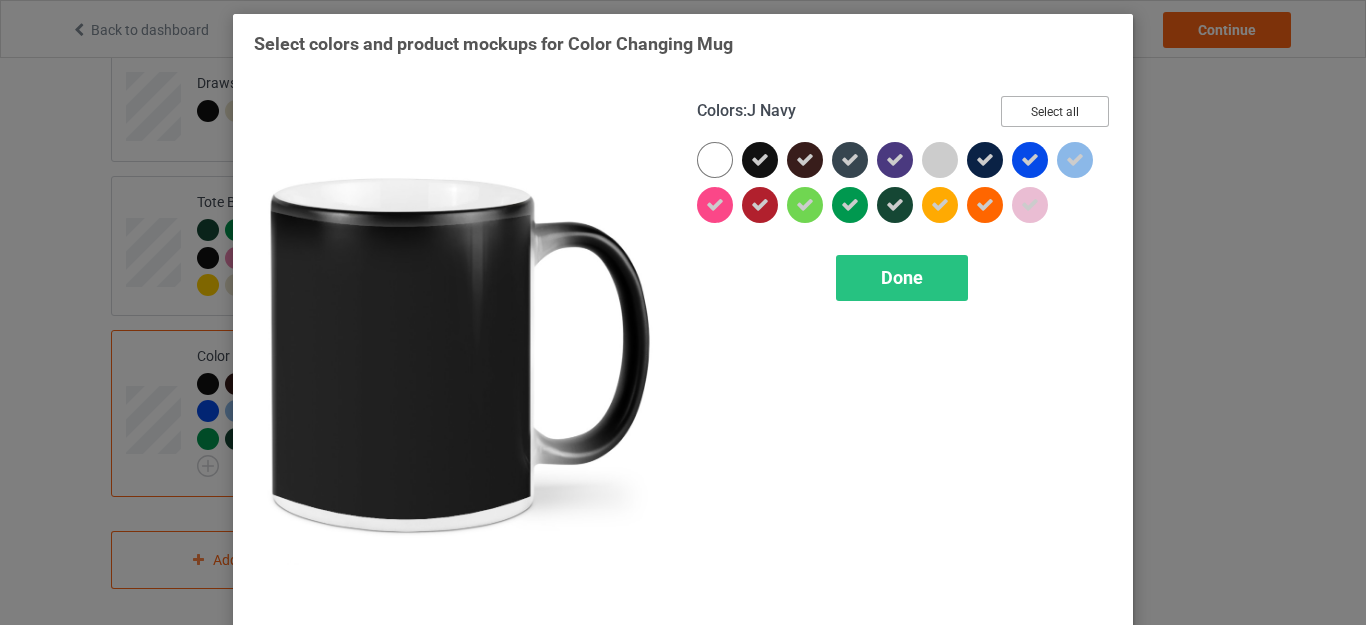 click on "Select all" at bounding box center [1055, 111] 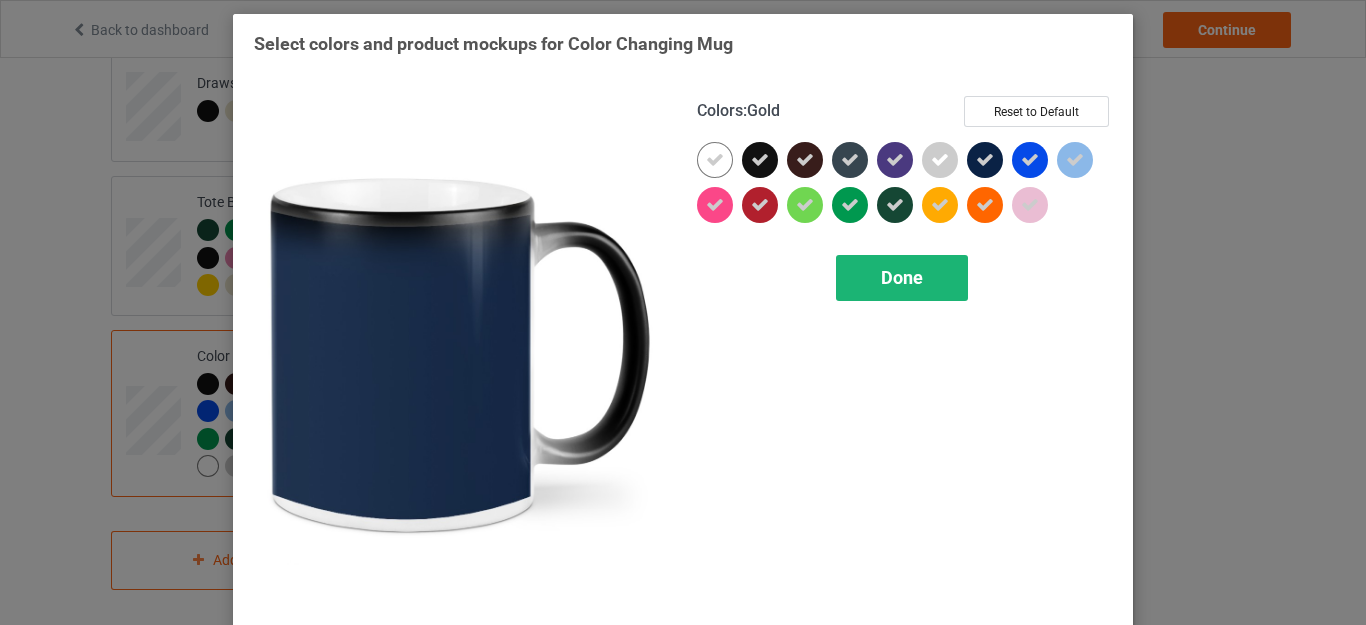 click on "Done" at bounding box center [902, 278] 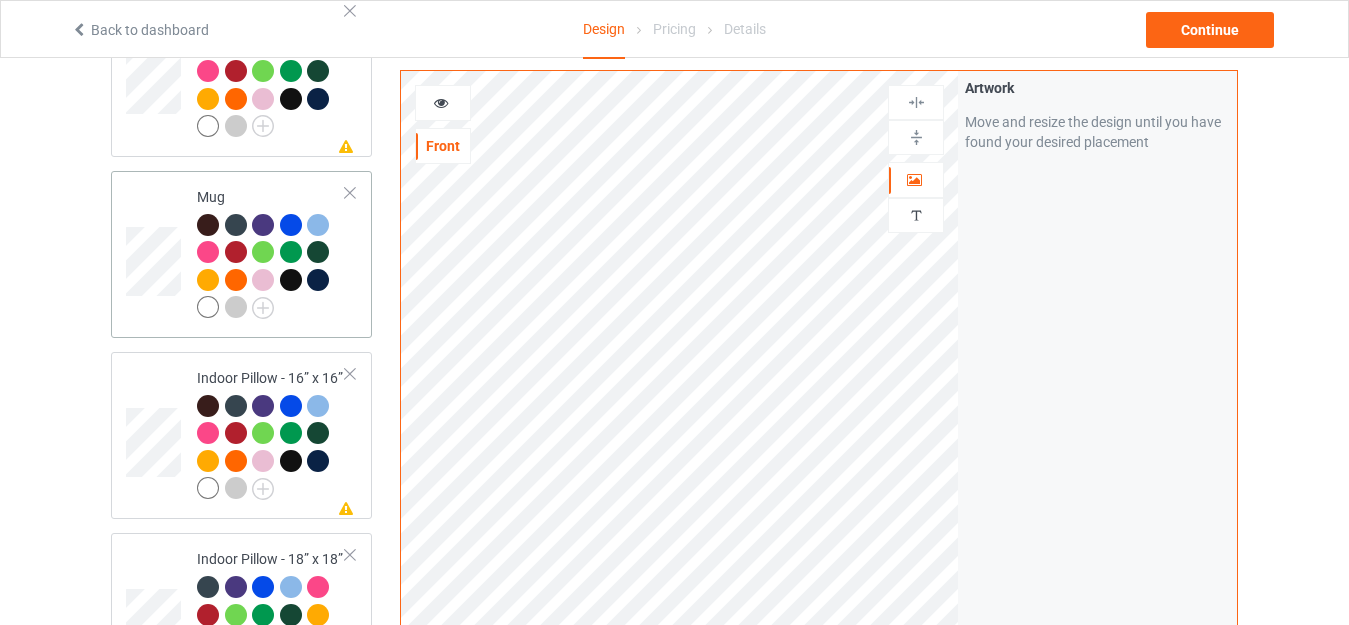 scroll, scrollTop: 1673, scrollLeft: 0, axis: vertical 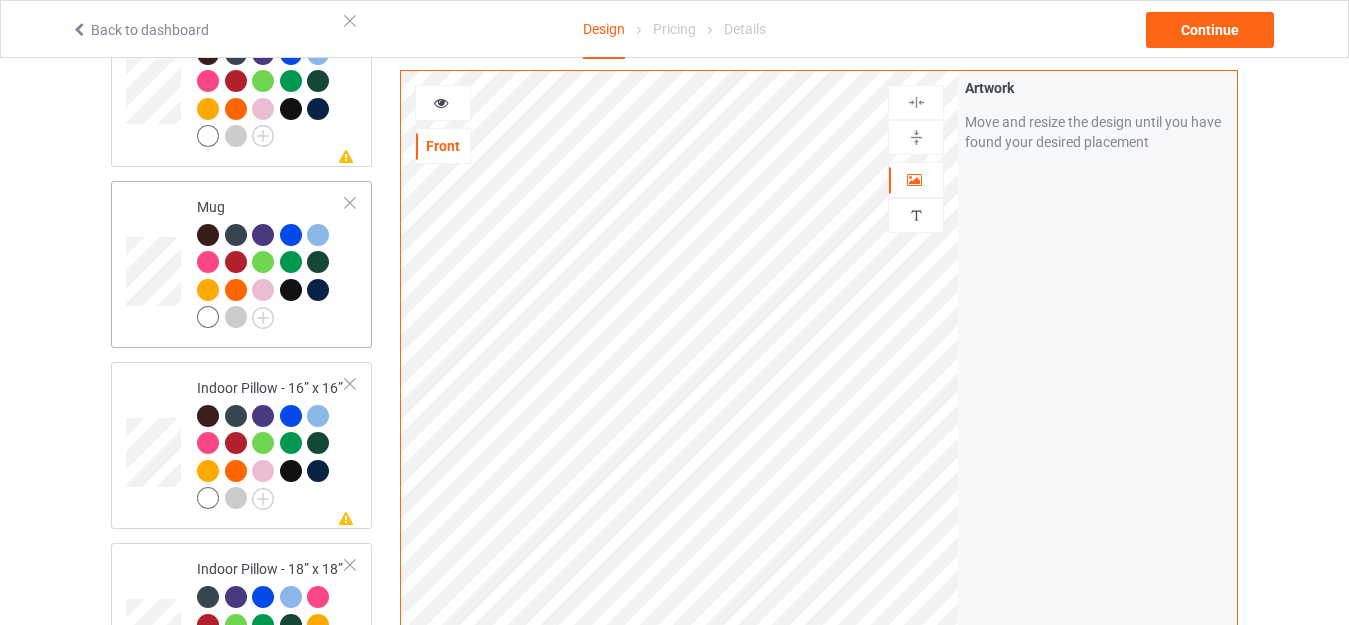 click on "Mug" at bounding box center [271, 262] 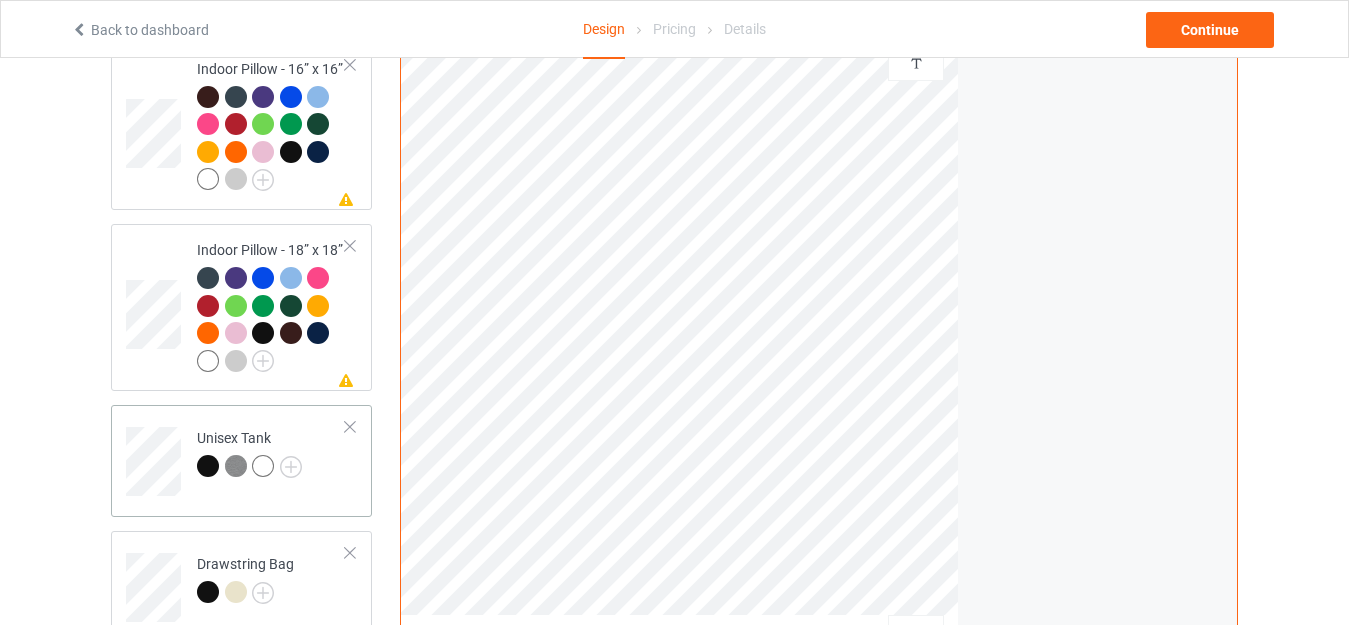scroll, scrollTop: 1873, scrollLeft: 0, axis: vertical 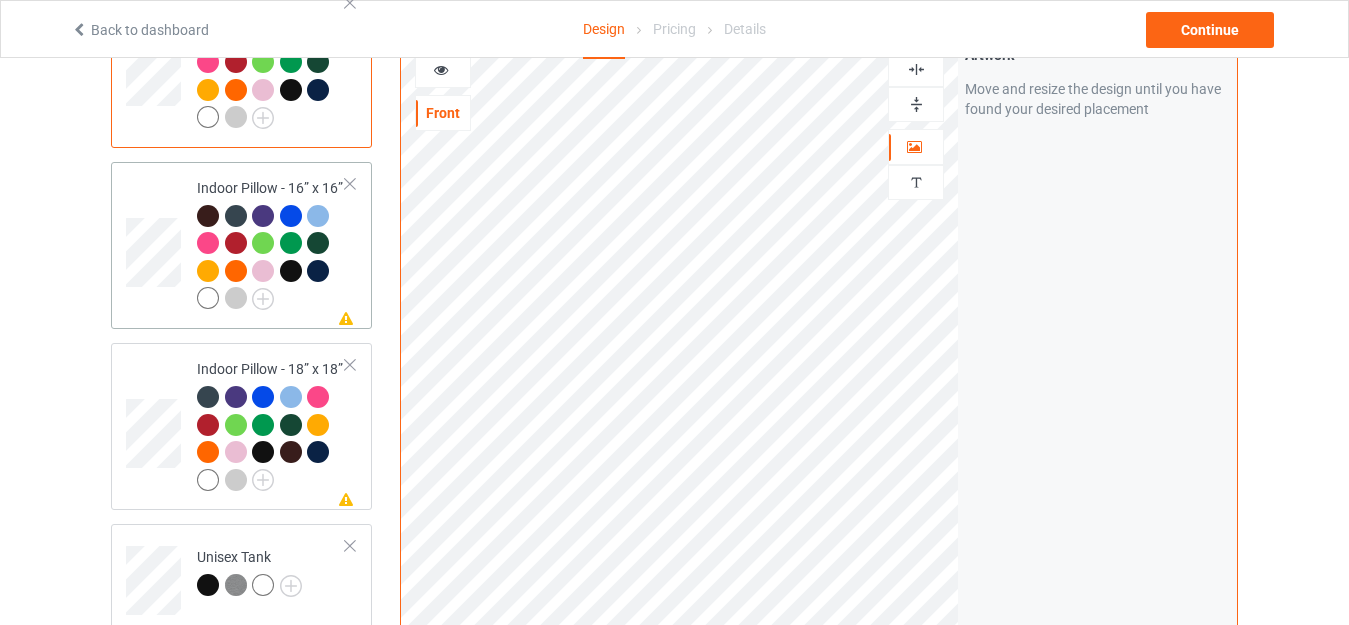 click on "Indoor Pillow - 16” x 16”" at bounding box center [271, 243] 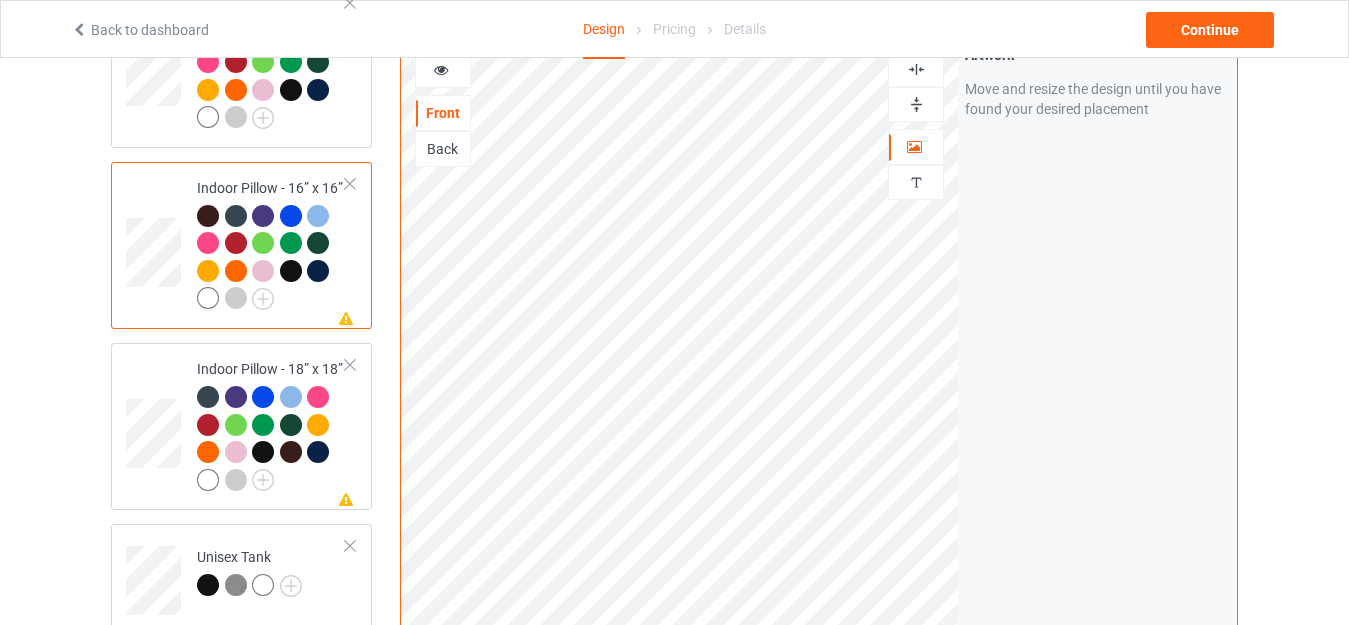 click at bounding box center (916, 104) 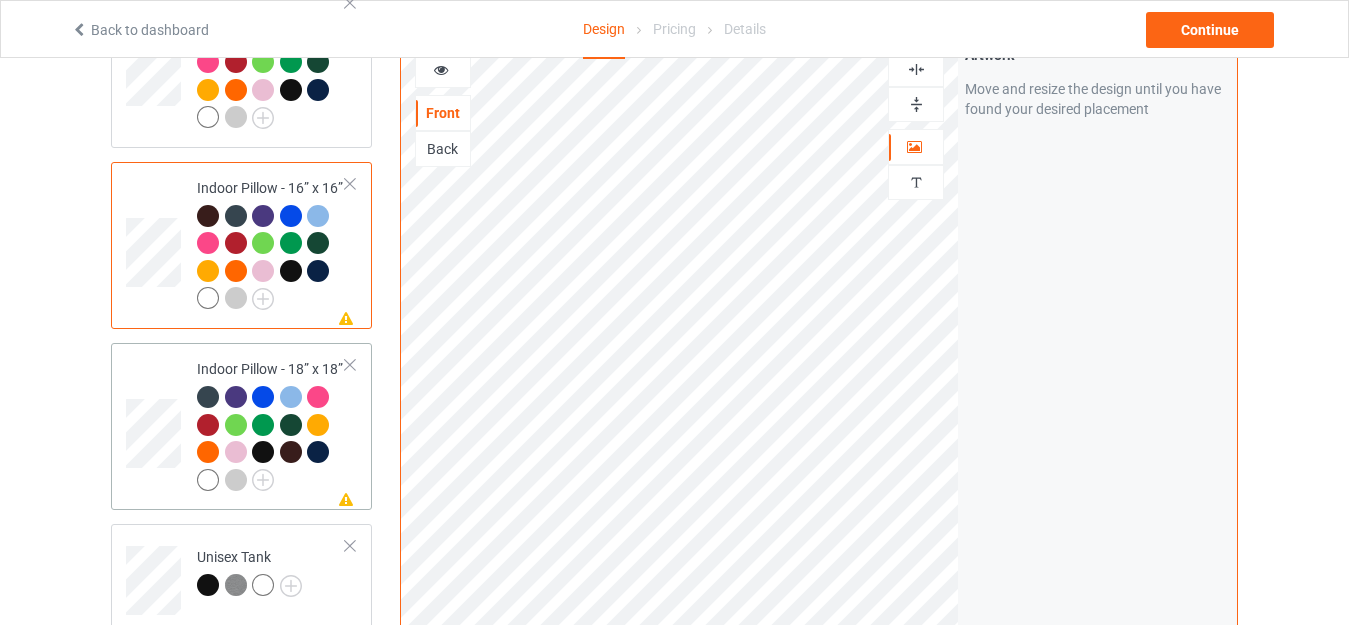 click on "Indoor Pillow - 18” x 18”" at bounding box center [271, 424] 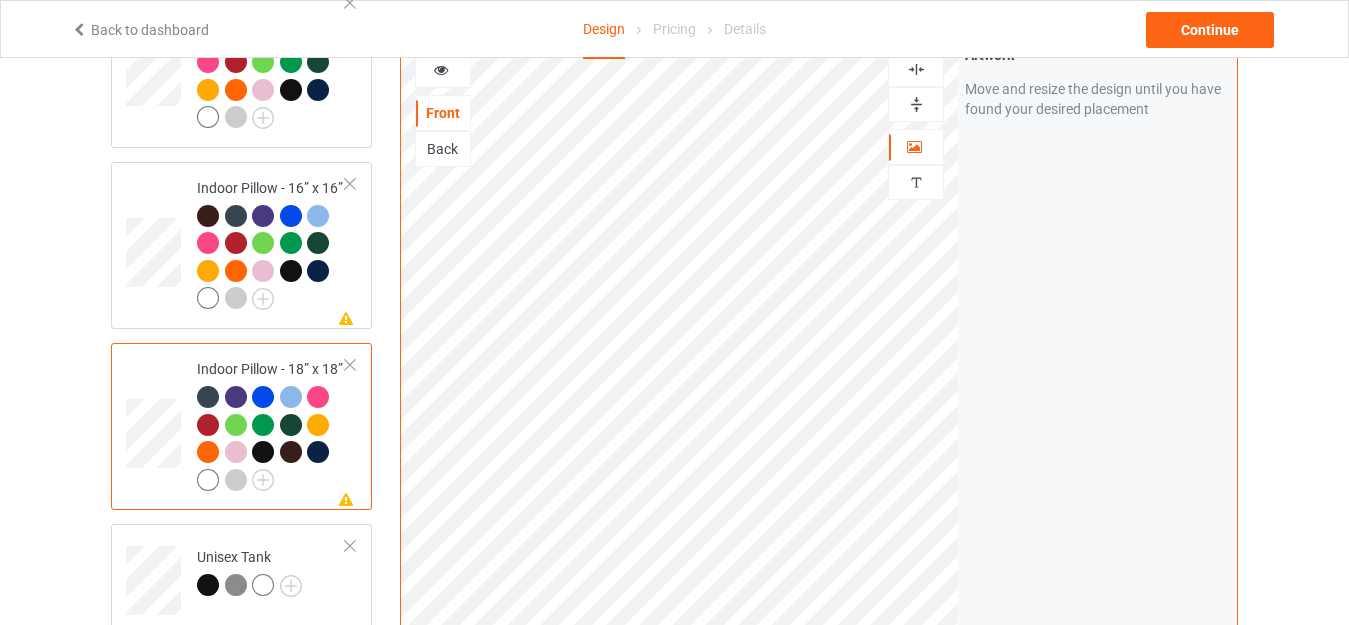 click at bounding box center [916, 104] 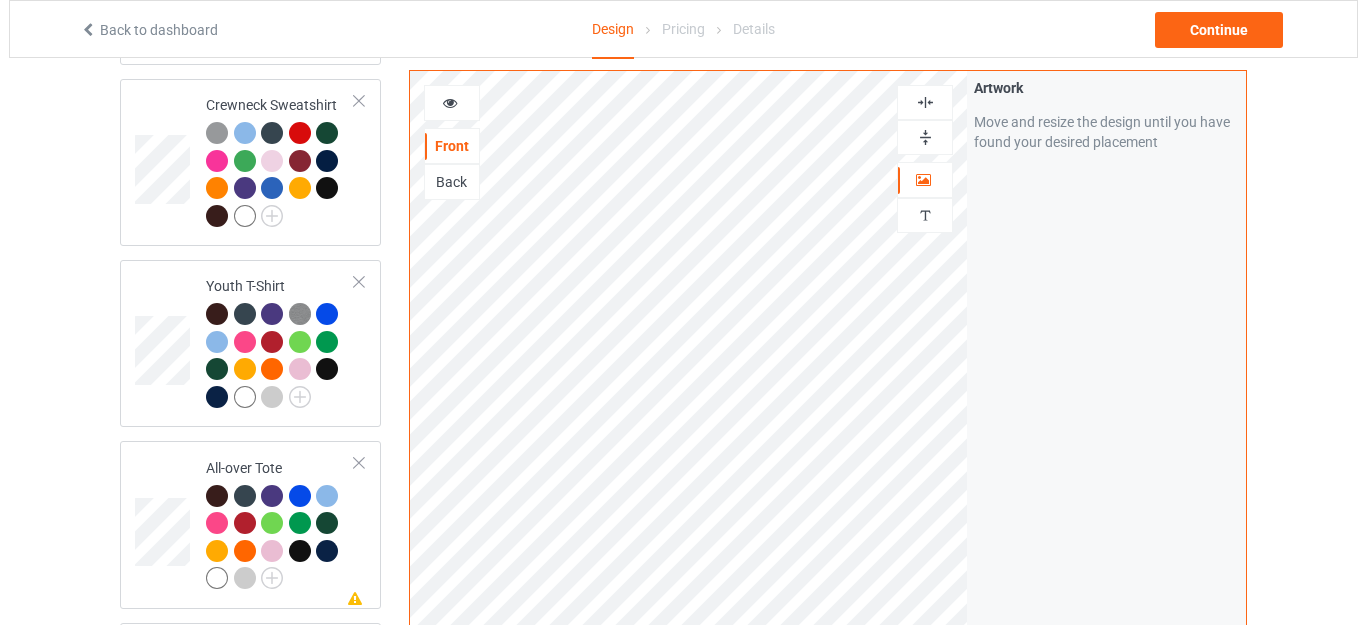 scroll, scrollTop: 1173, scrollLeft: 0, axis: vertical 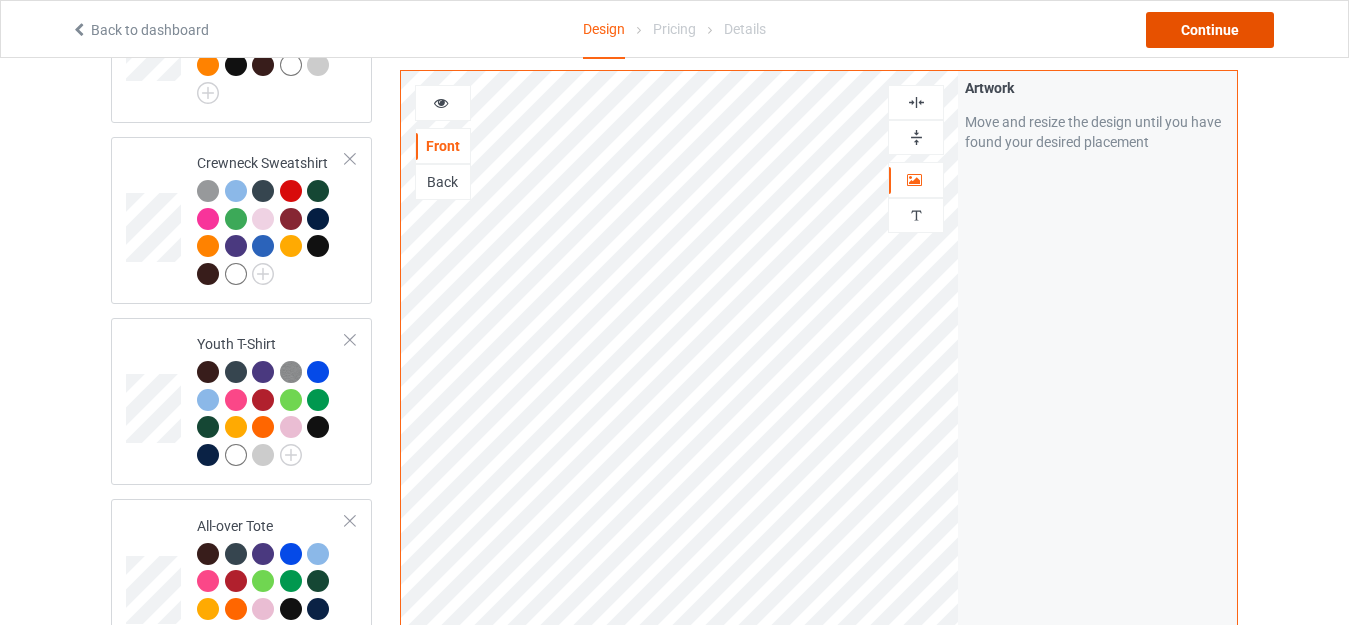 click on "Continue" at bounding box center [1210, 30] 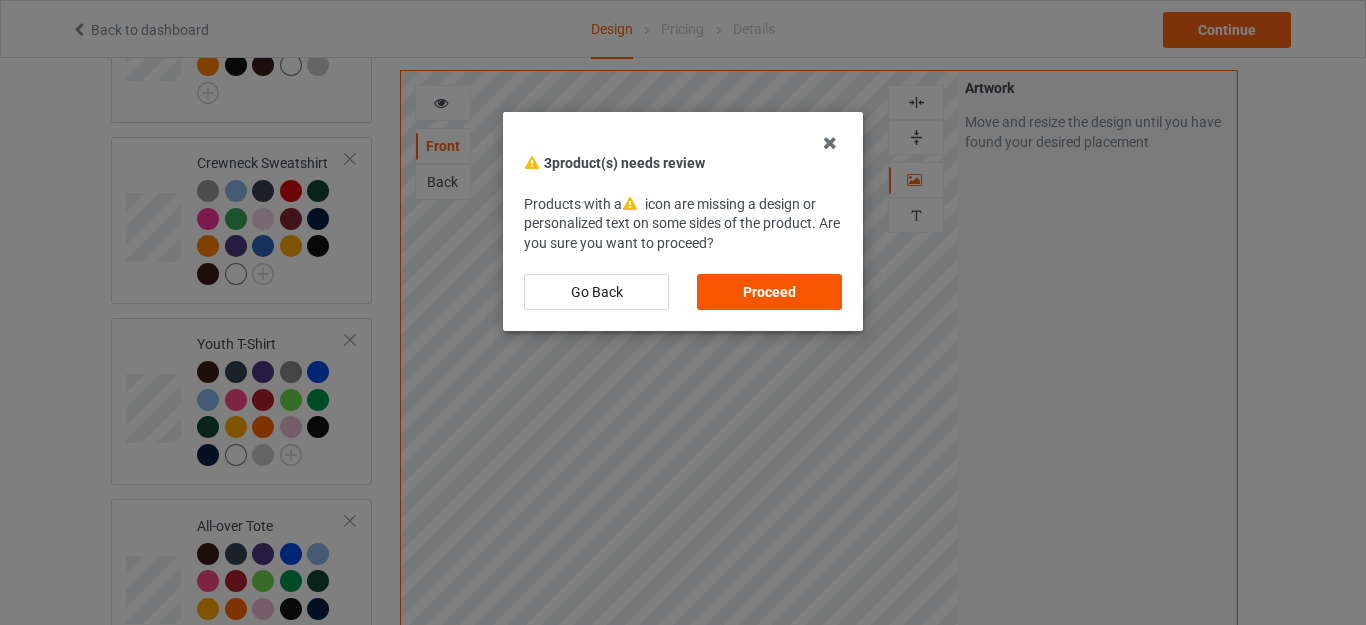 drag, startPoint x: 773, startPoint y: 294, endPoint x: 763, endPoint y: 286, distance: 12.806249 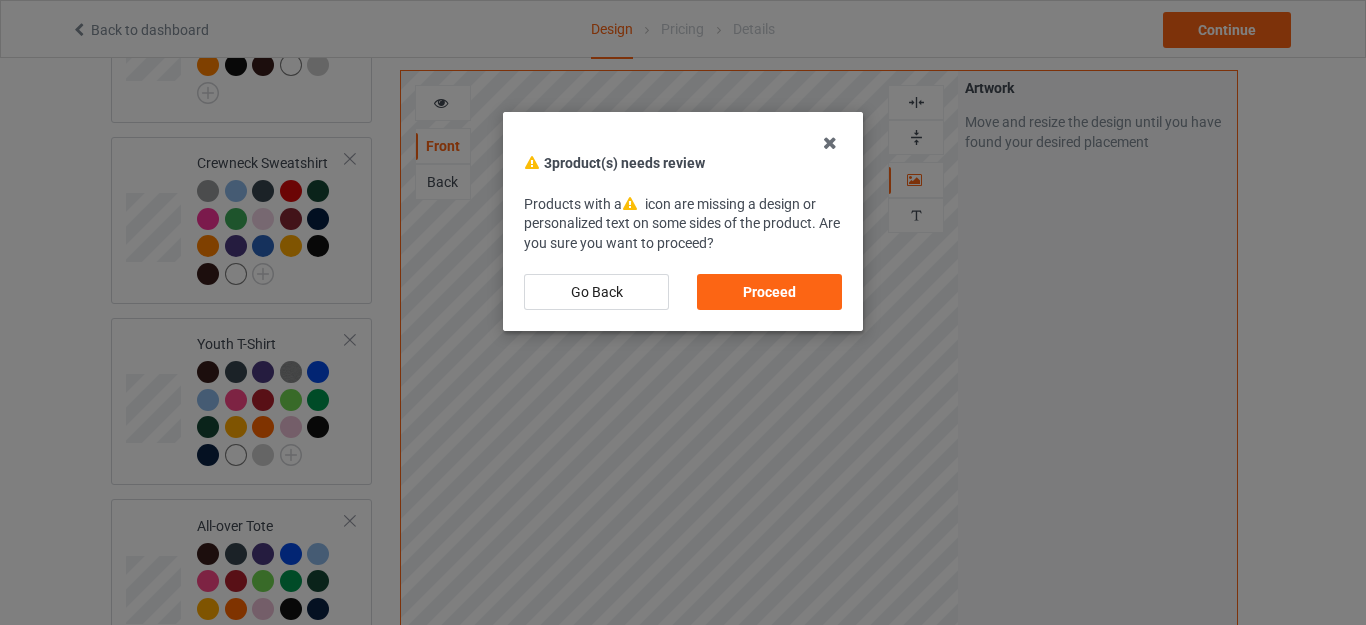 click on "Proceed" at bounding box center (769, 292) 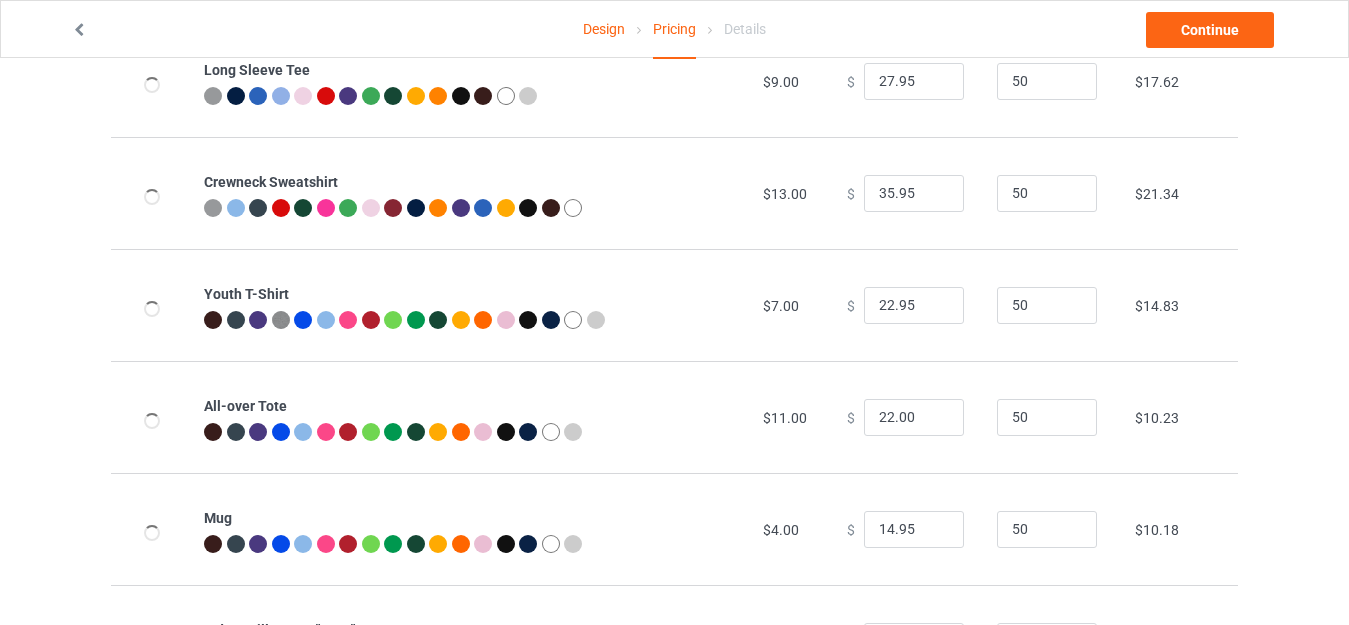 scroll, scrollTop: 706, scrollLeft: 0, axis: vertical 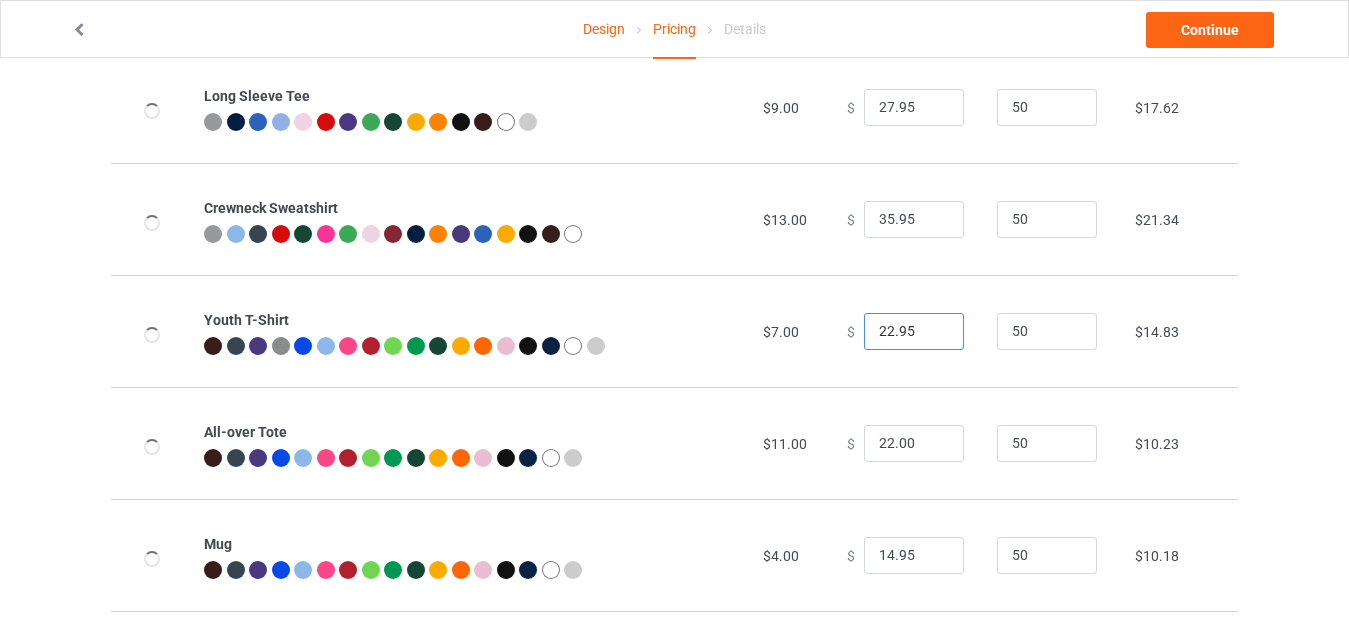 click on "22.95" at bounding box center (914, 332) 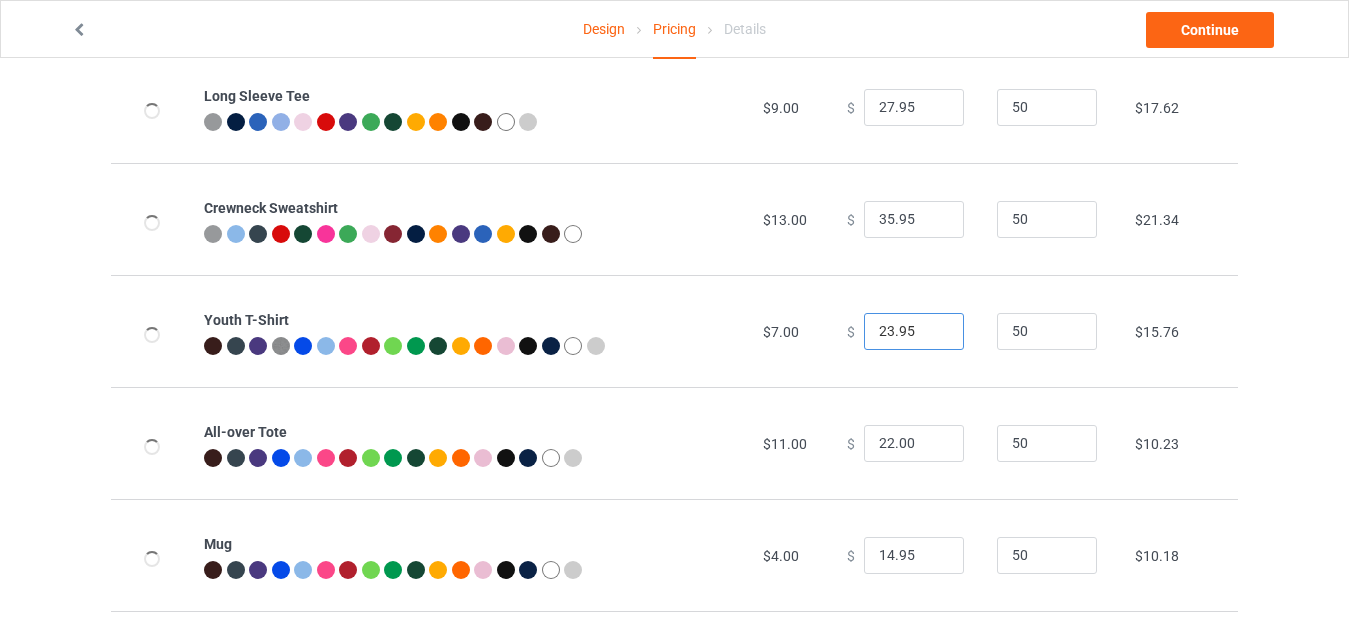 type on "23.95" 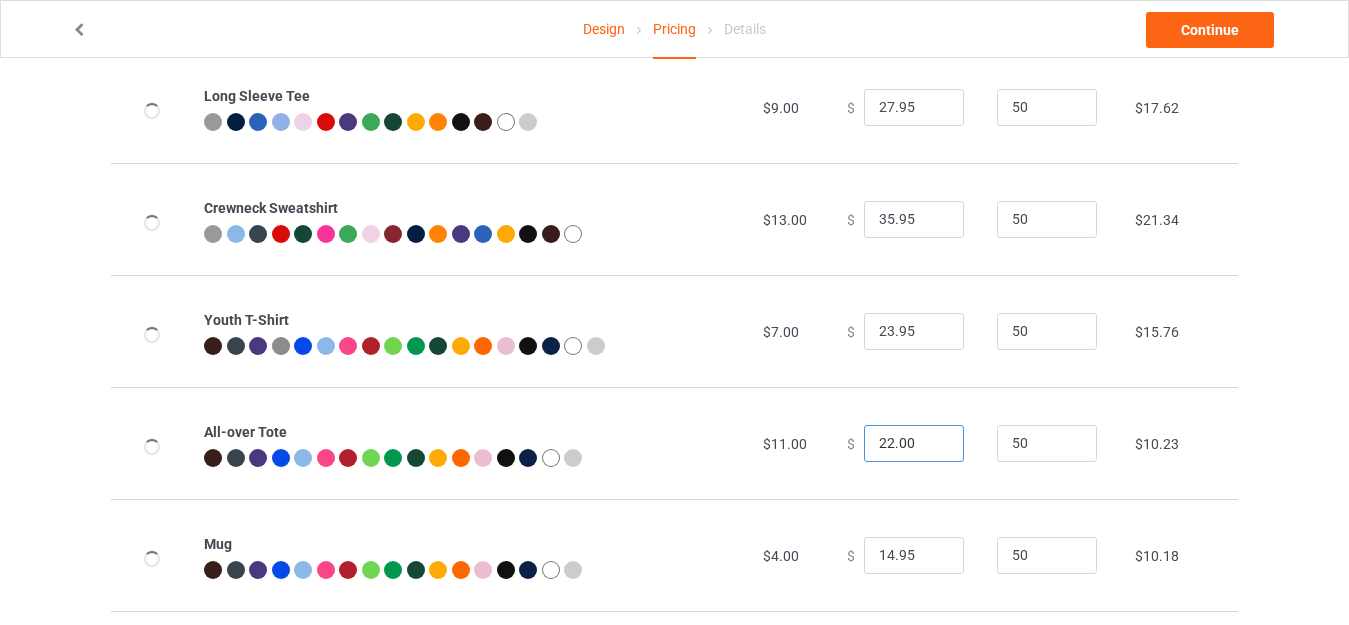 click on "22.00" at bounding box center (914, 444) 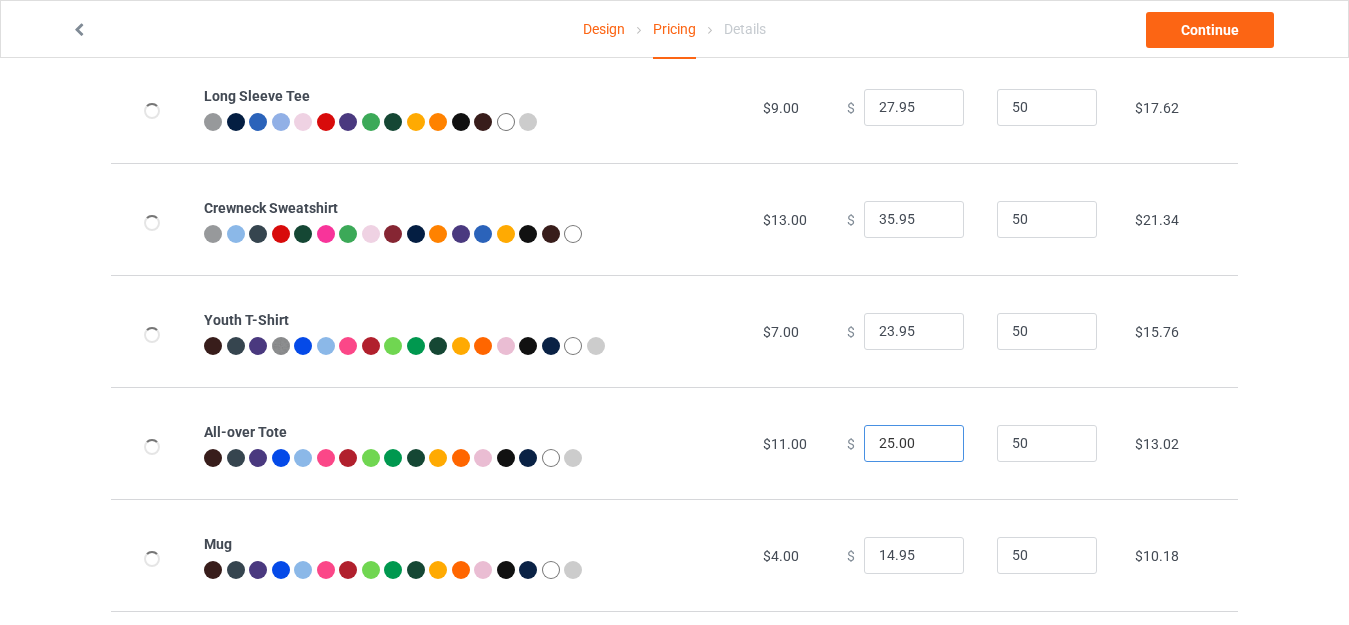 click on "25.00" at bounding box center [914, 444] 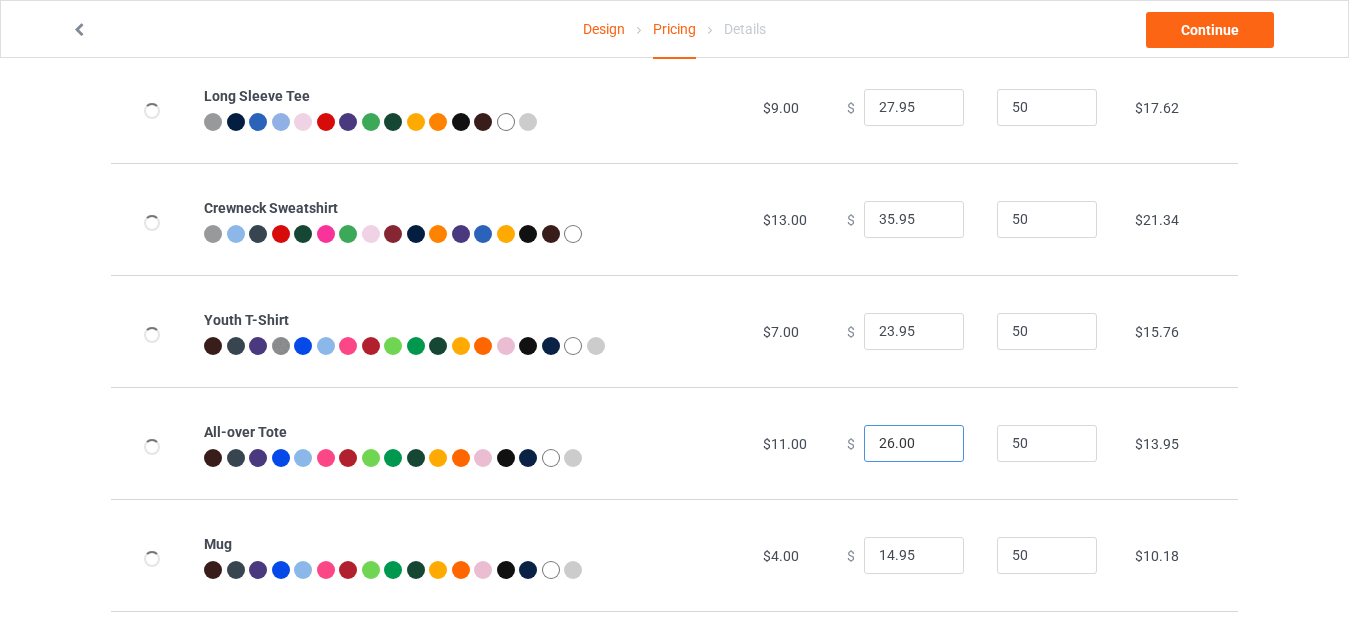 drag, startPoint x: 889, startPoint y: 441, endPoint x: 916, endPoint y: 441, distance: 27 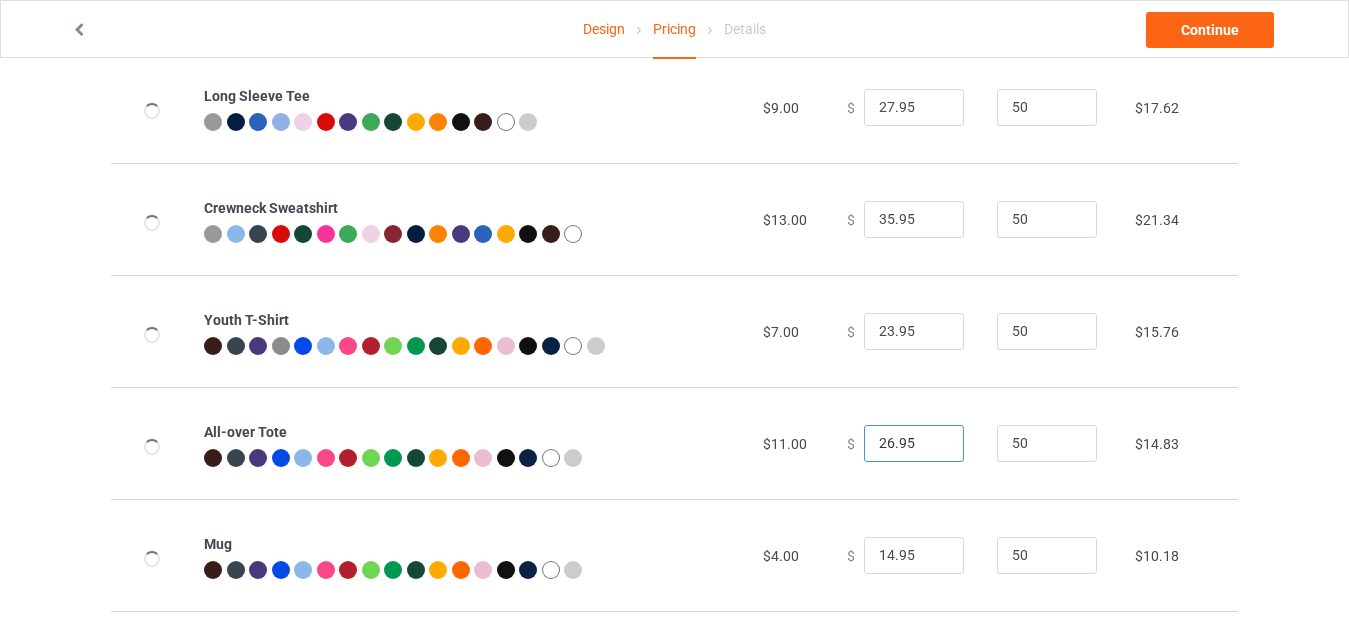 click on "26.95" at bounding box center [914, 444] 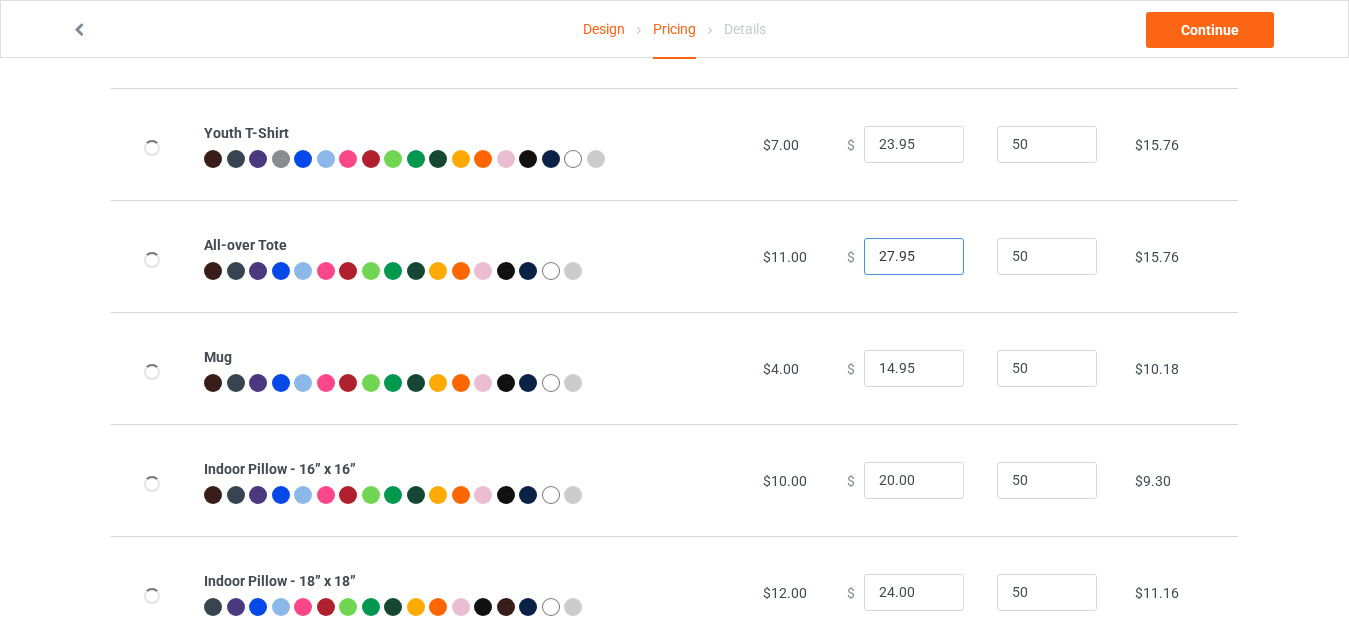 scroll, scrollTop: 906, scrollLeft: 0, axis: vertical 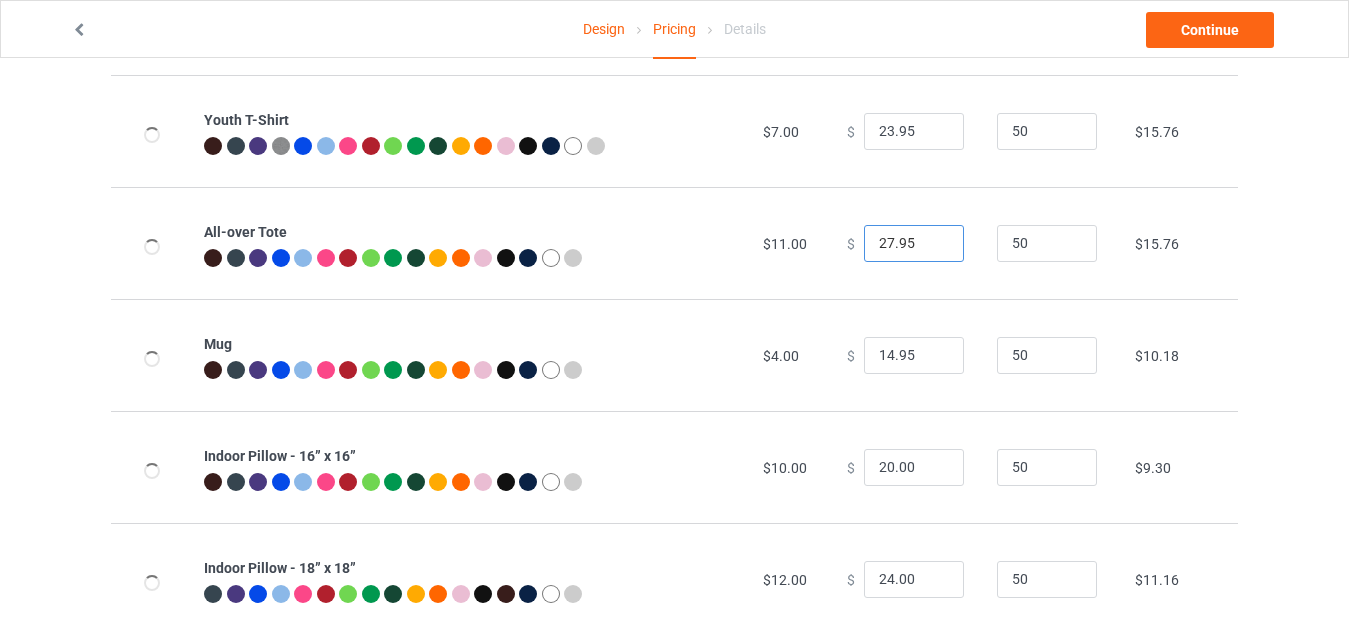 type on "27.95" 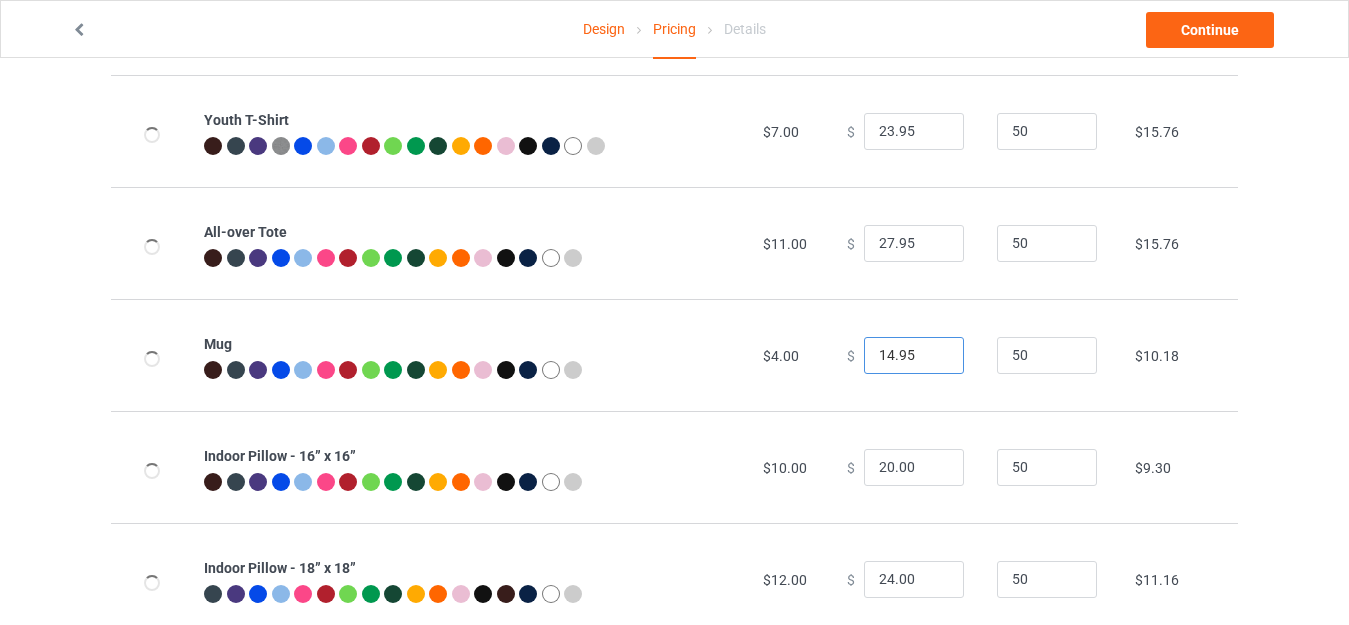 click on "14.95" at bounding box center (914, 356) 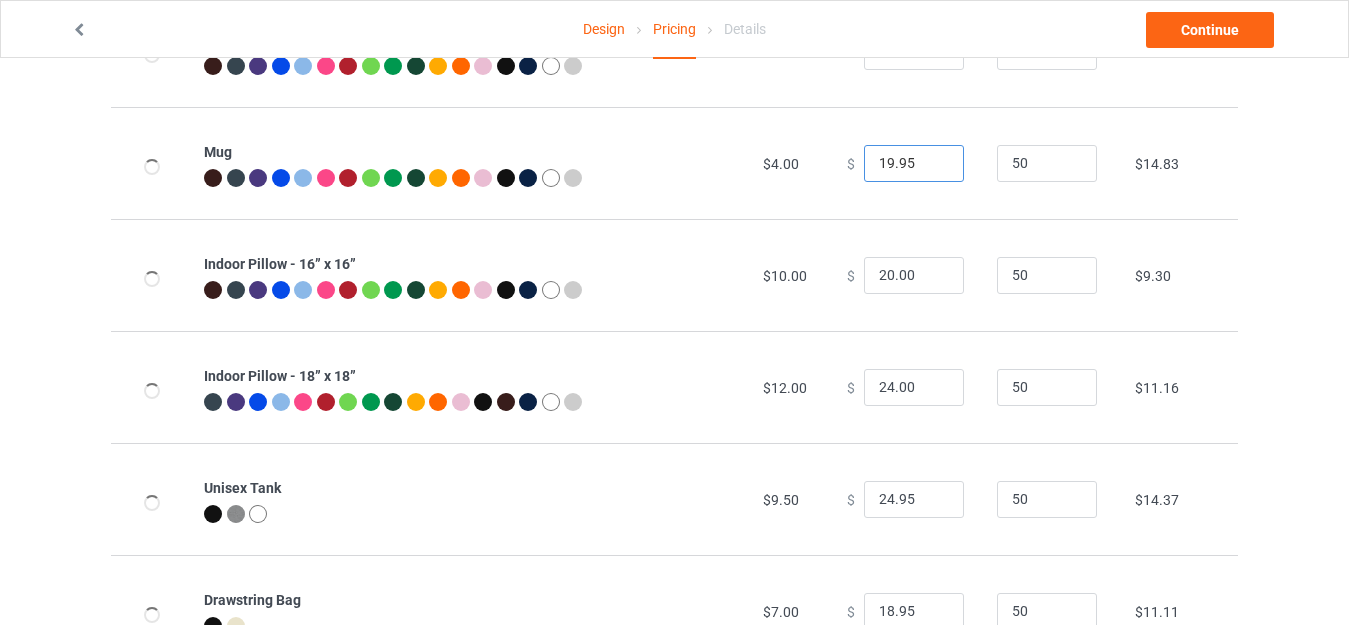 scroll, scrollTop: 1106, scrollLeft: 0, axis: vertical 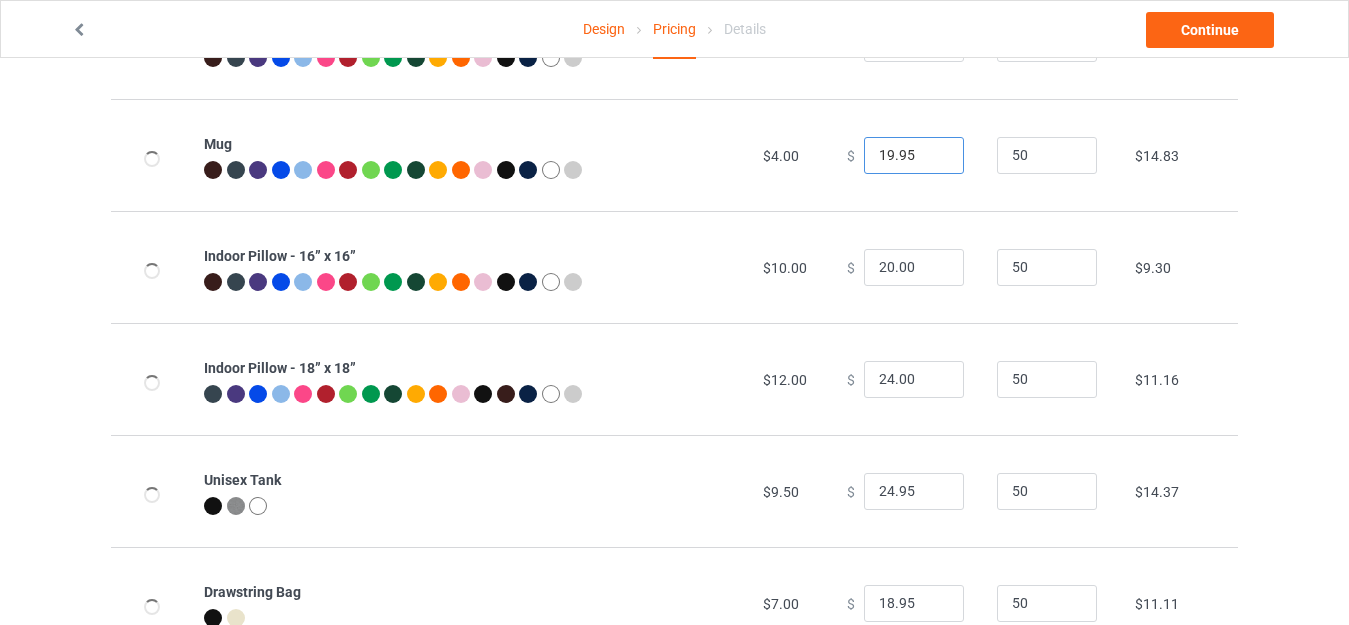 type on "19.95" 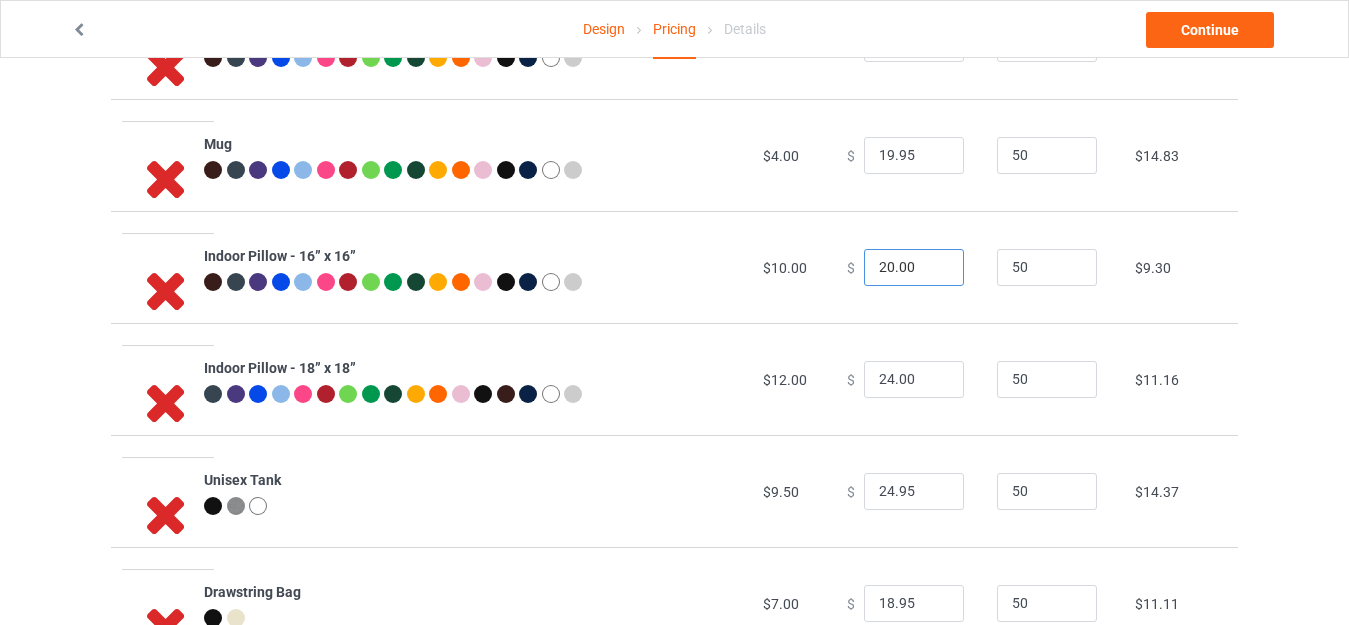 drag, startPoint x: 881, startPoint y: 261, endPoint x: 879, endPoint y: 271, distance: 10.198039 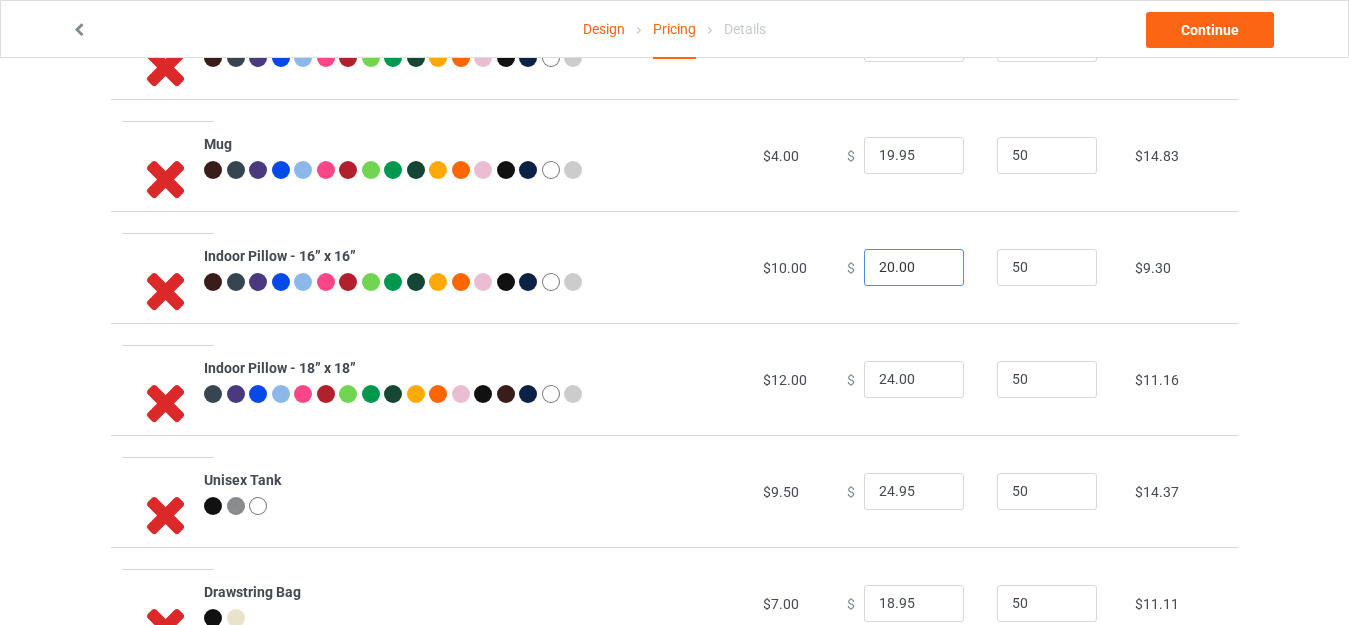 click on "20.00" at bounding box center [914, 268] 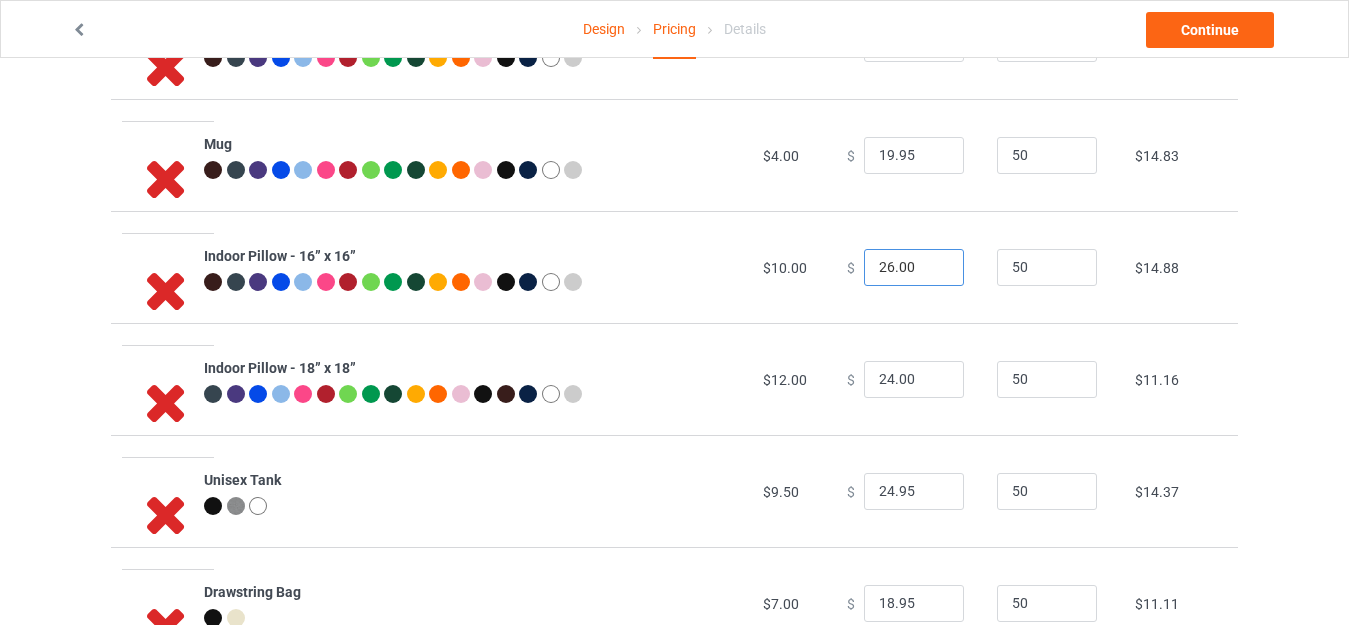drag, startPoint x: 887, startPoint y: 267, endPoint x: 926, endPoint y: 266, distance: 39.012817 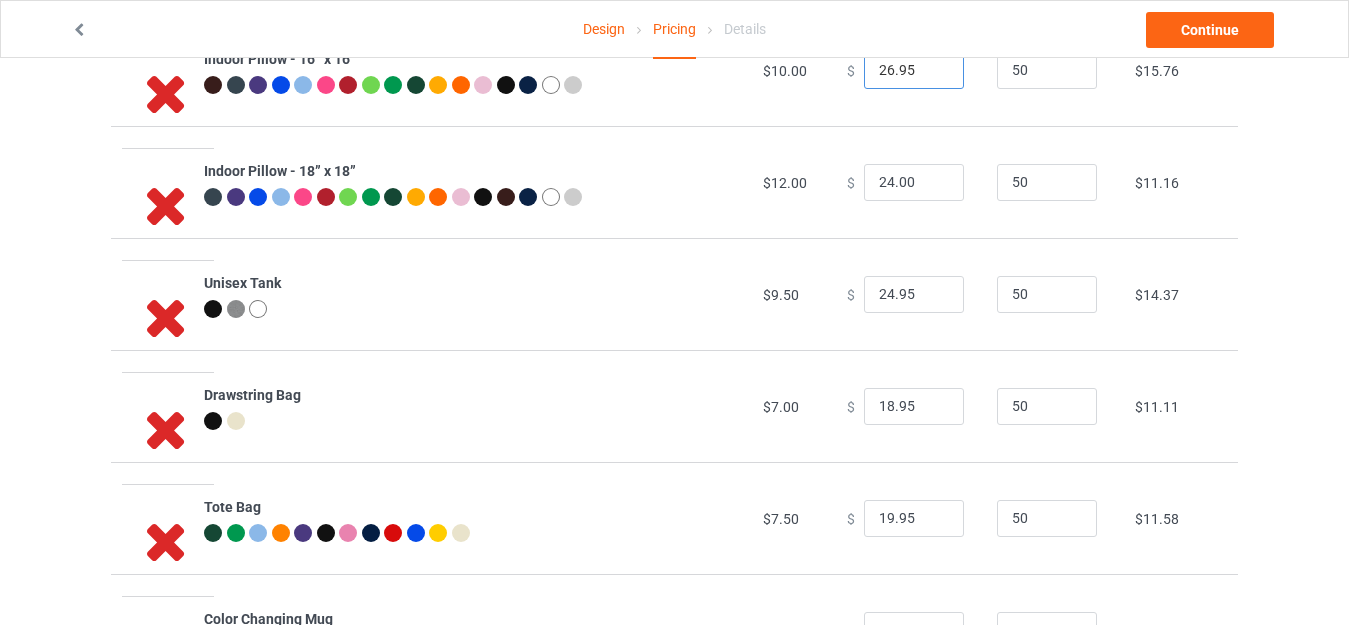 scroll, scrollTop: 1306, scrollLeft: 0, axis: vertical 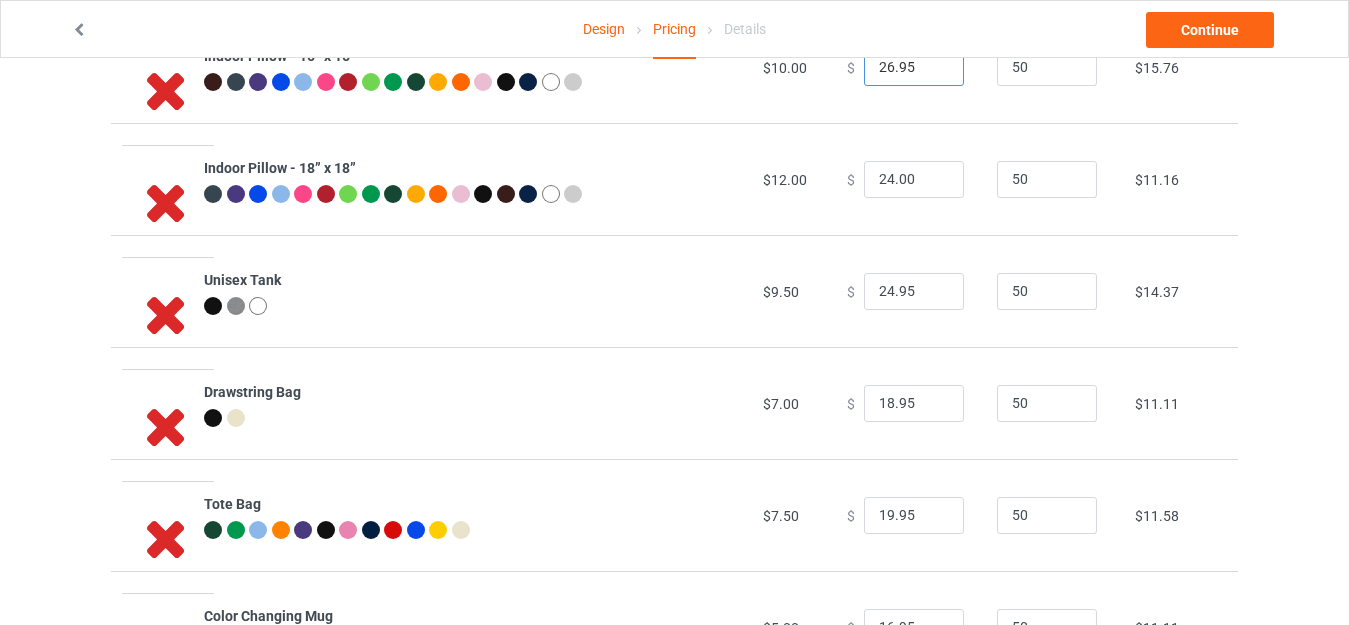 type on "26.95" 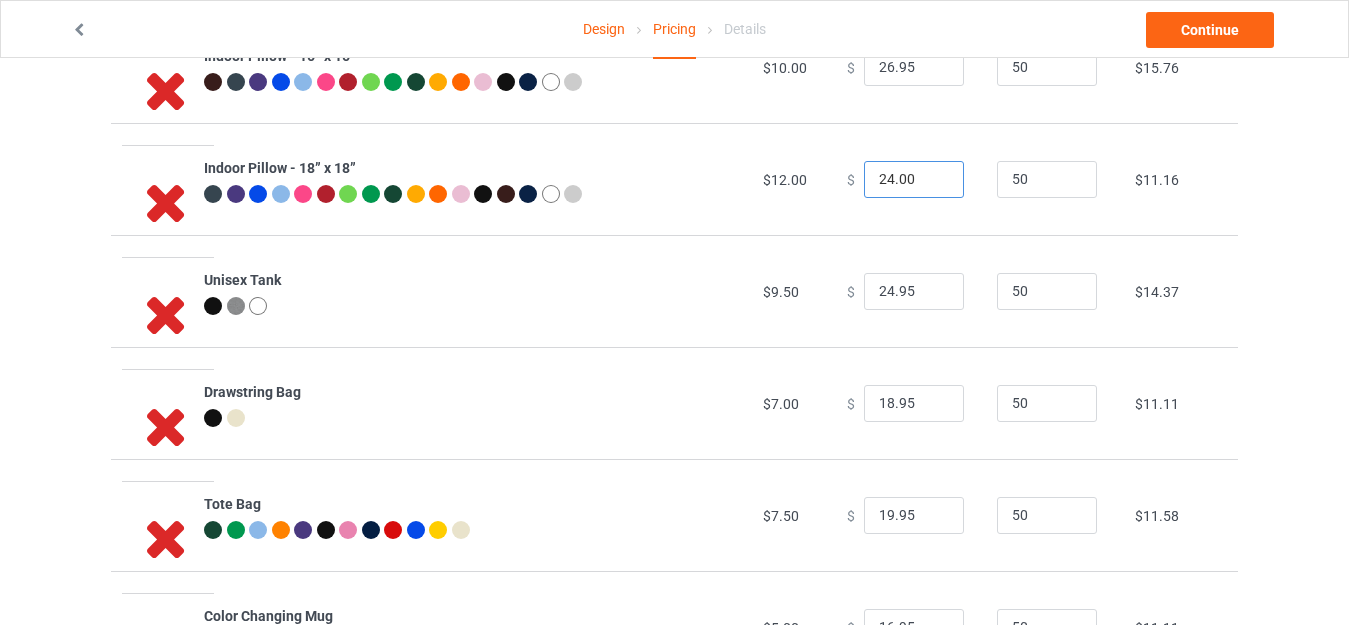 click on "24.00" at bounding box center (914, 180) 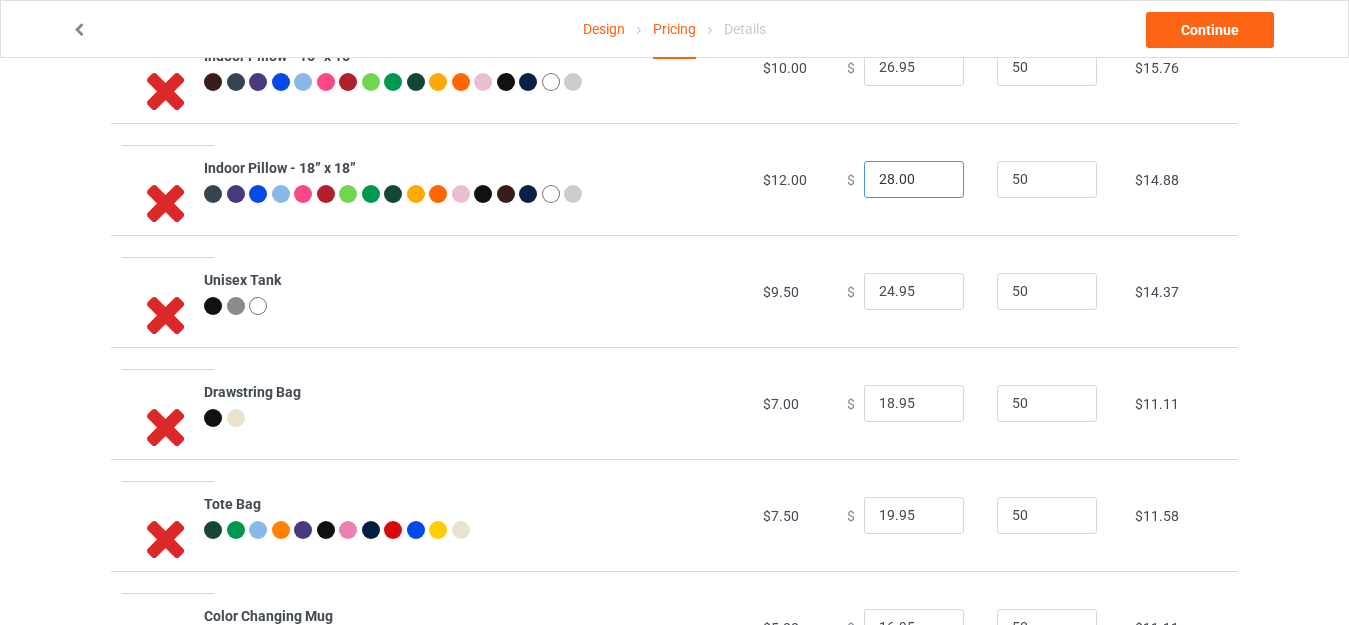 click on "28.00" at bounding box center (914, 180) 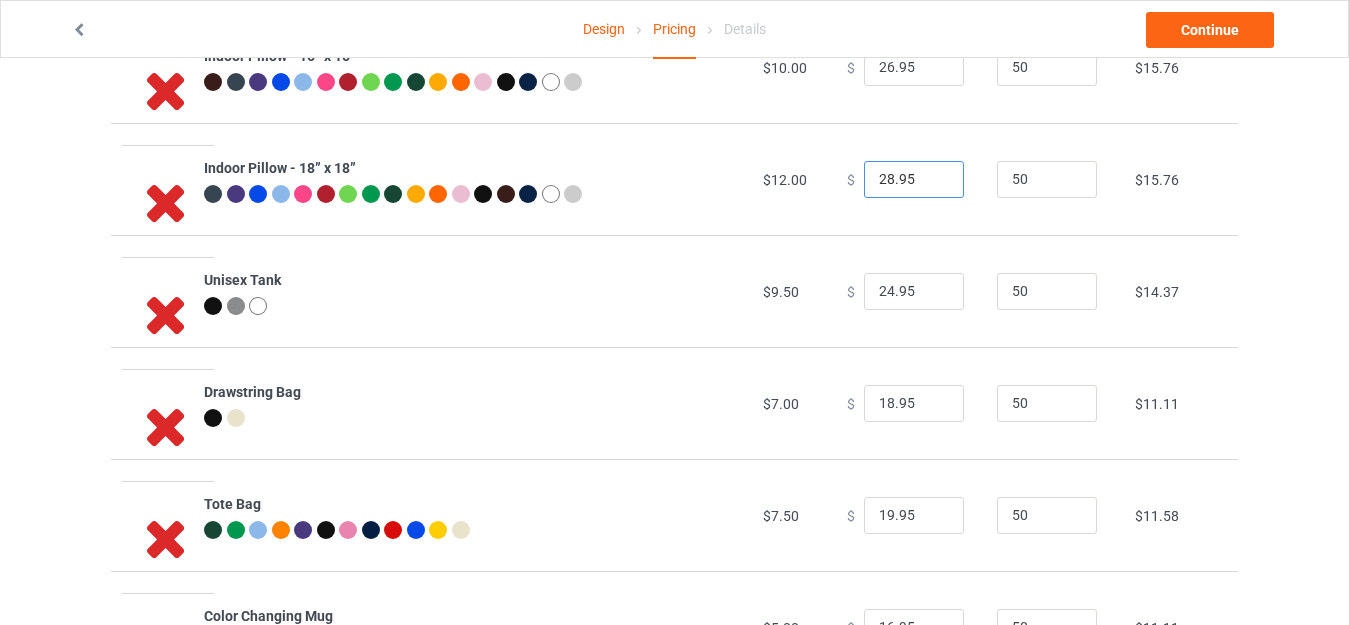 type on "28.95" 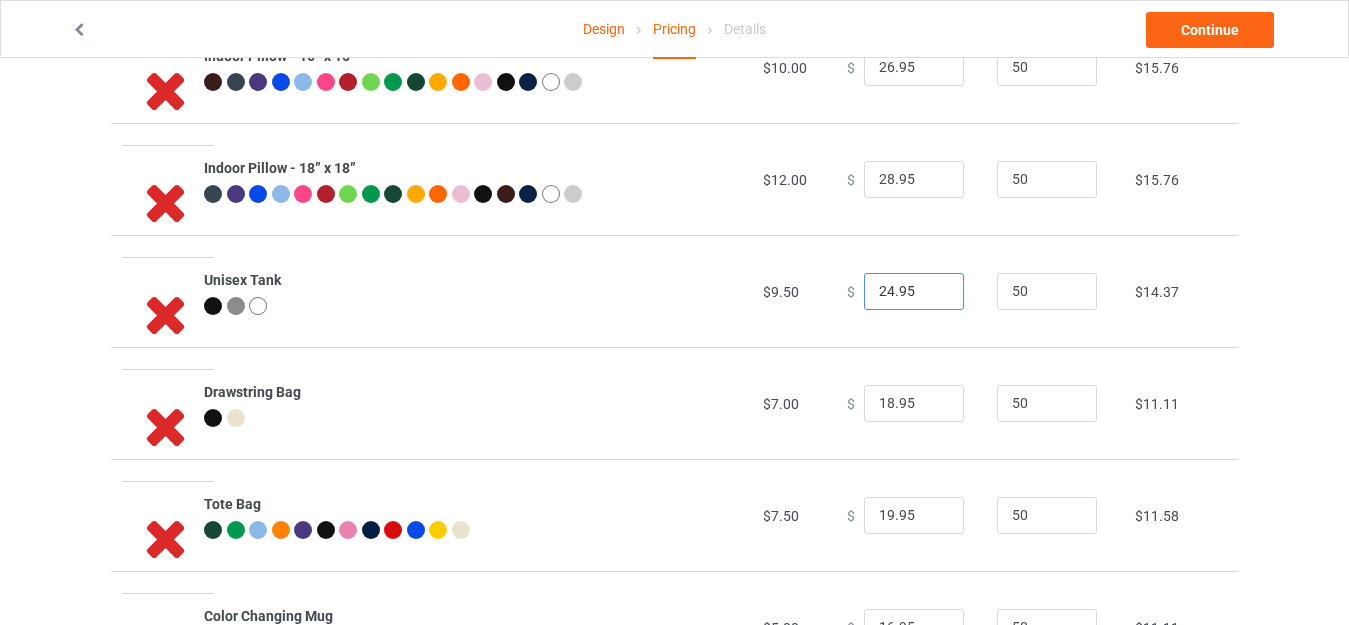 click on "24.95" at bounding box center [914, 292] 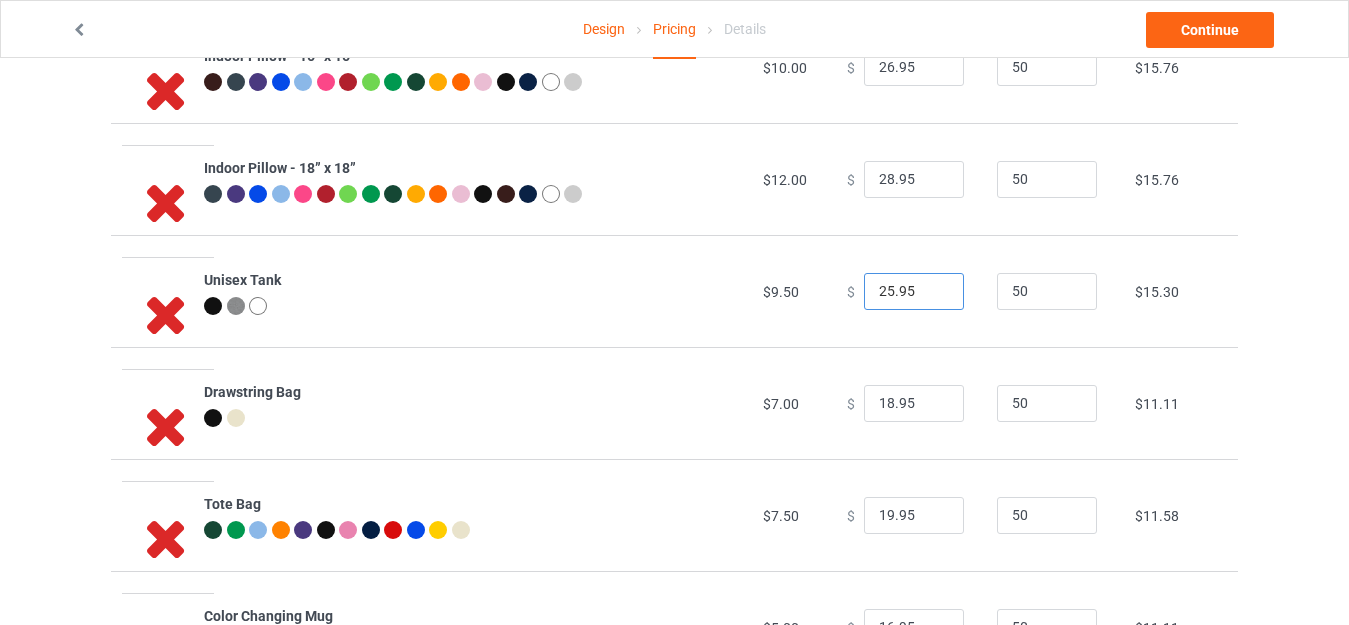 type on "25.95" 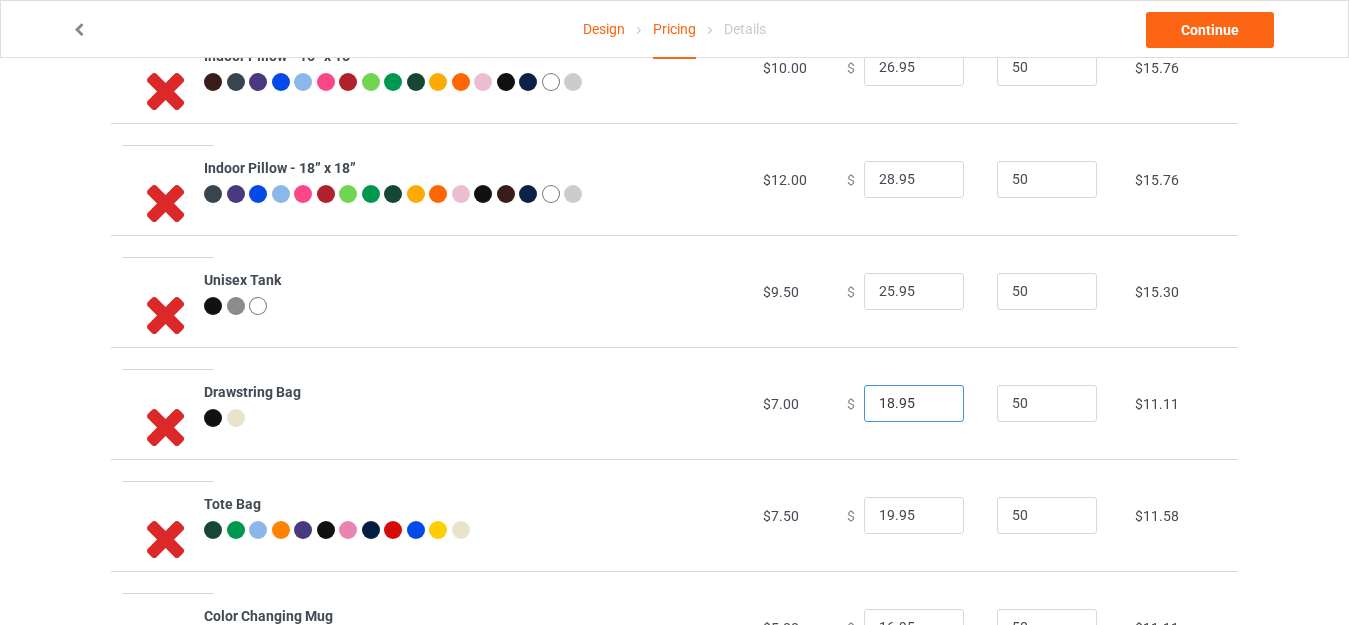 drag, startPoint x: 882, startPoint y: 402, endPoint x: 844, endPoint y: 393, distance: 39.051247 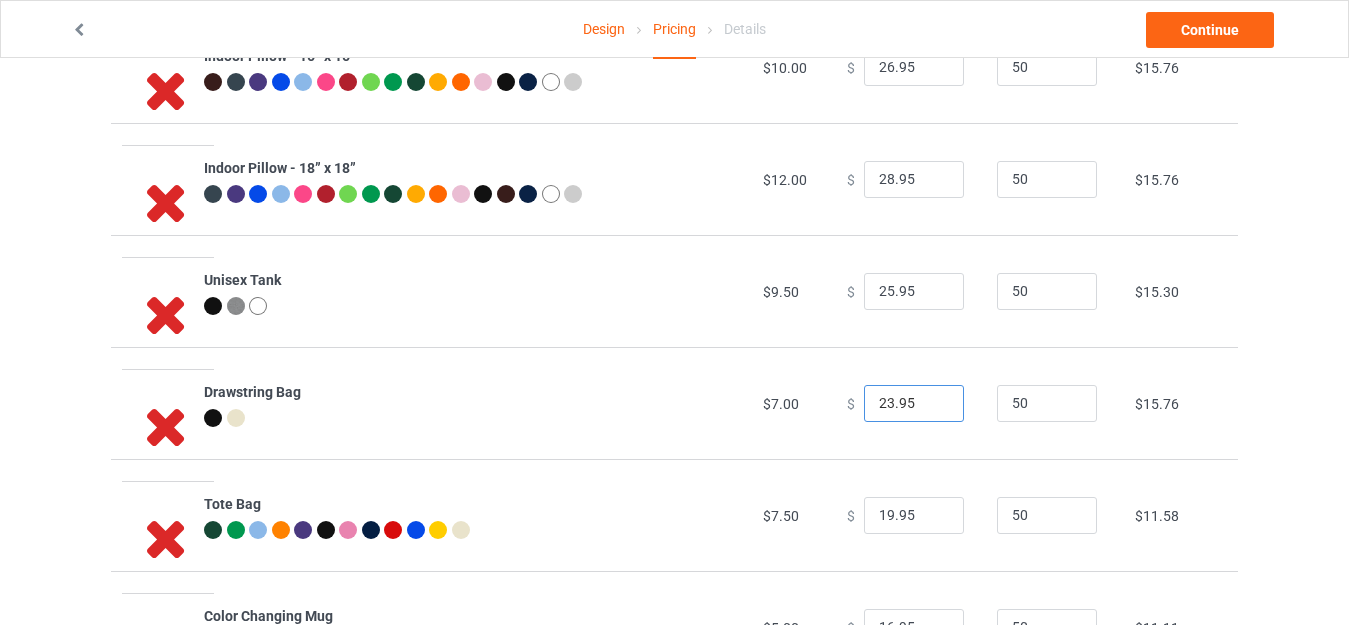 type on "23.95" 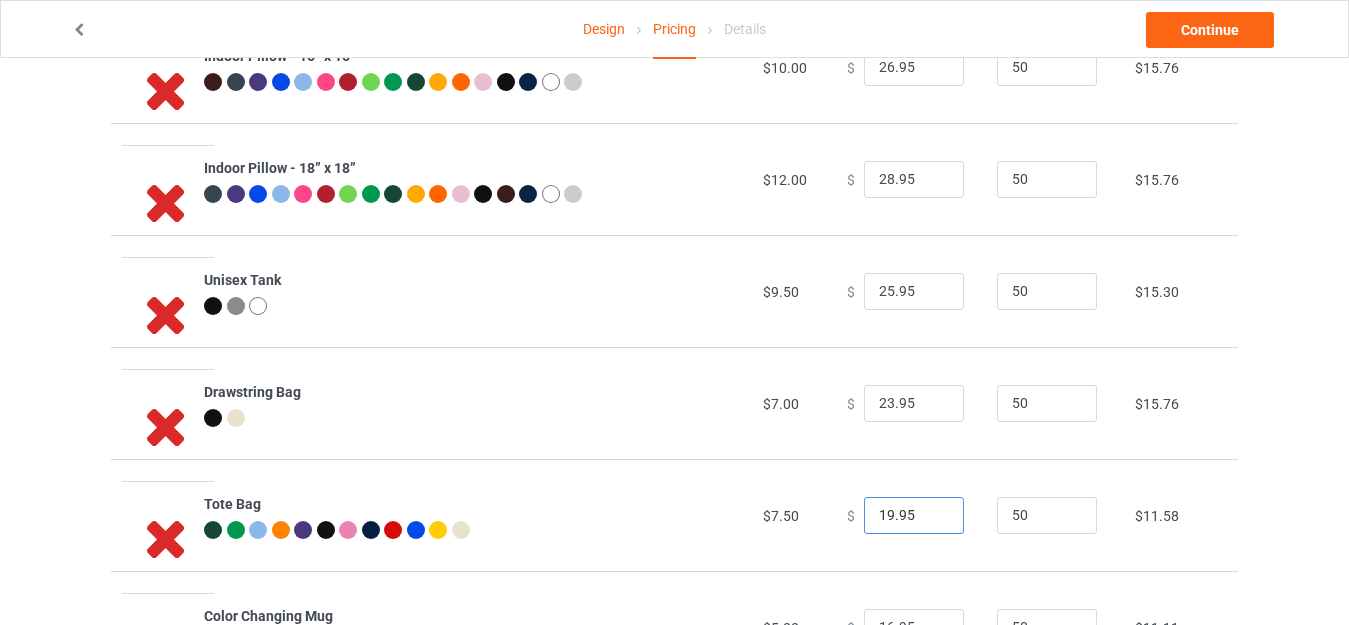 drag, startPoint x: 883, startPoint y: 510, endPoint x: 844, endPoint y: 508, distance: 39.051247 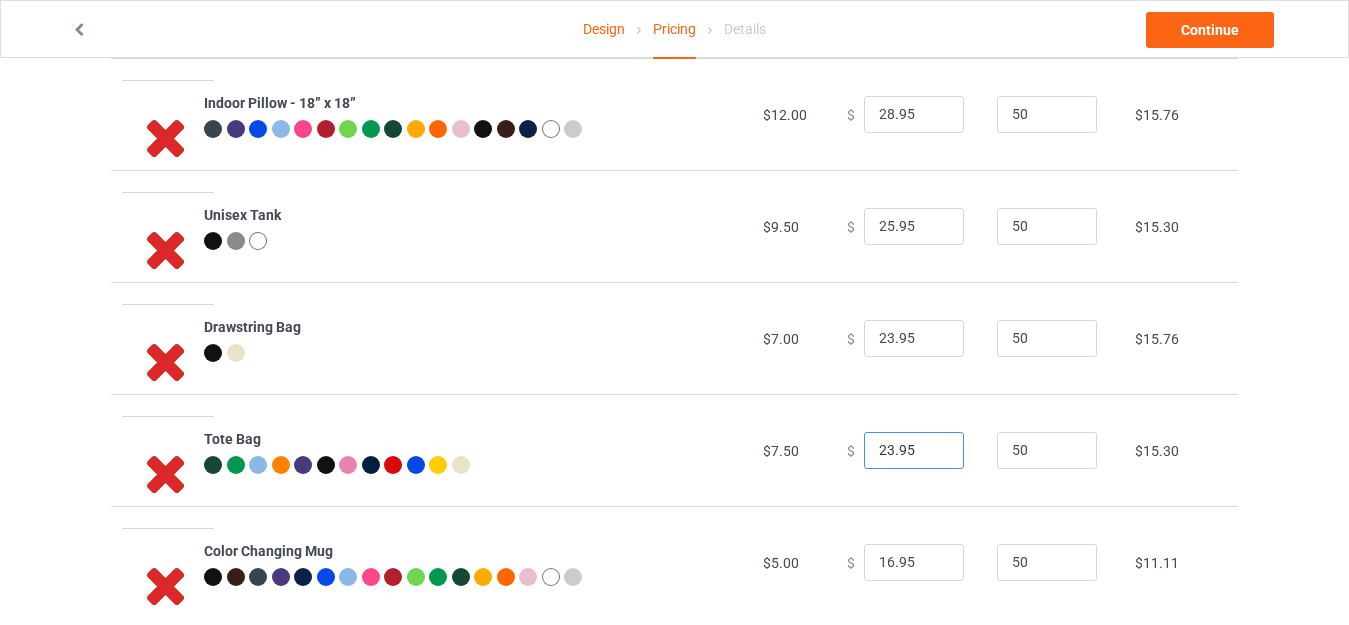 scroll, scrollTop: 1406, scrollLeft: 0, axis: vertical 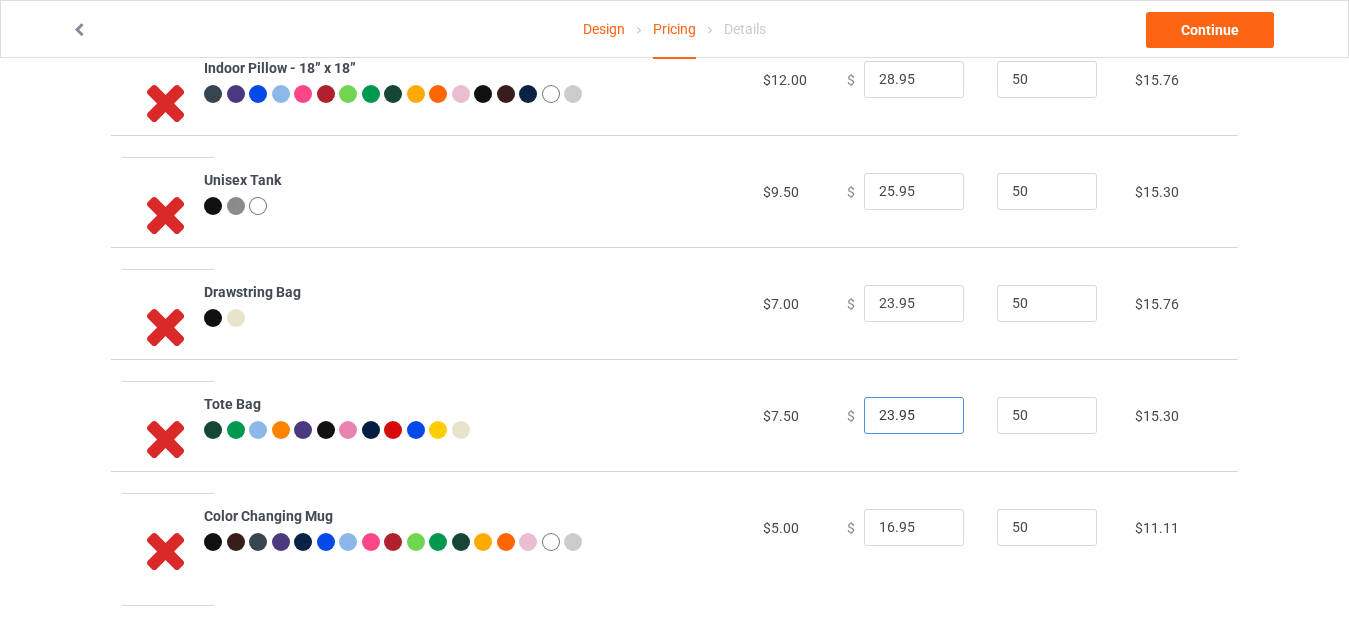 type on "23.95" 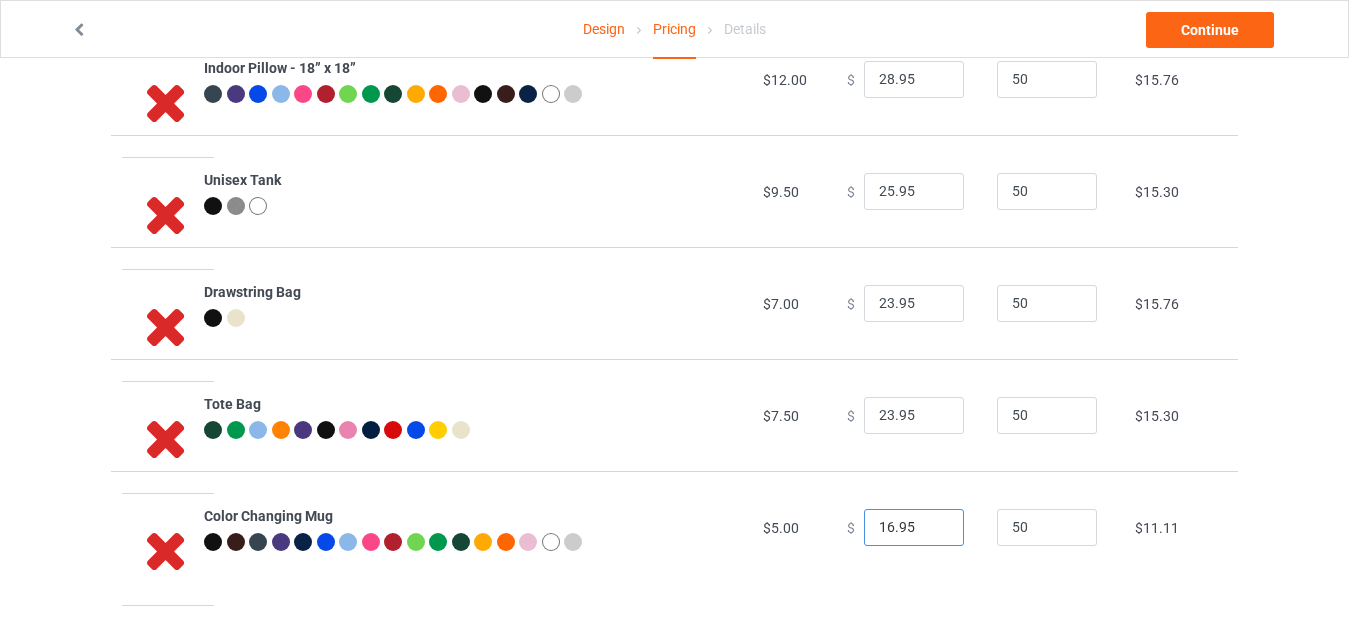 drag, startPoint x: 881, startPoint y: 519, endPoint x: 842, endPoint y: 521, distance: 39.051247 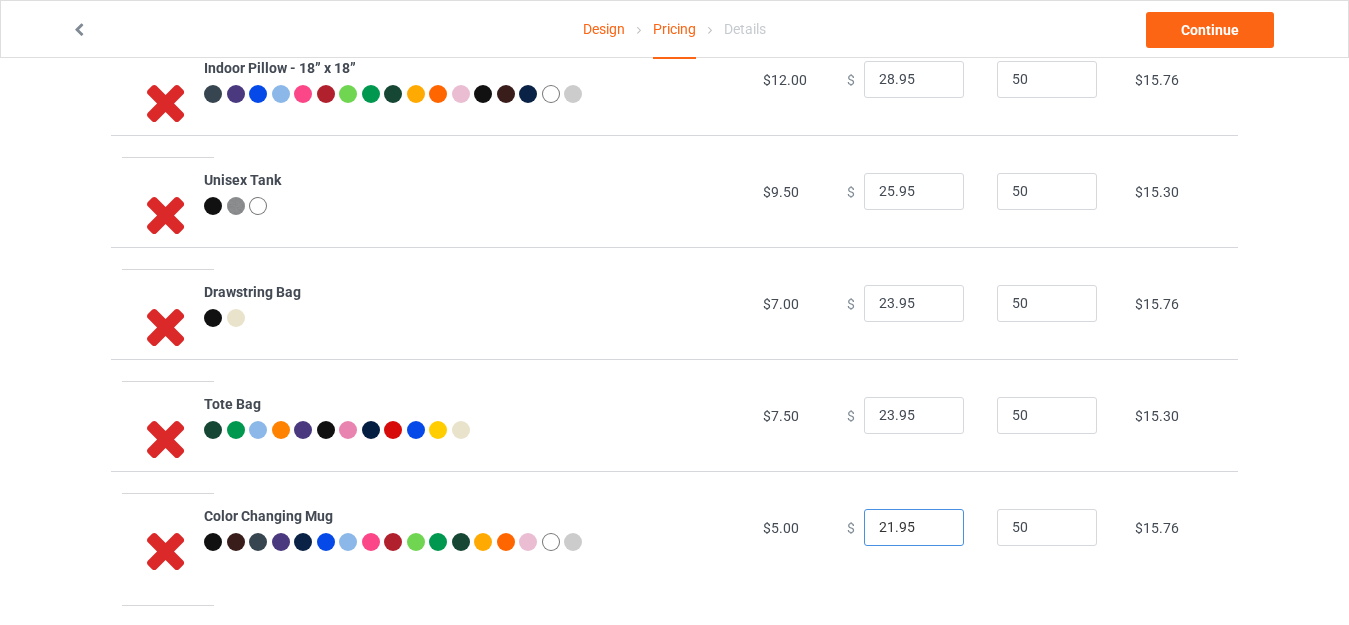 type on "21.95" 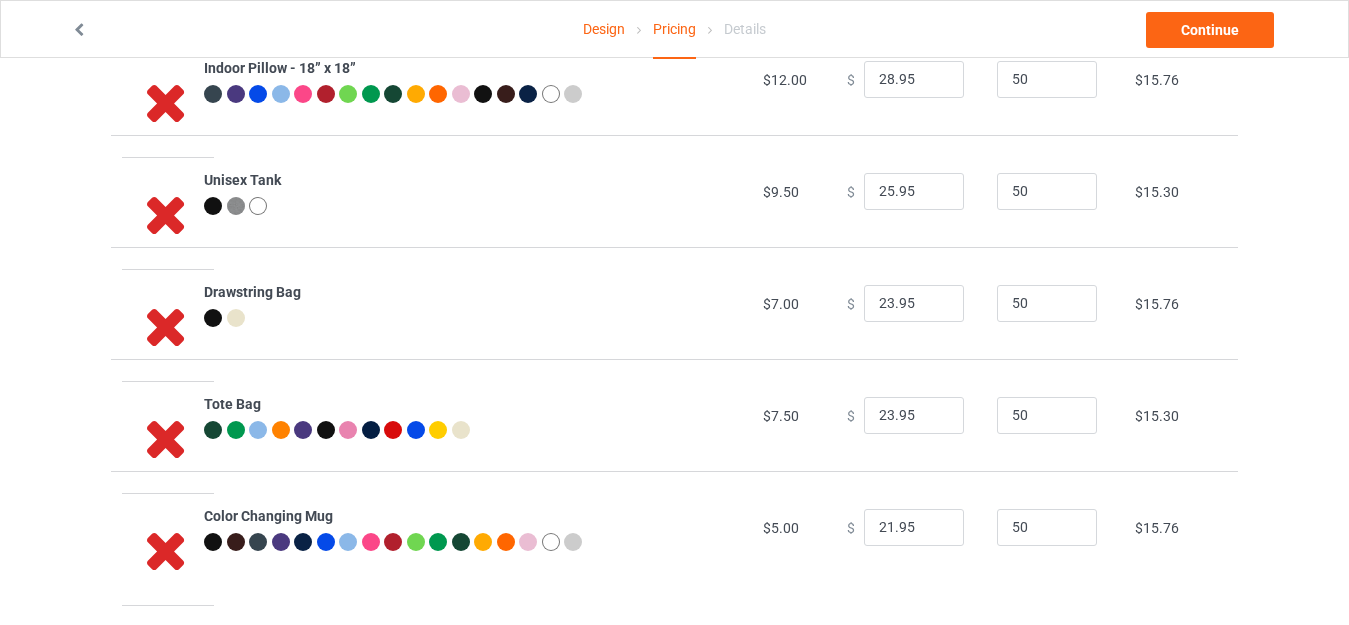 click on "Design Pricing Details Continue Pricing Estimated total profit $13,423.00 Product Base cost Sale price Expected sales   Your expected sales will change your profit estimate (on the right), but will not affect the actual amount of profit you earn. Profit / Unit   Your profit is your sale price minus your base cost and processing fee. Classic T-Shirt $6.00 $     22.95 50 $15.76 V-Neck T-Shirt $9.50 $     26.95 50 $16.23 [DEMOGRAPHIC_DATA] T-Shirt $6.50 $     22.95 50 $15.30 Hooded Sweatshirt $15.00 $     42.95 50 $25.99 Premium Fit Mens Tee $11.50 $     28.95 50 $16.23 Long Sleeve Tee $9.00 $     27.95 50 $17.62 Crewneck Sweatshirt $13.00 $     35.95 50 $21.34 Youth T-Shirt $7.00 $     23.95 50 $15.76 All-over Tote $11.00 $     27.95 50 $15.76 Mug $4.00 $     19.95 50 $14.83 Indoor Pillow - 16” x 16” $10.00 $     26.95 50 $15.76 Indoor Pillow - 18” x 18” $12.00 $     28.95 50 $15.76 Unisex Tank $9.50 $     25.95 50 $15.30 Drawstring Bag $7.00 $     23.95 50 $15.76 $7.50 $" at bounding box center (674, -362) 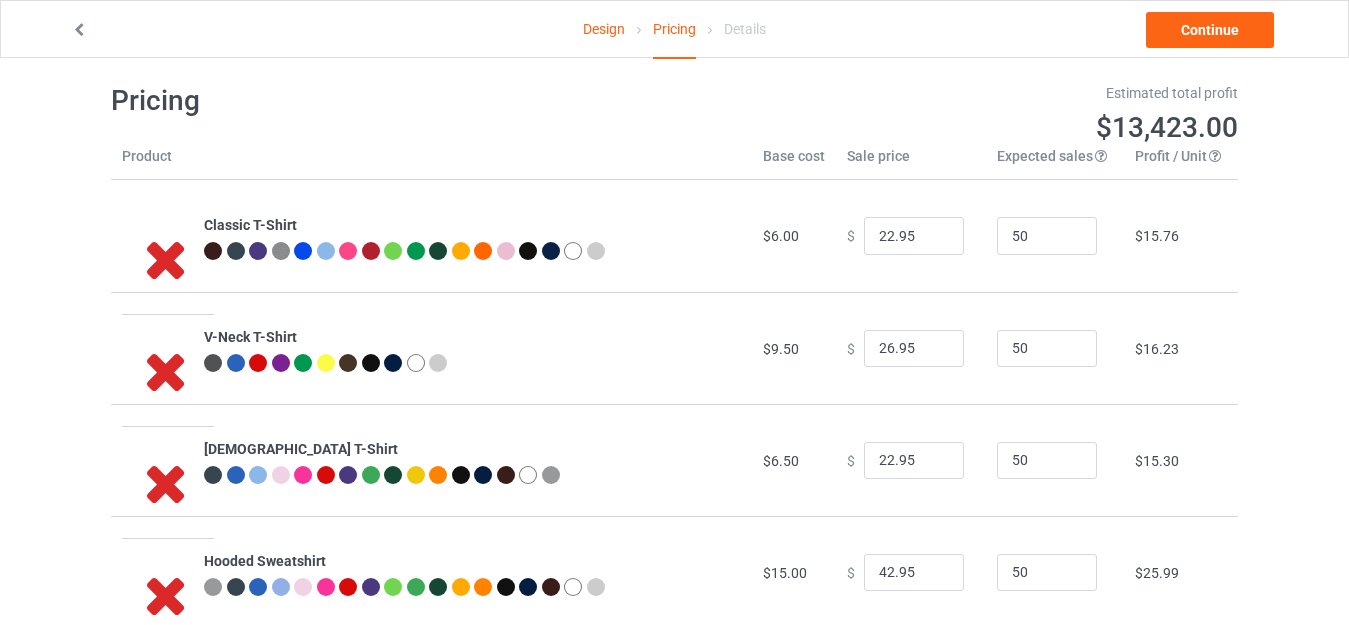 scroll, scrollTop: 7, scrollLeft: 0, axis: vertical 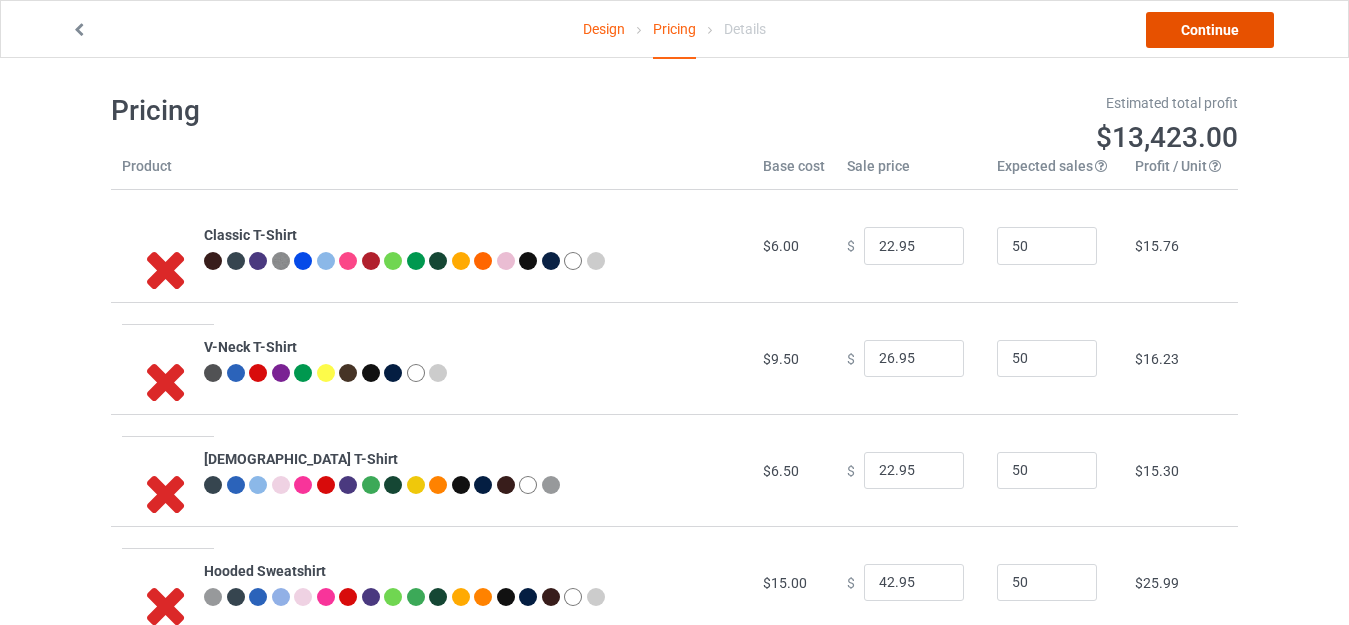 click on "Continue" at bounding box center [1210, 30] 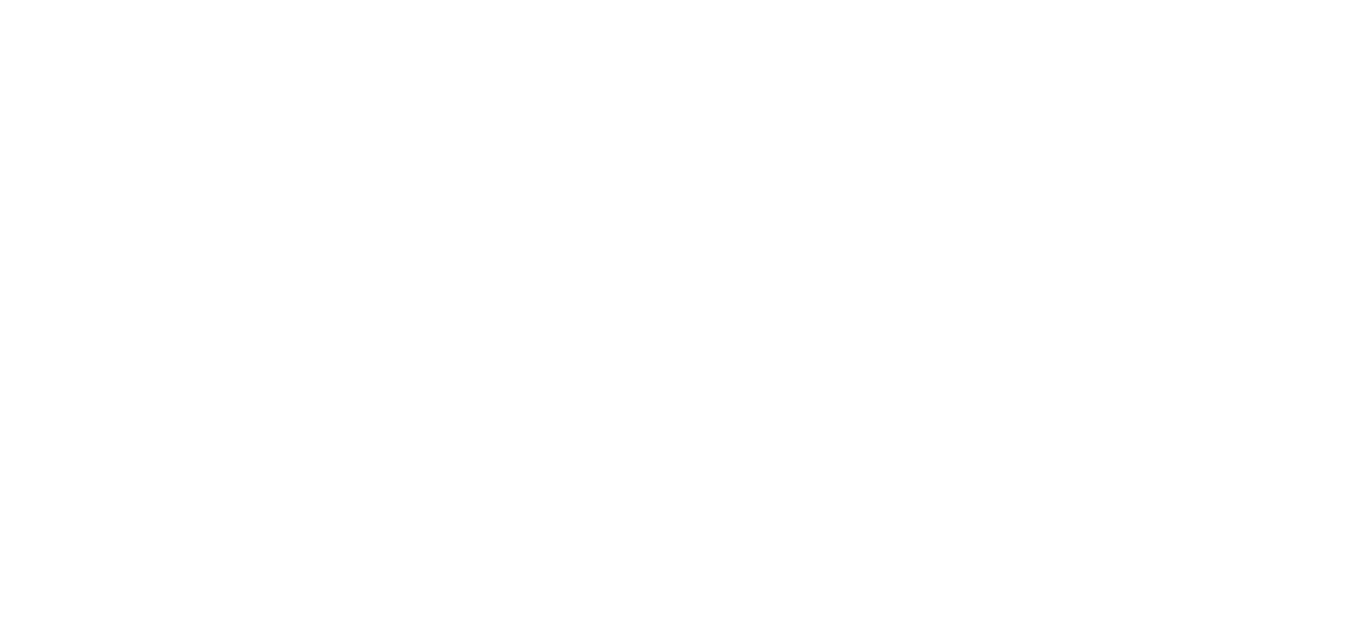 scroll, scrollTop: 0, scrollLeft: 0, axis: both 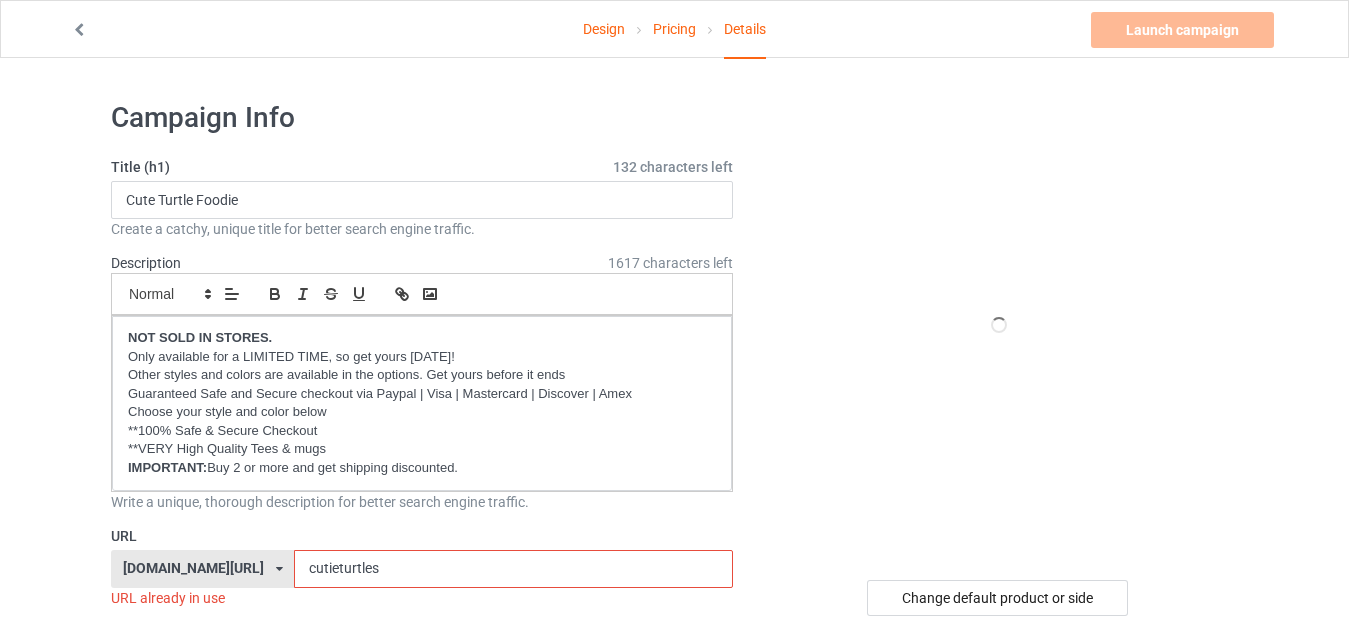 click on "Description 1617   characters left       Small Normal Large Big Huge                                                                                     NOT SOLD IN STORES.  Only available for a LIMITED TIME, so get yours [DATE]!  Other styles and colors are available in the options. Get yours before it ends Guaranteed Safe and Secure checkout via Paypal | Visa | Mastercard | Discover | Amex Choose your style and color below **100% Safe & Secure Checkout **VERY High Quality Tees & mugs IMPORTANT:  Buy 2 or more and get shipping discounted." at bounding box center (422, 372) 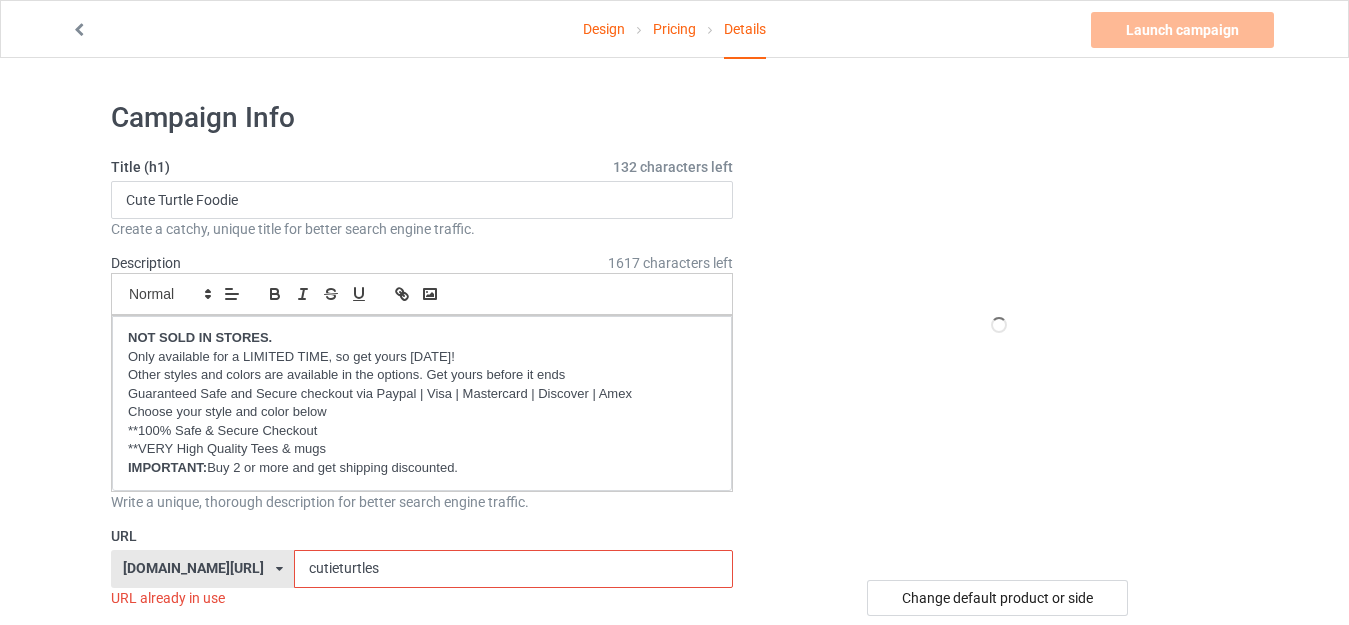 scroll, scrollTop: 300, scrollLeft: 0, axis: vertical 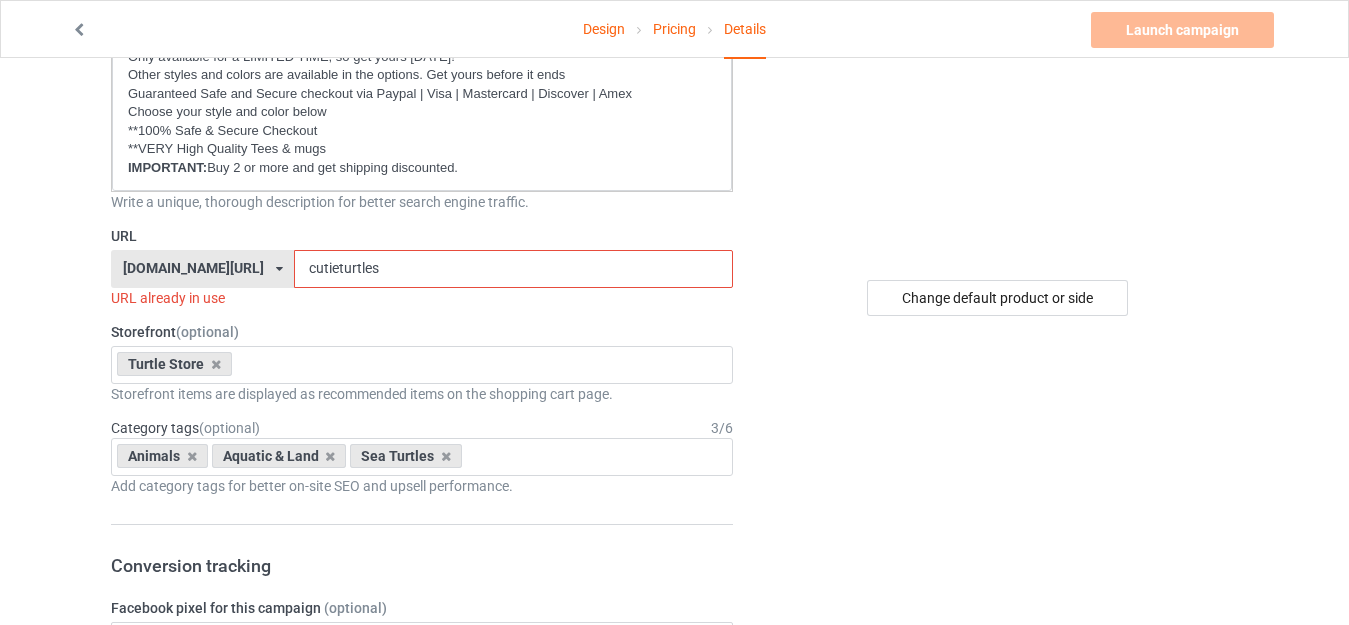 click on "cutieturtles" at bounding box center (513, 269) 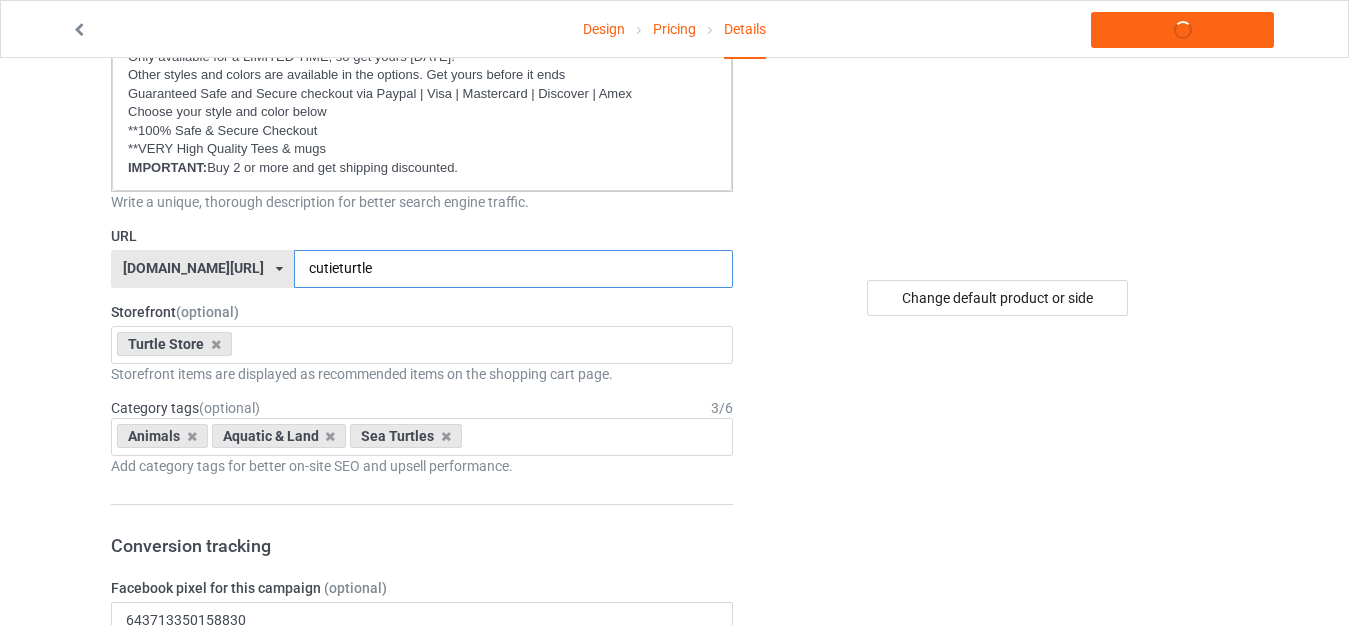 type on "cutieturtle" 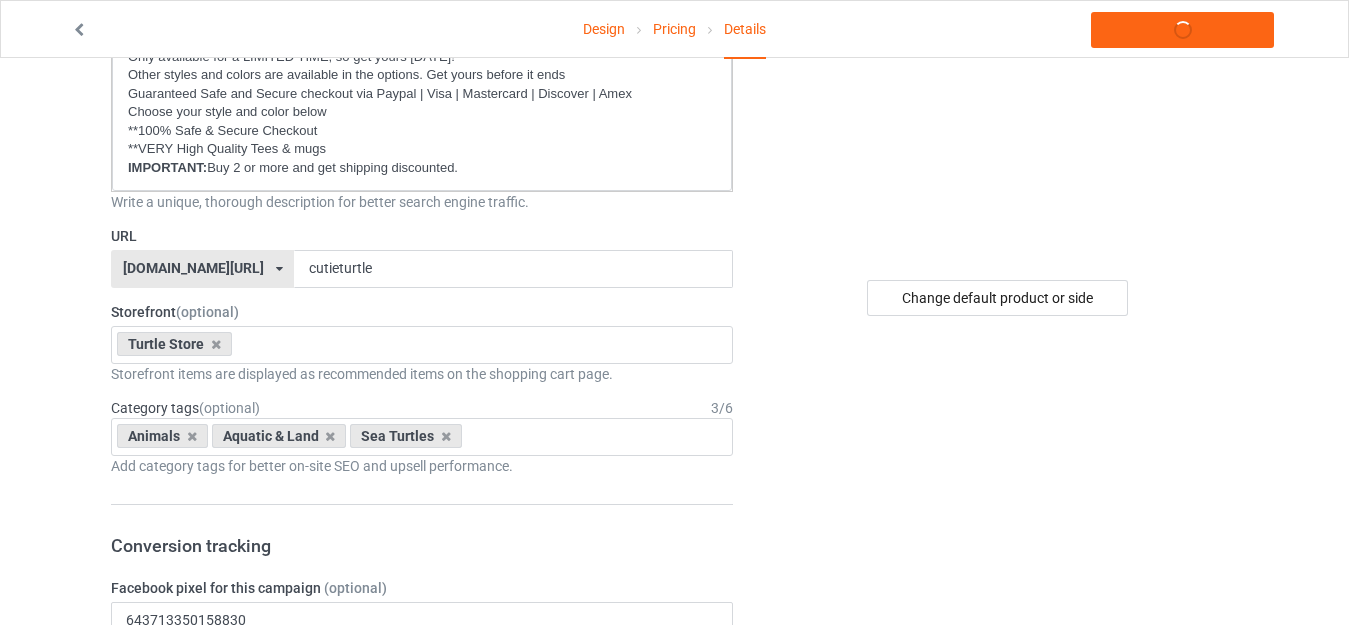 click on "Change default product or side" at bounding box center (999, 1430) 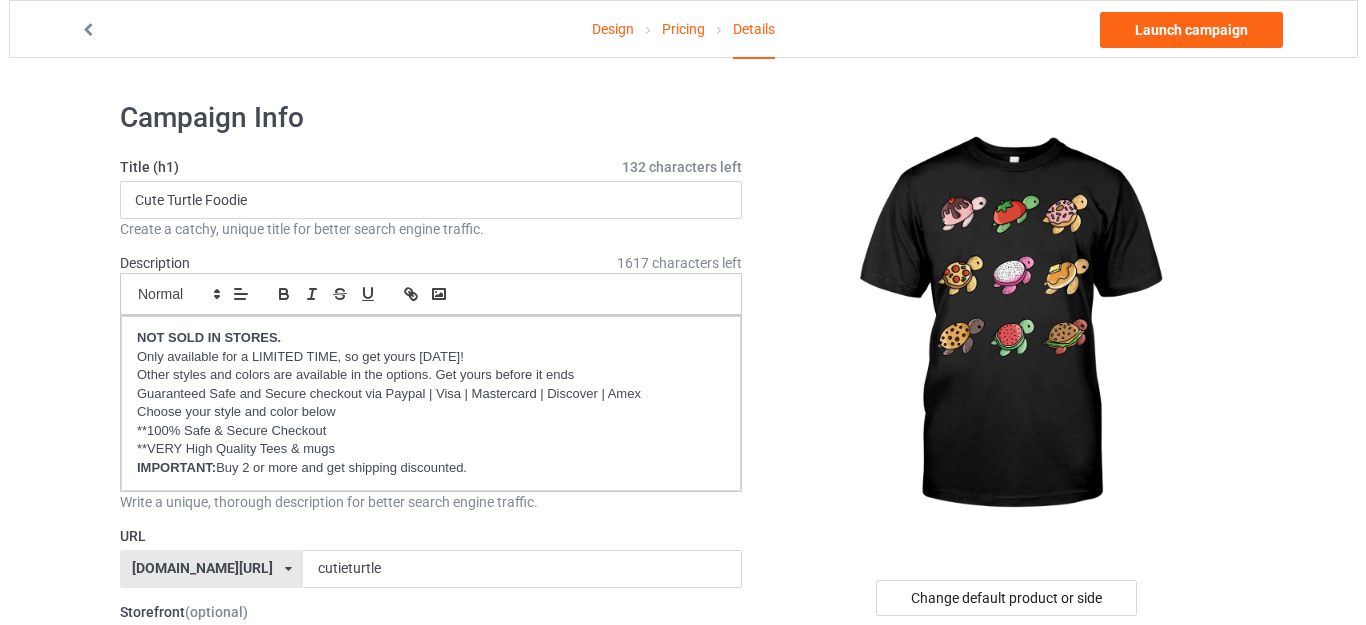 scroll, scrollTop: 100, scrollLeft: 0, axis: vertical 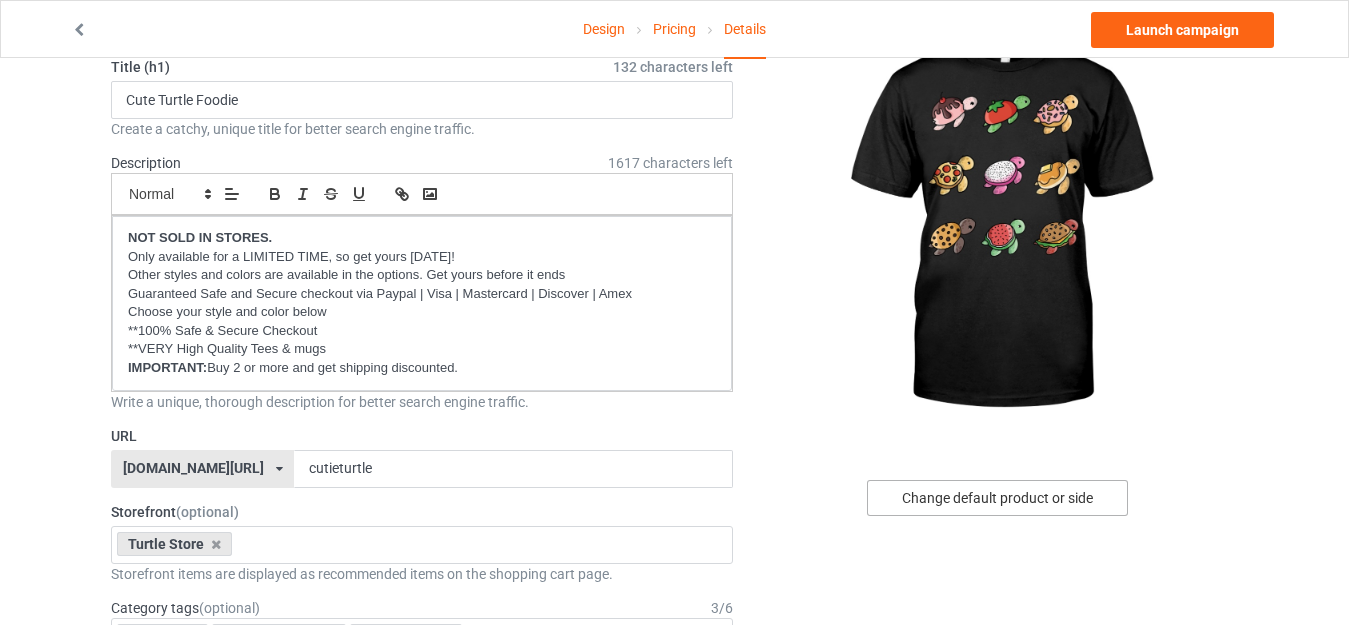 click on "Change default product or side" at bounding box center [997, 498] 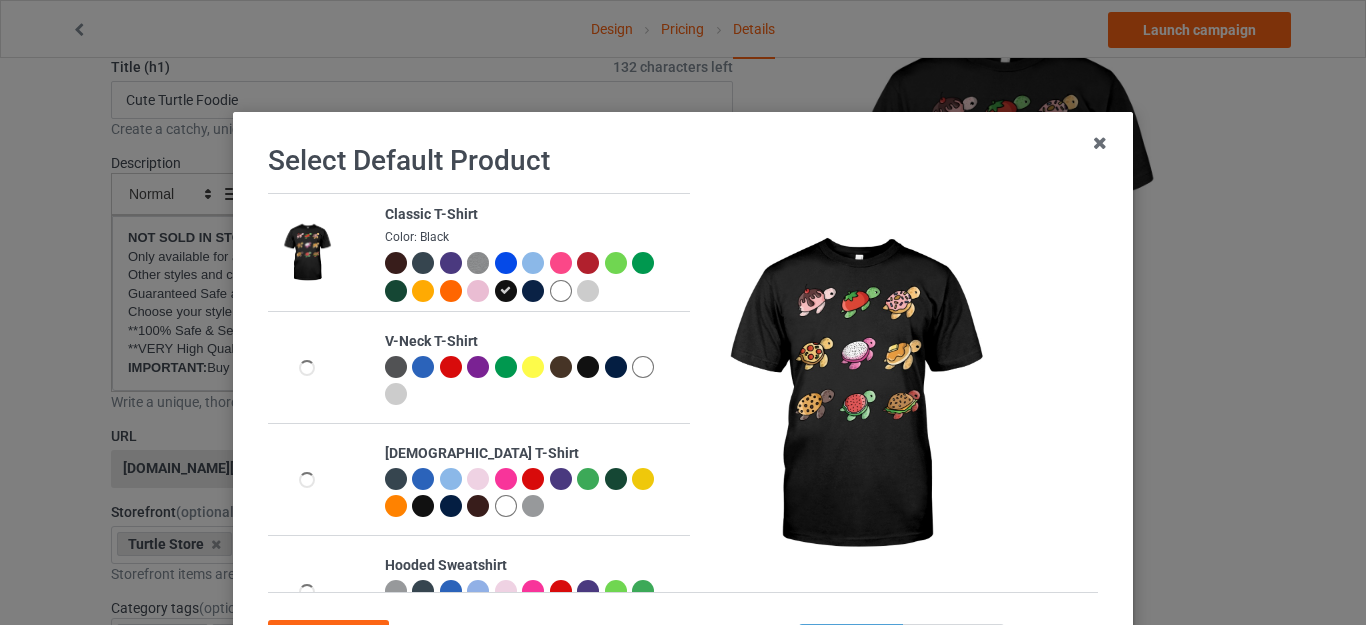 click at bounding box center (561, 291) 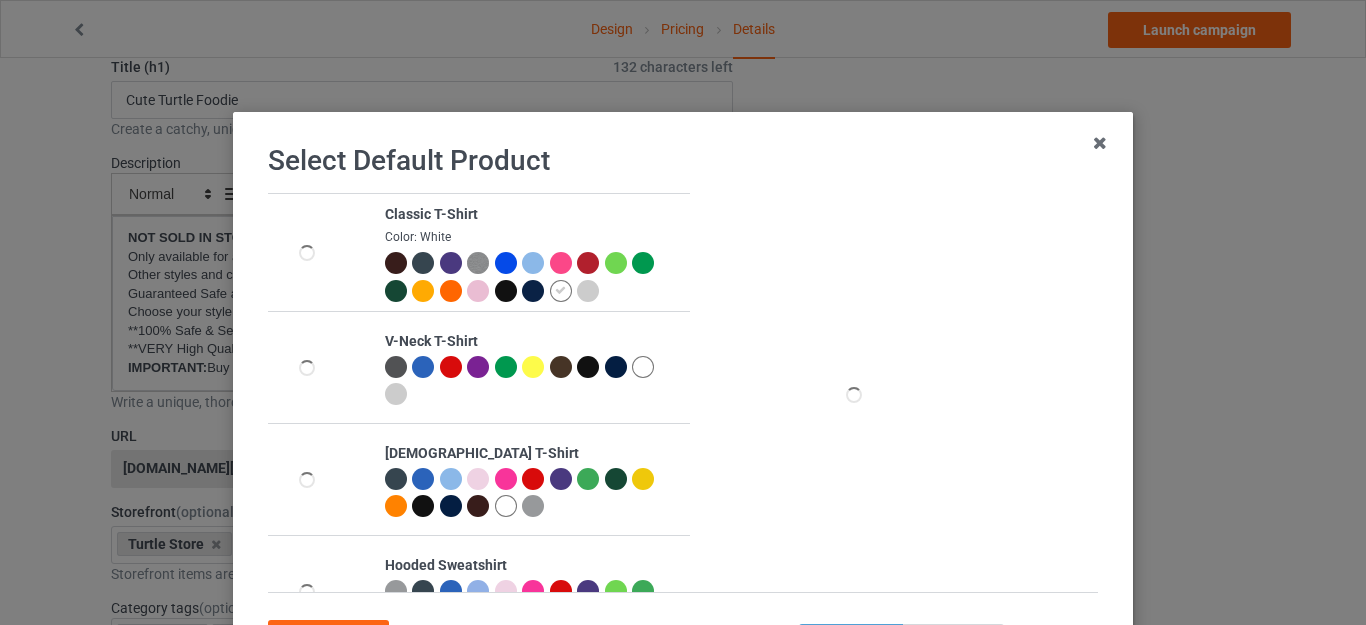 click at bounding box center (588, 291) 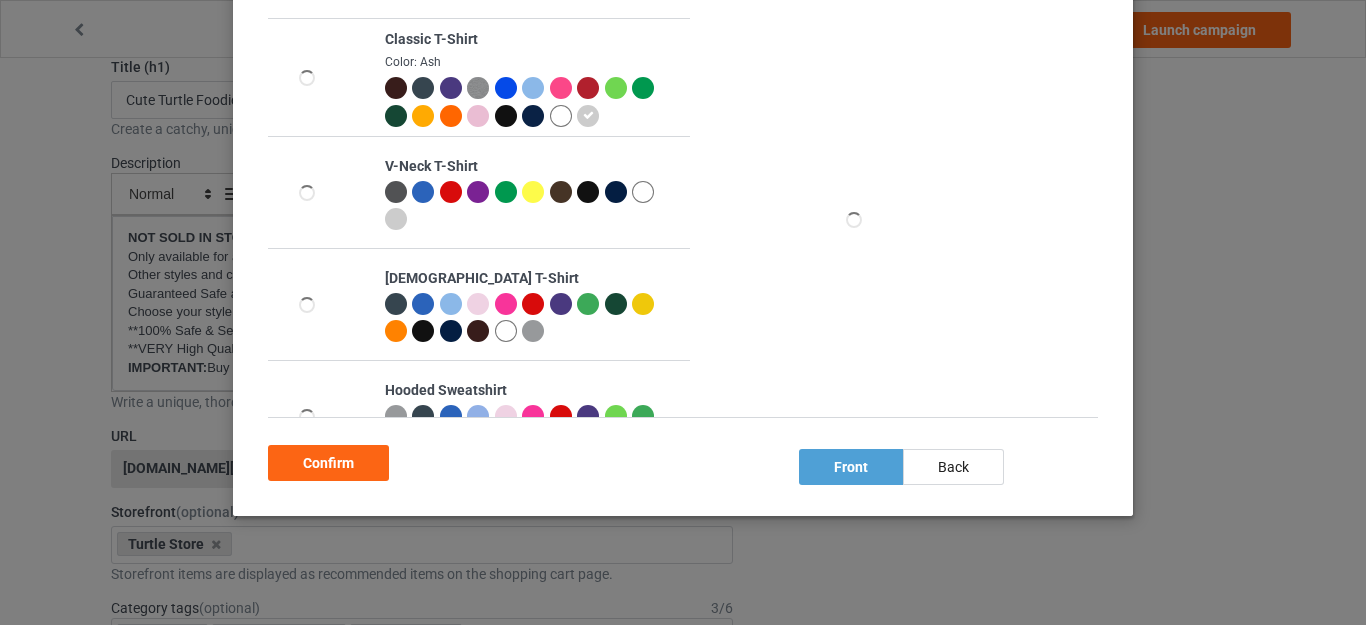 scroll, scrollTop: 178, scrollLeft: 0, axis: vertical 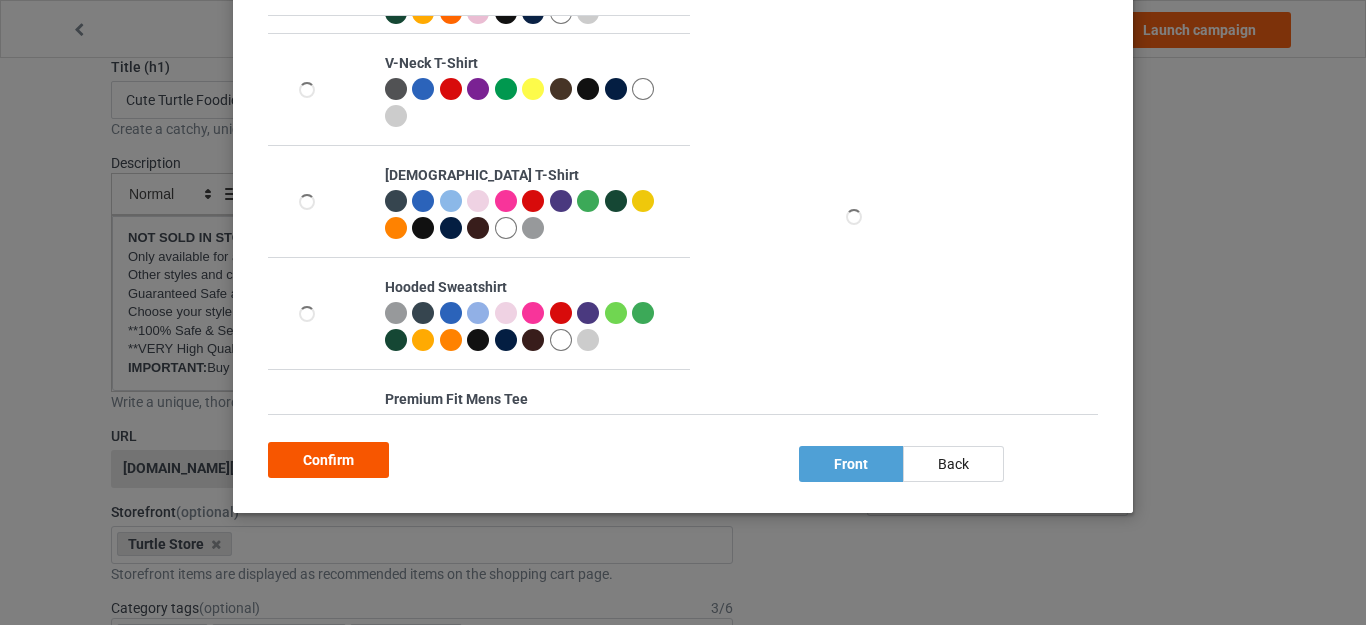 click on "Confirm" at bounding box center [328, 460] 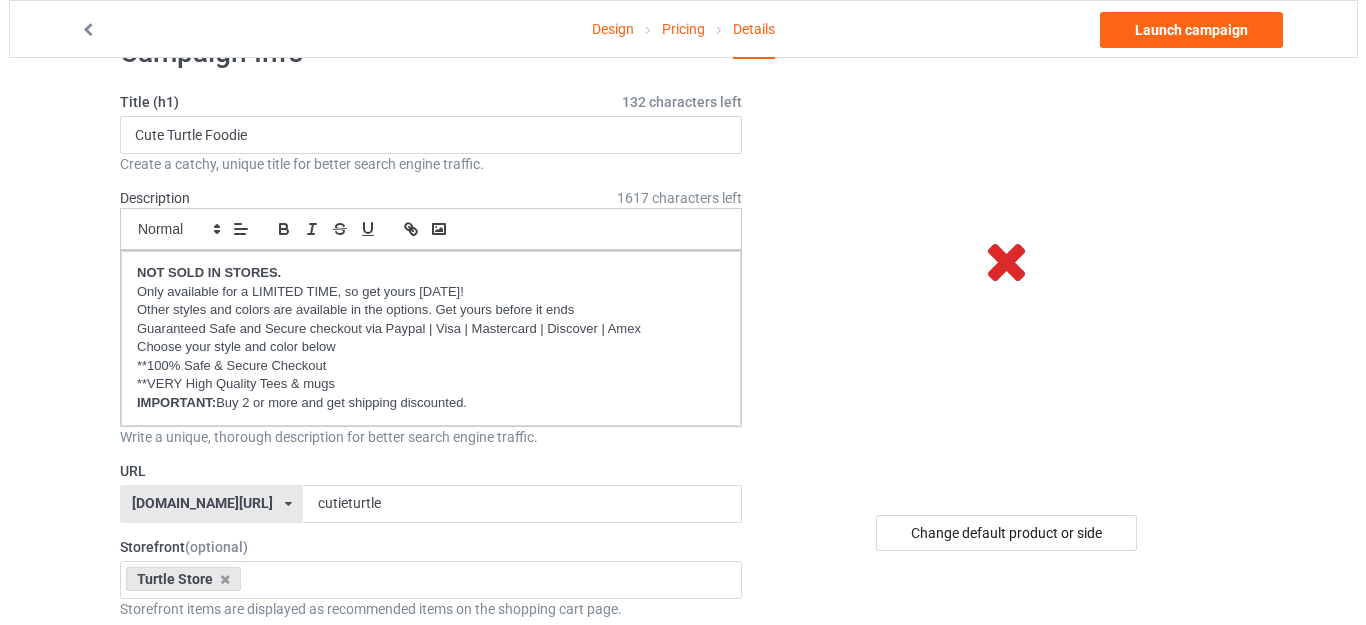 scroll, scrollTop: 100, scrollLeft: 0, axis: vertical 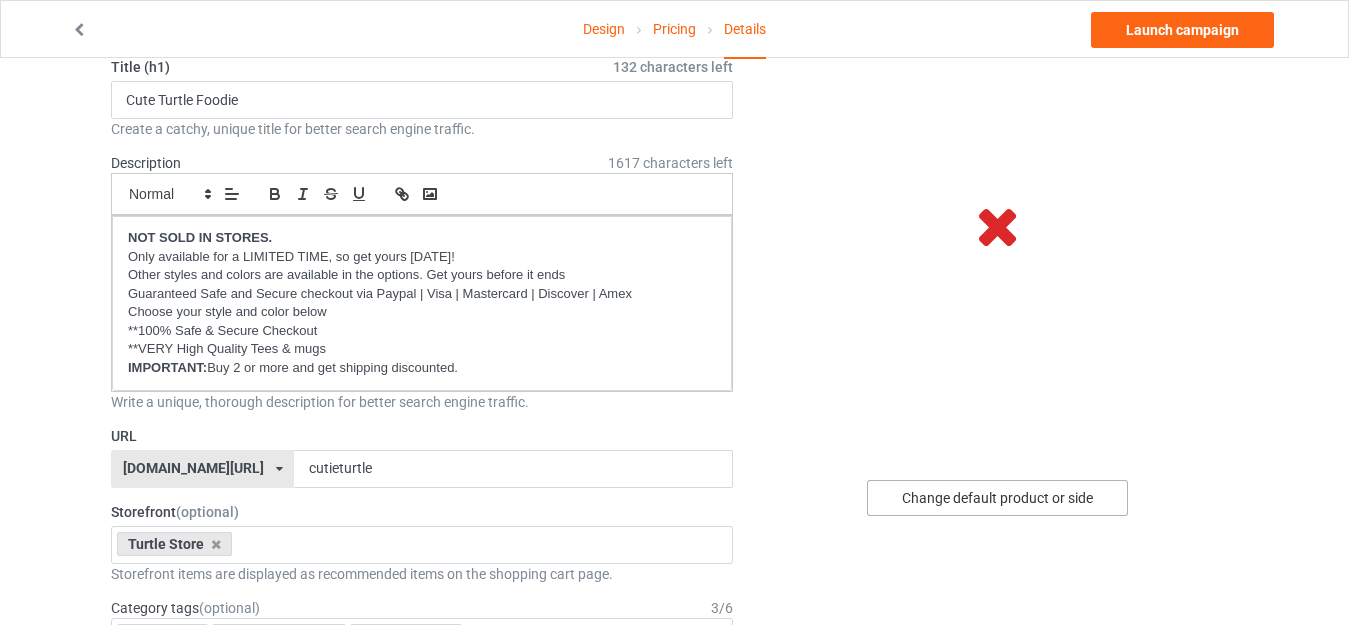 click on "Change default product or side" at bounding box center [997, 498] 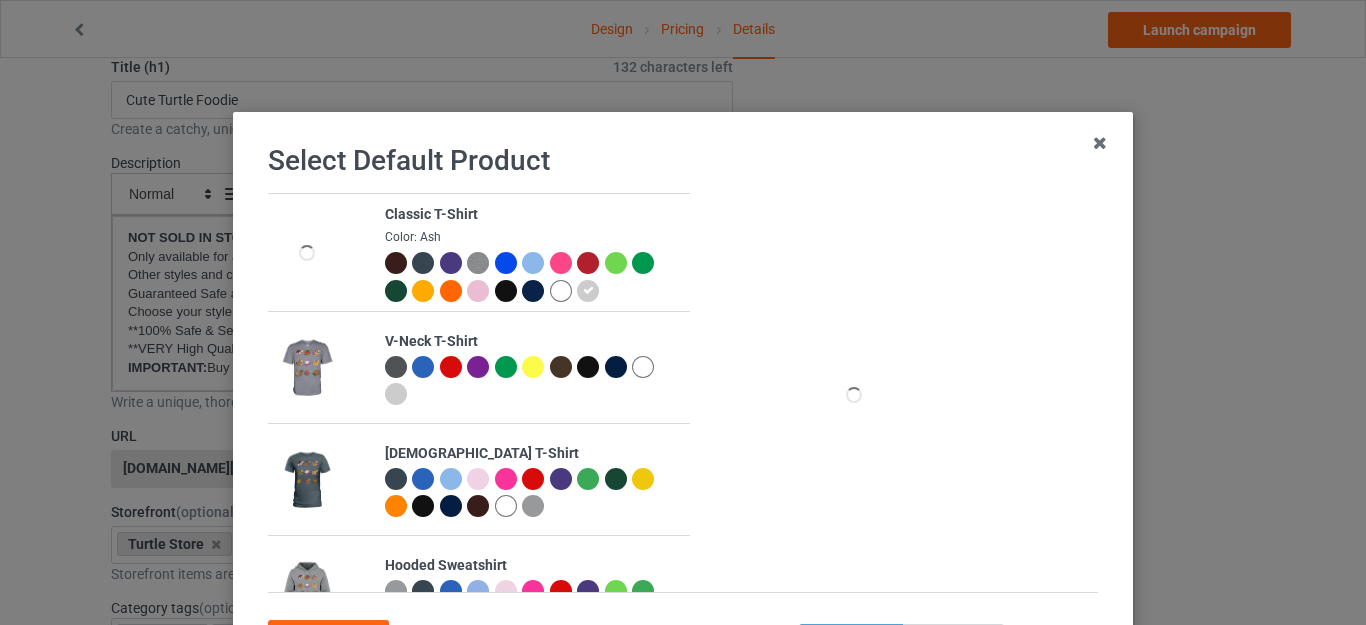 click at bounding box center (561, 291) 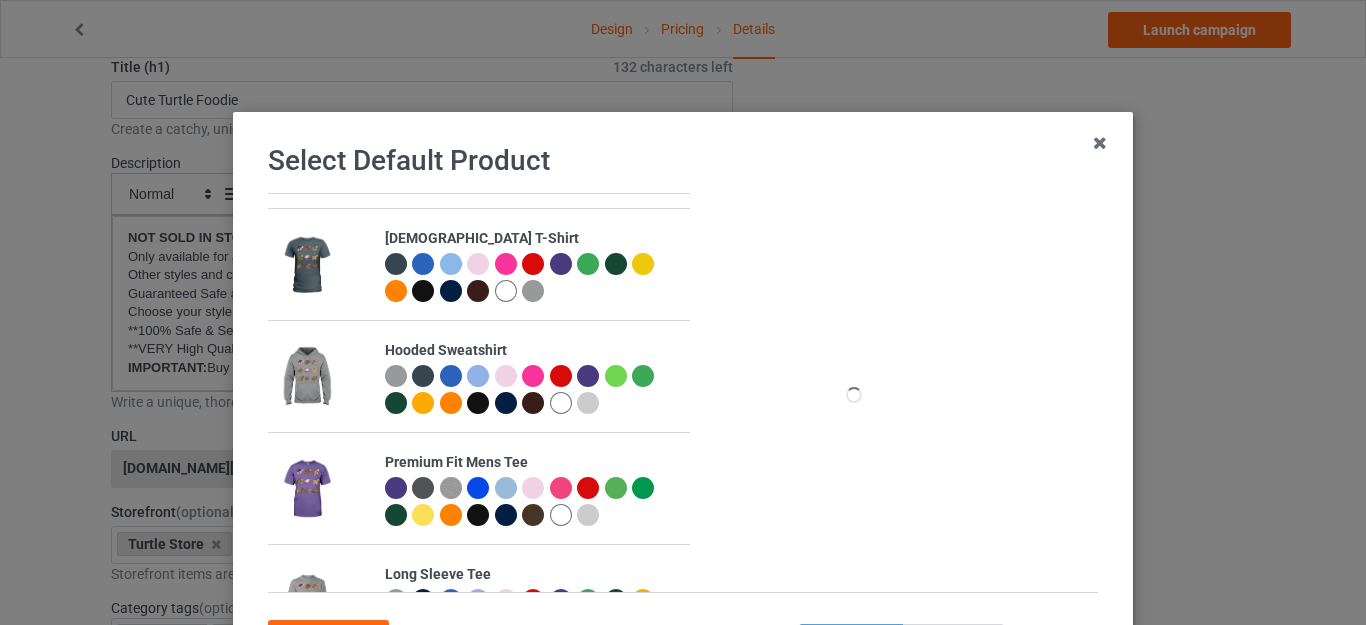scroll, scrollTop: 0, scrollLeft: 0, axis: both 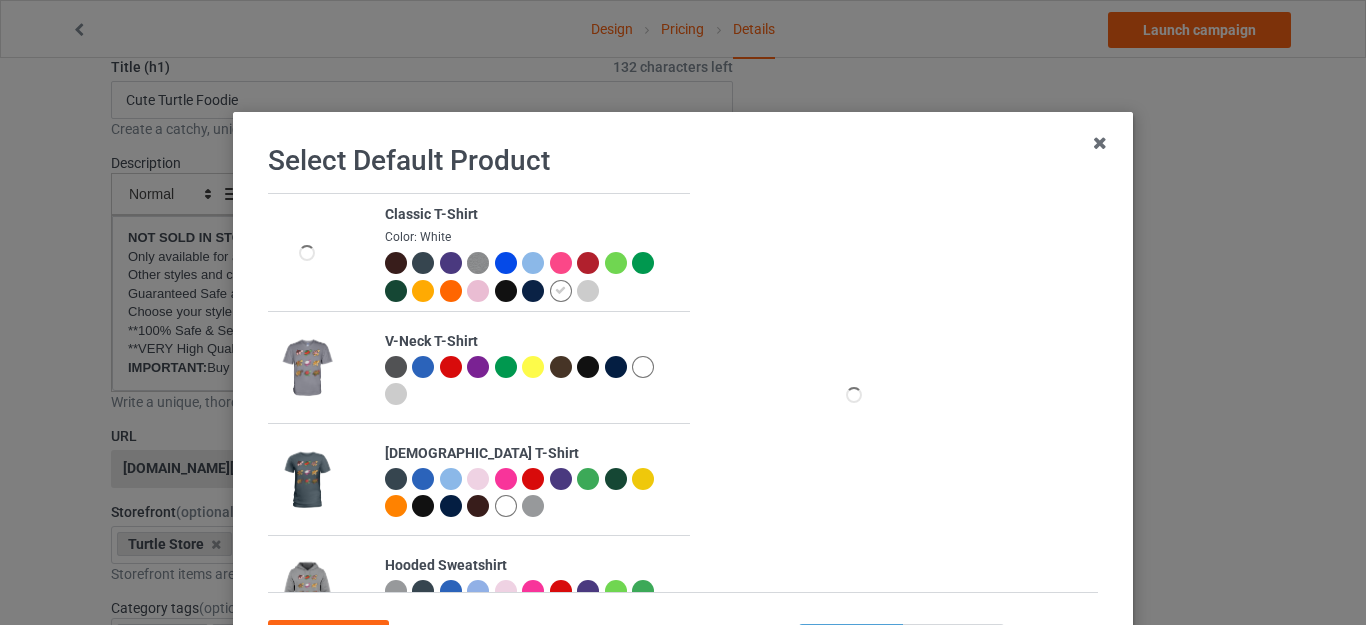 click at bounding box center (396, 263) 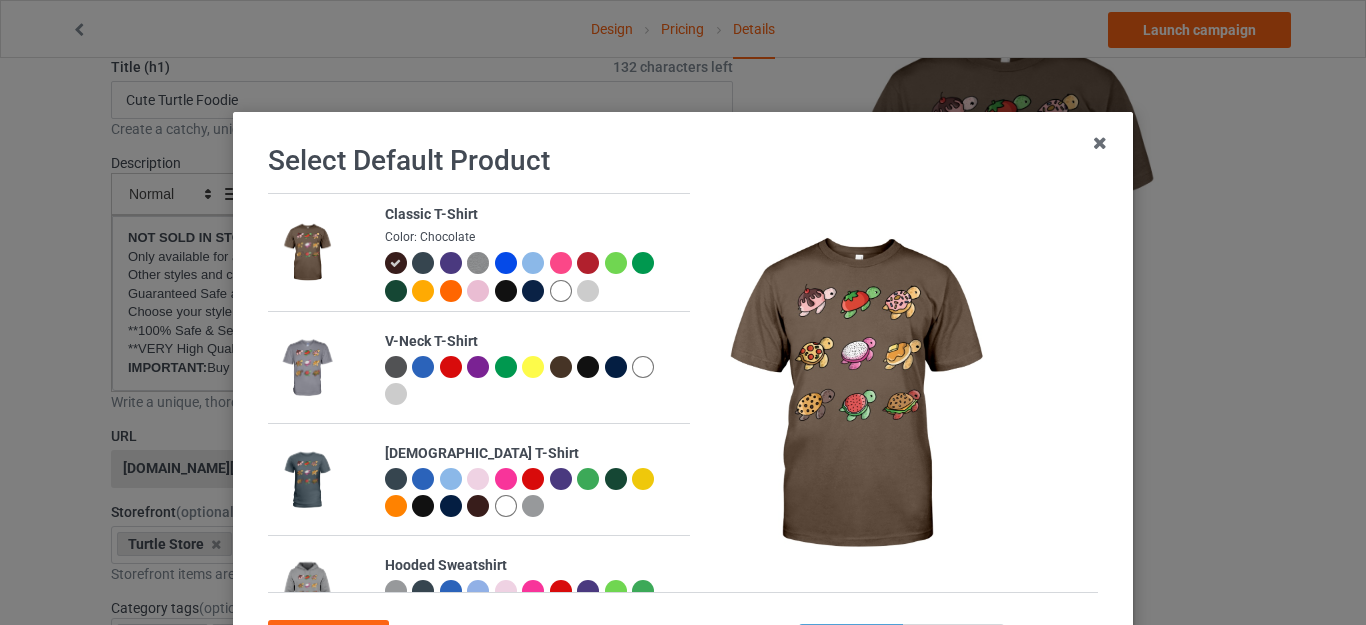 click at bounding box center (506, 291) 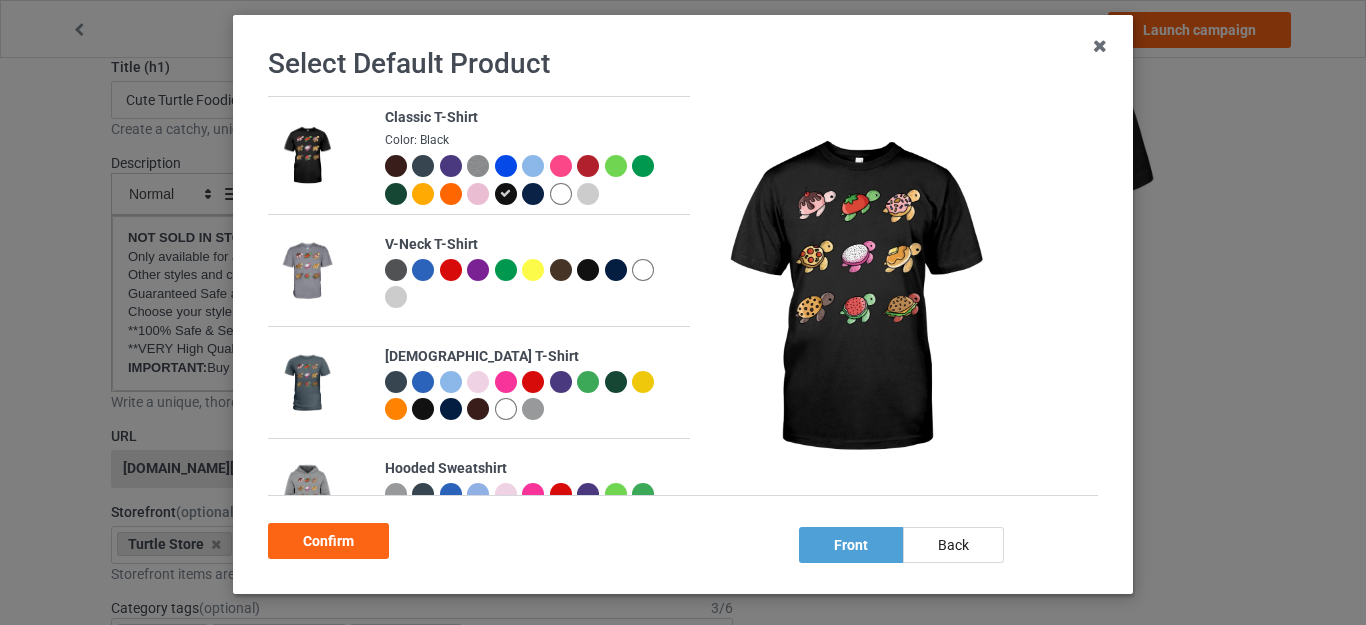 scroll, scrollTop: 178, scrollLeft: 0, axis: vertical 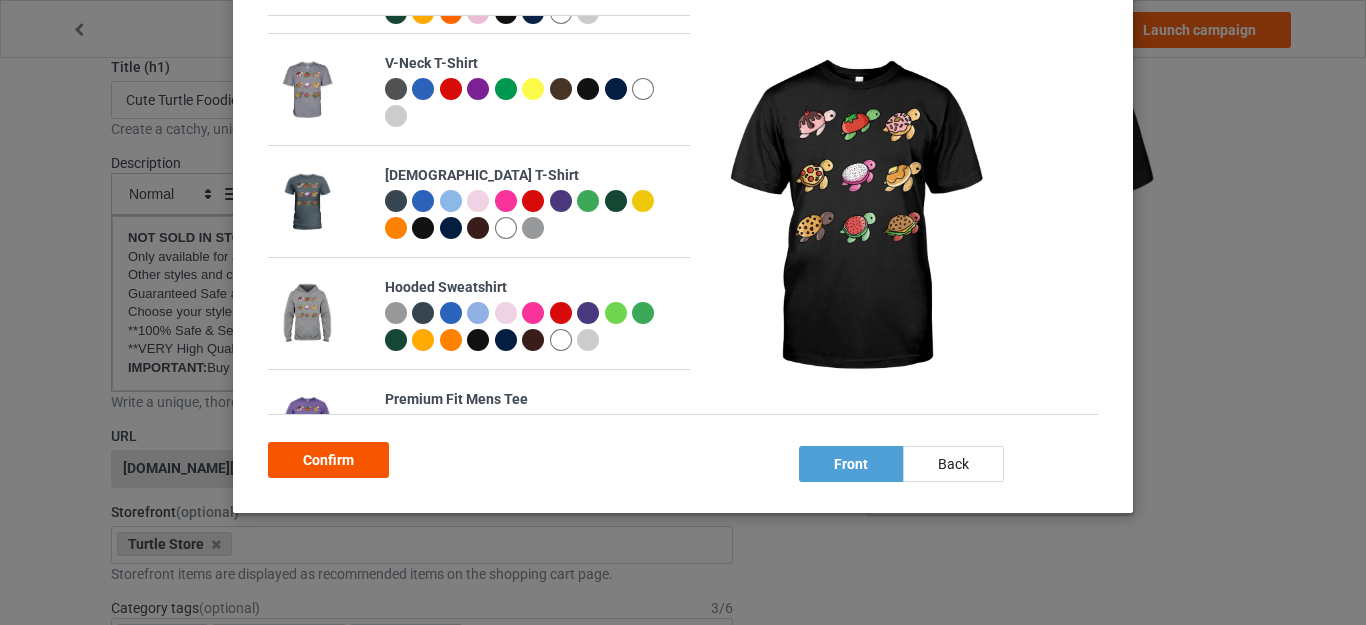 click on "Confirm" at bounding box center (328, 460) 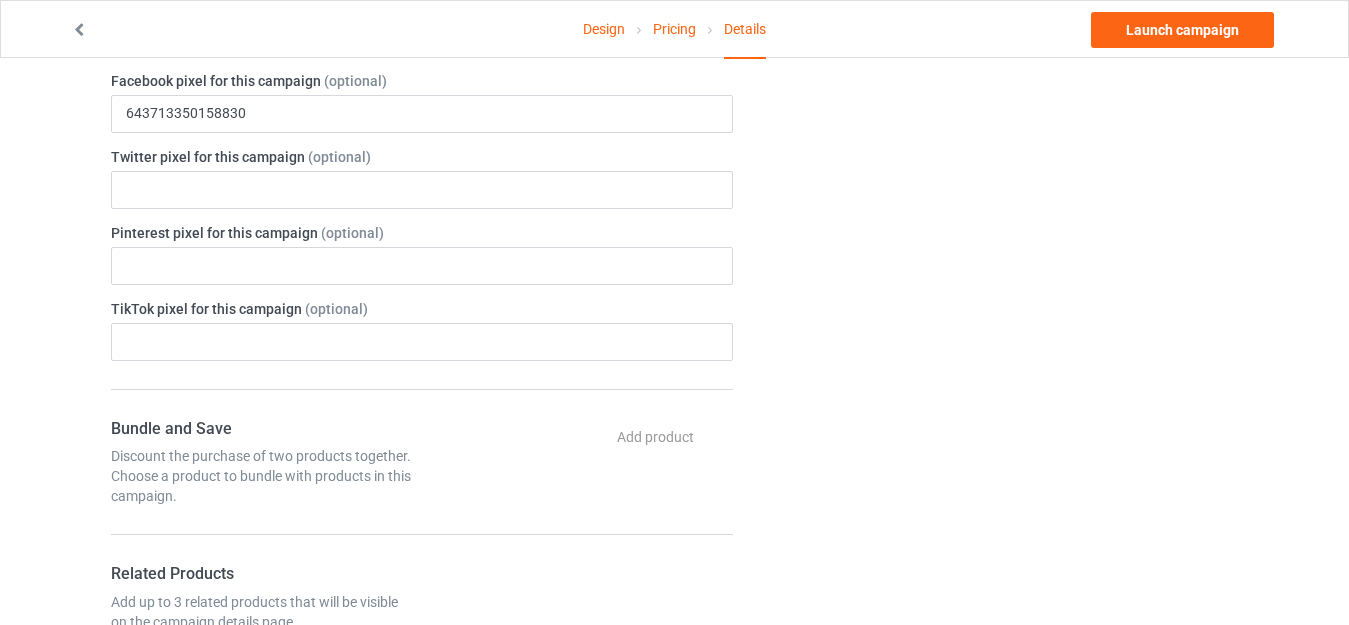 scroll, scrollTop: 776, scrollLeft: 0, axis: vertical 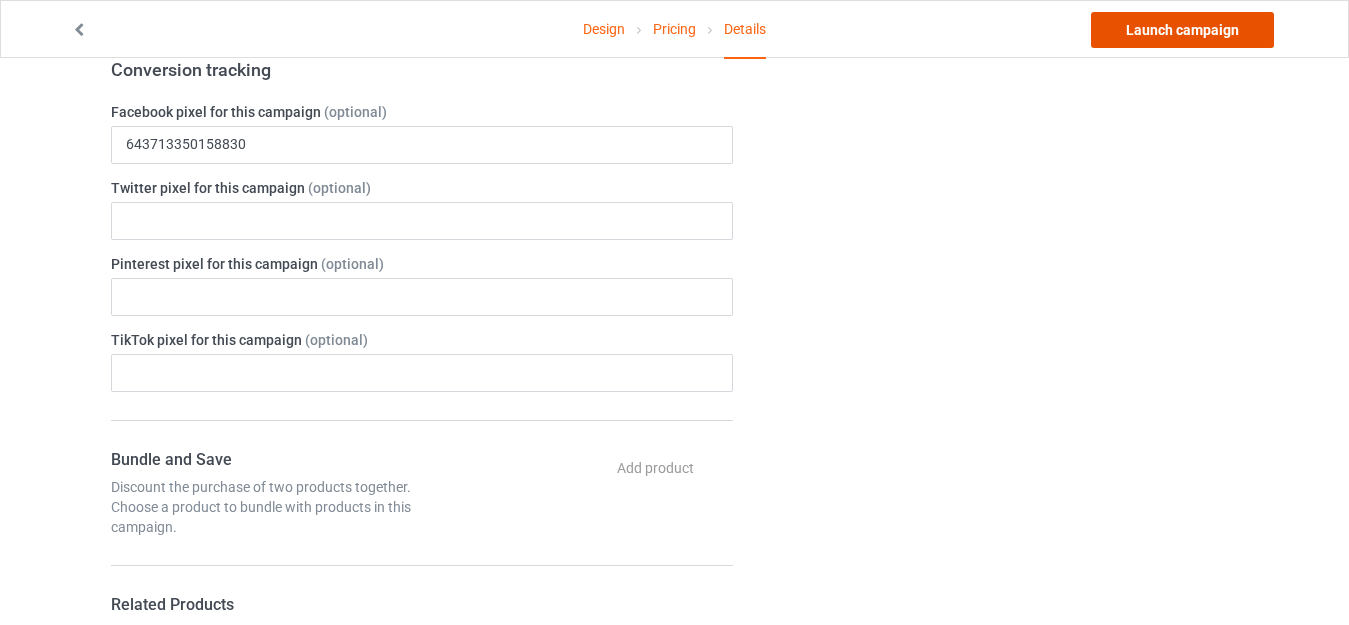 click on "Launch campaign" at bounding box center [1182, 30] 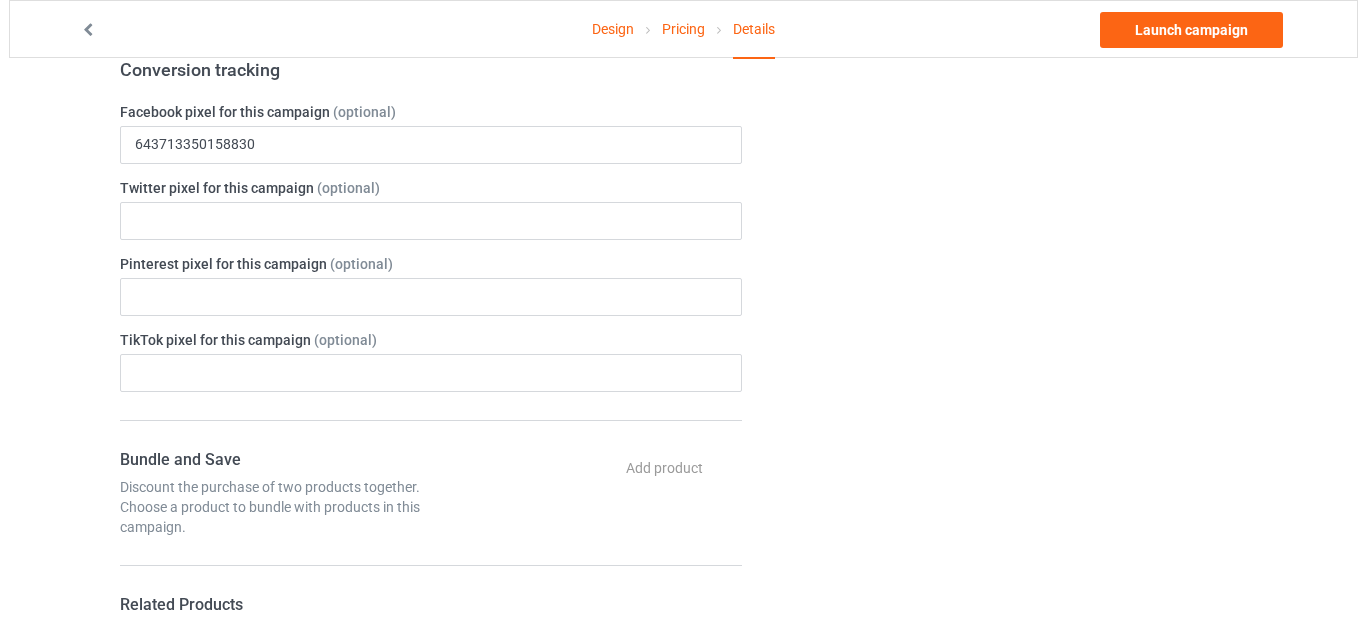 scroll, scrollTop: 0, scrollLeft: 0, axis: both 